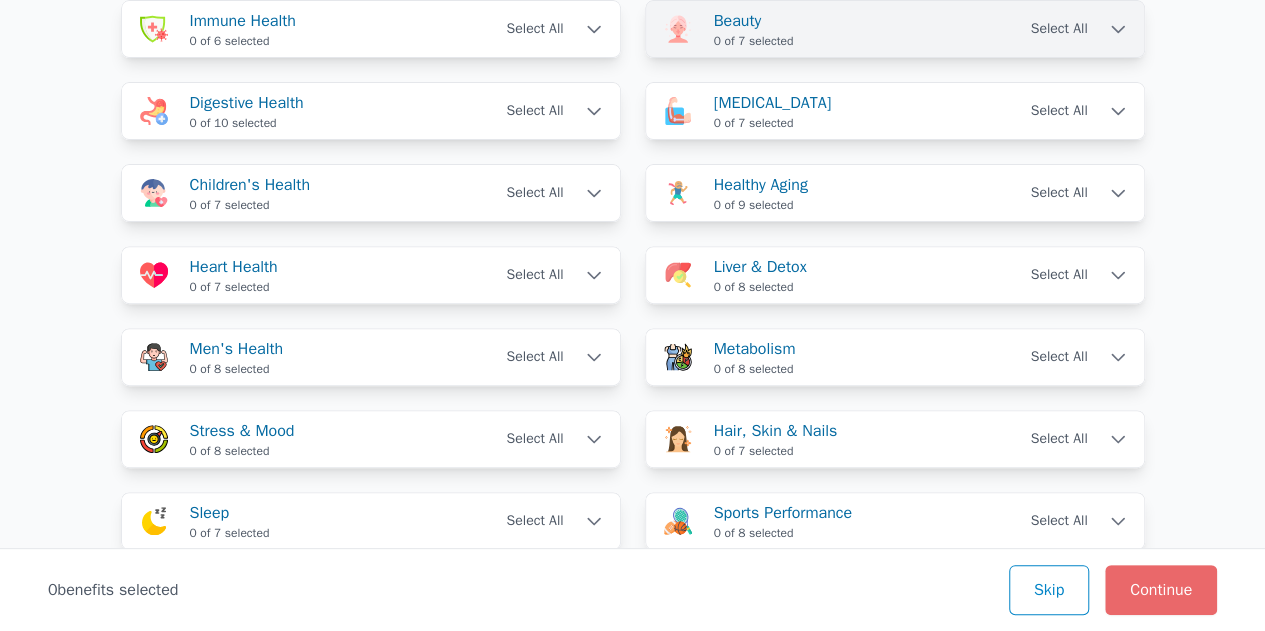 scroll, scrollTop: 0, scrollLeft: 0, axis: both 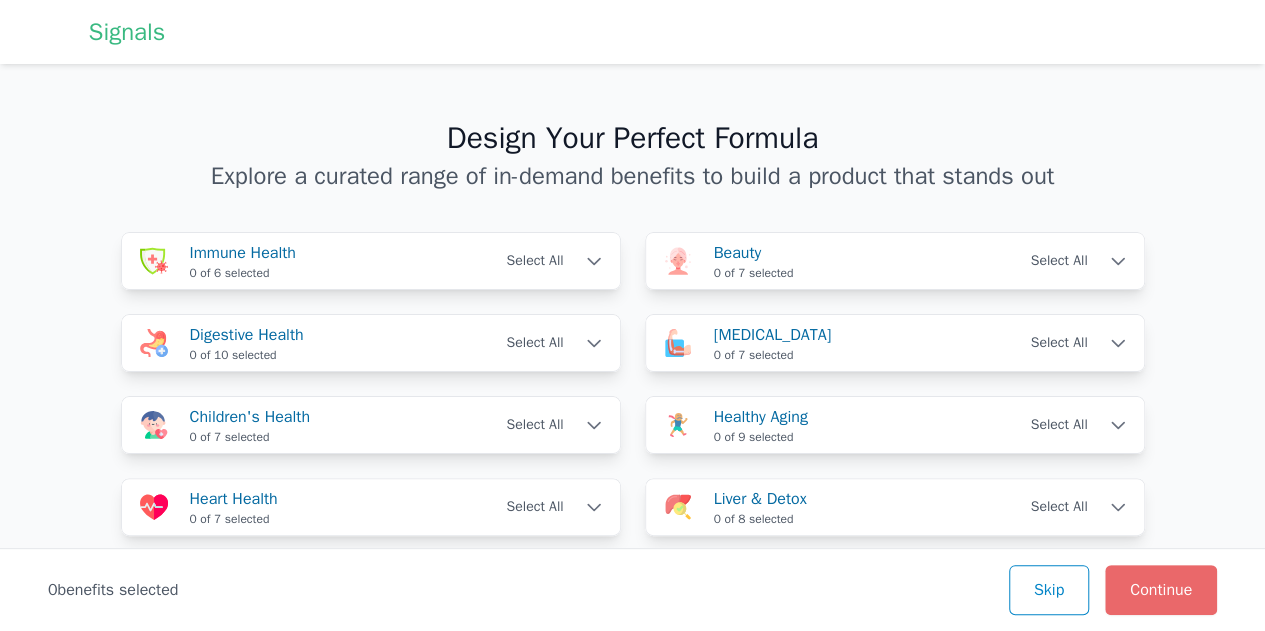 drag, startPoint x: 142, startPoint y: 48, endPoint x: 143, endPoint y: 30, distance: 18.027756 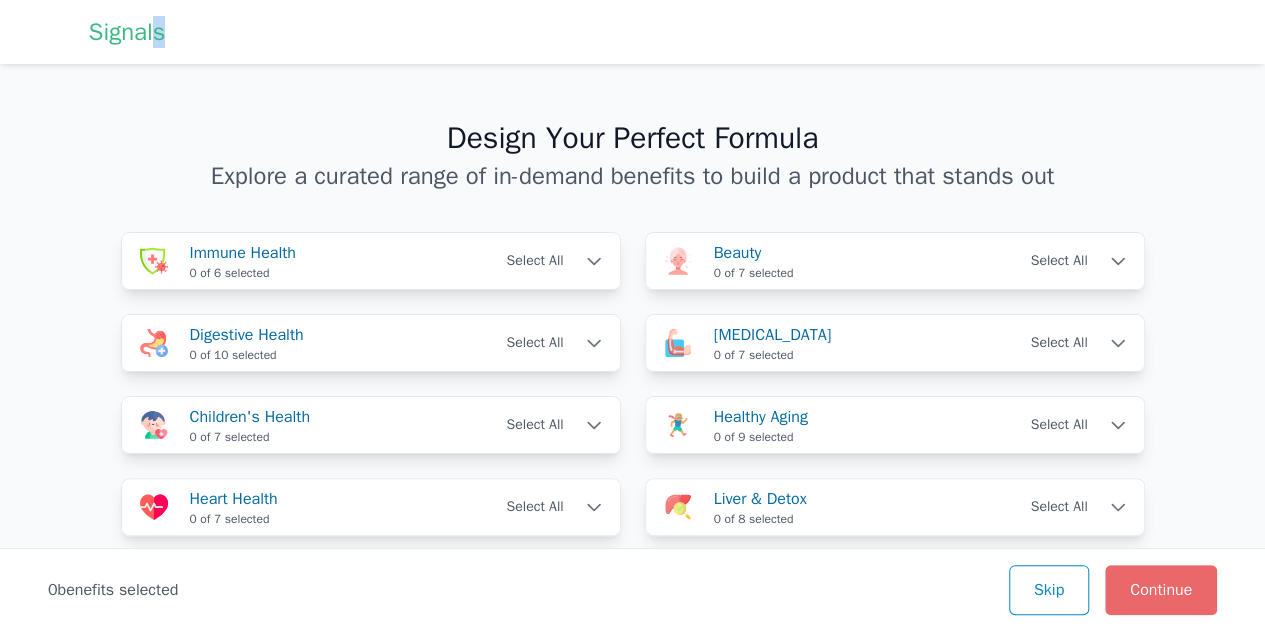 drag, startPoint x: 92, startPoint y: 1, endPoint x: 146, endPoint y: 22, distance: 57.939625 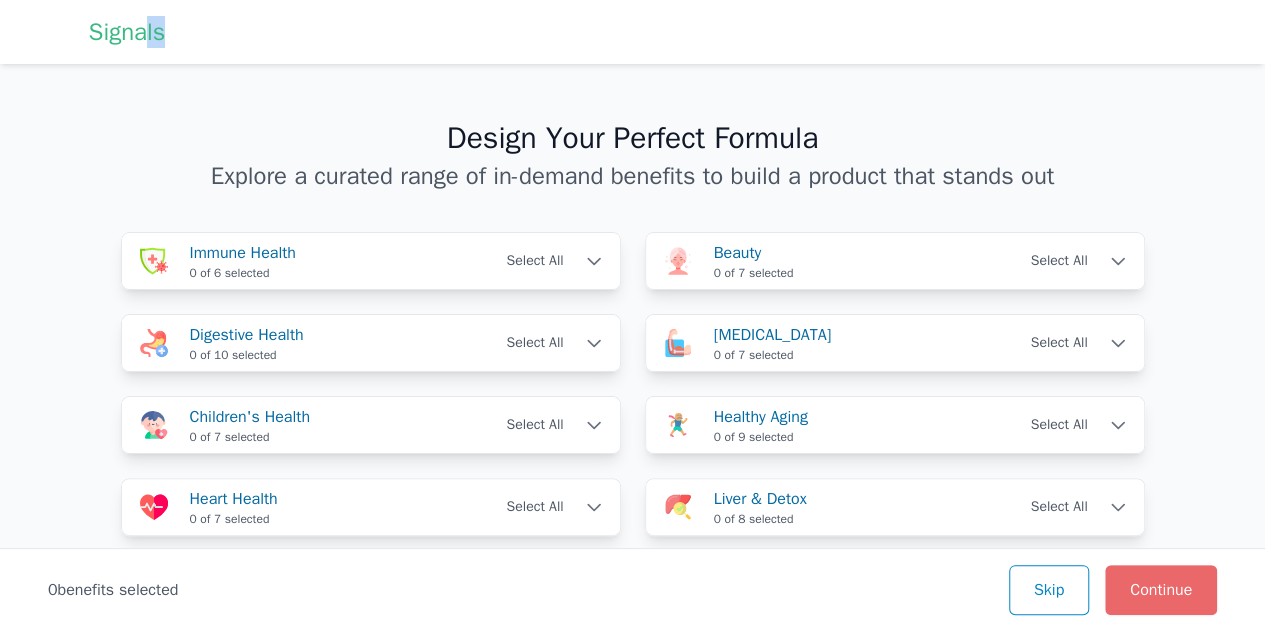click on "Signals" at bounding box center (127, 32) 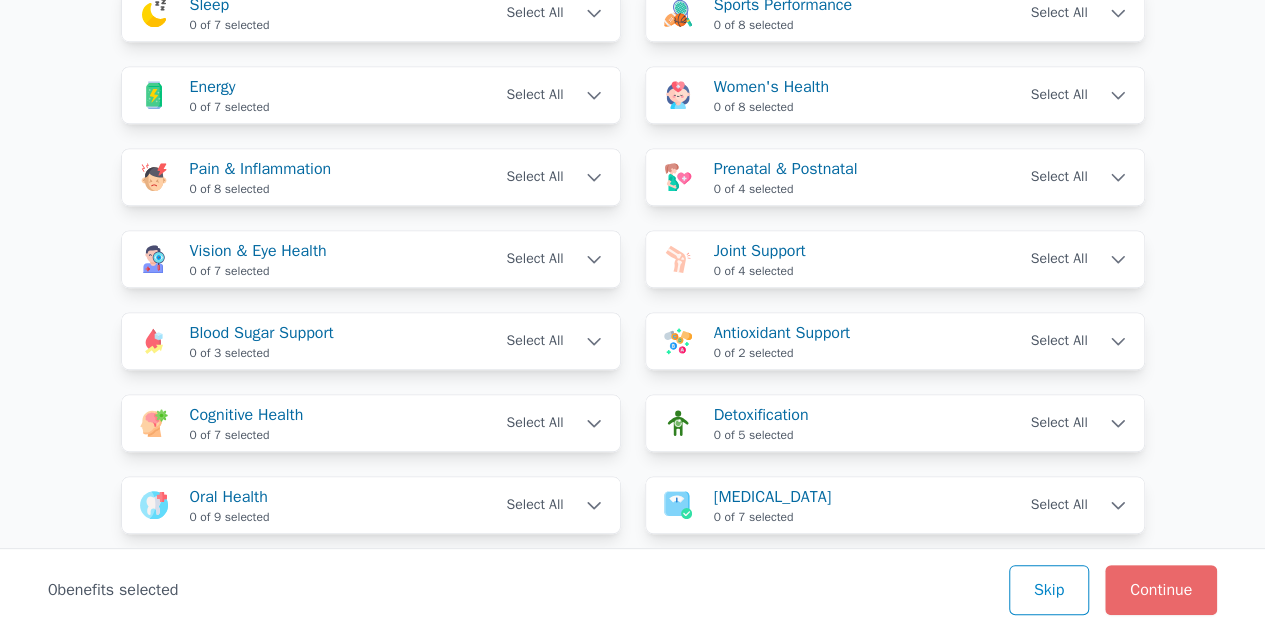scroll, scrollTop: 762, scrollLeft: 0, axis: vertical 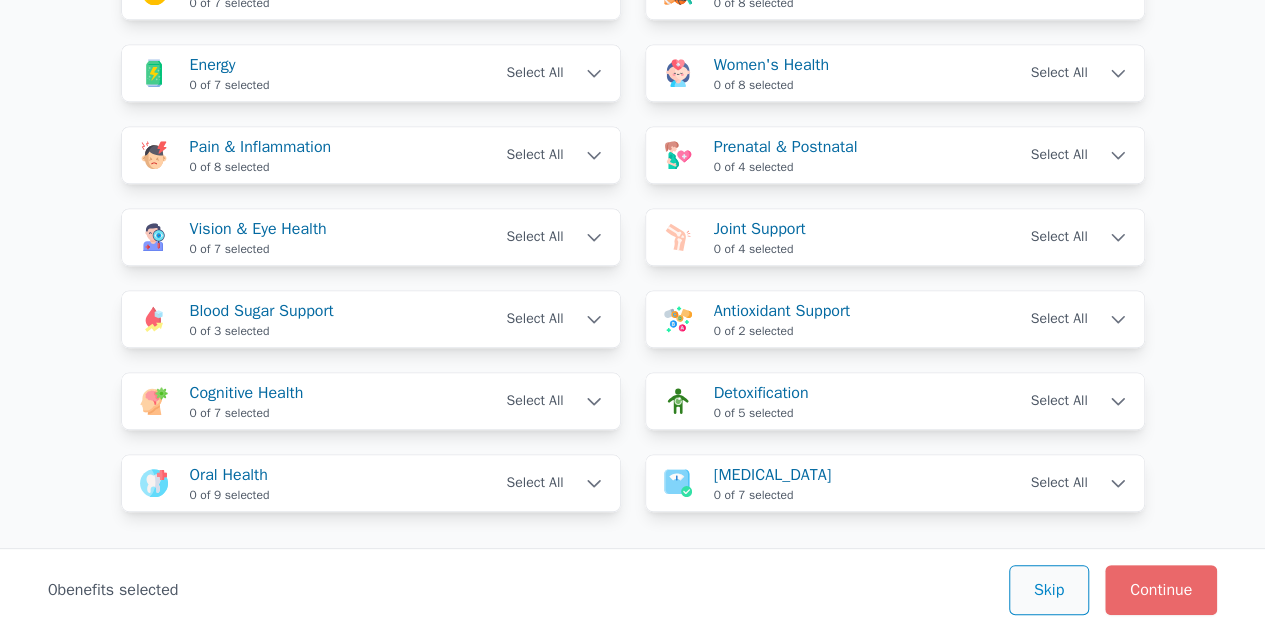 click on "Skip" at bounding box center [1049, 590] 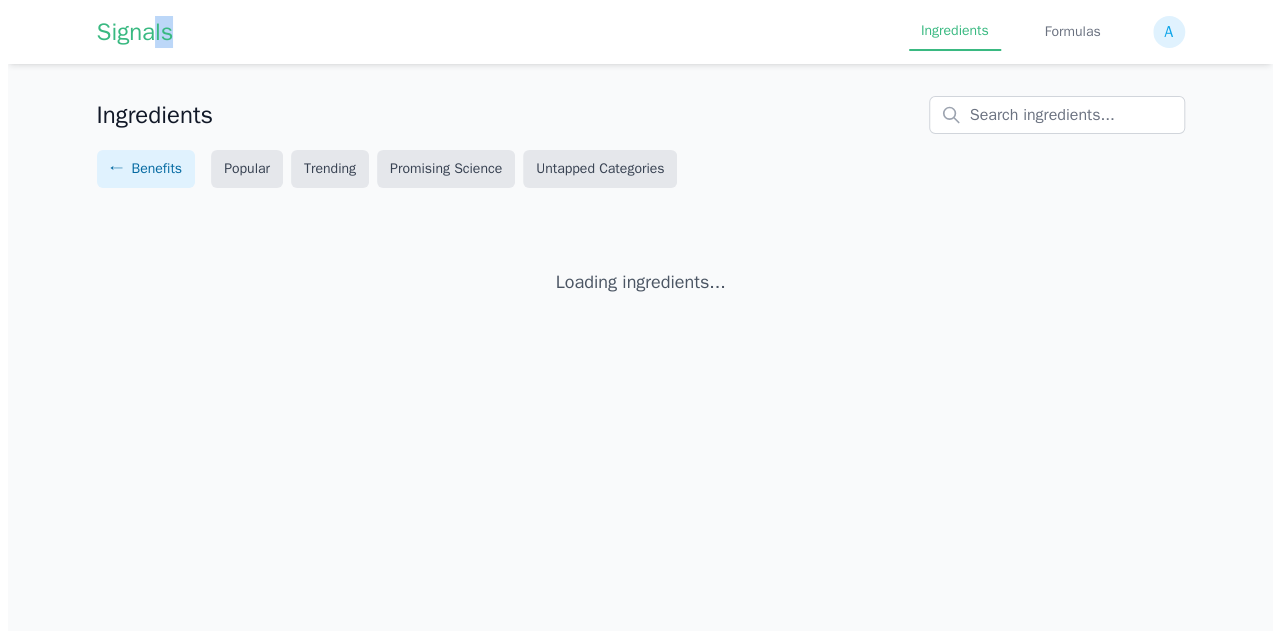 scroll, scrollTop: 0, scrollLeft: 0, axis: both 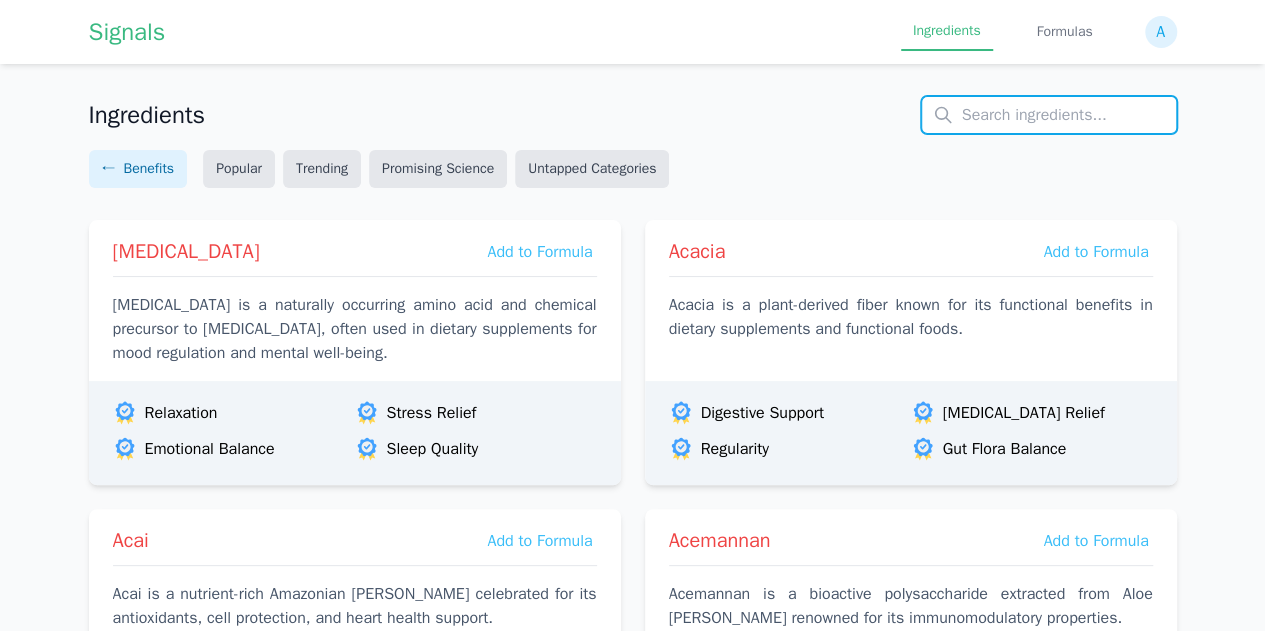 click at bounding box center (1049, 115) 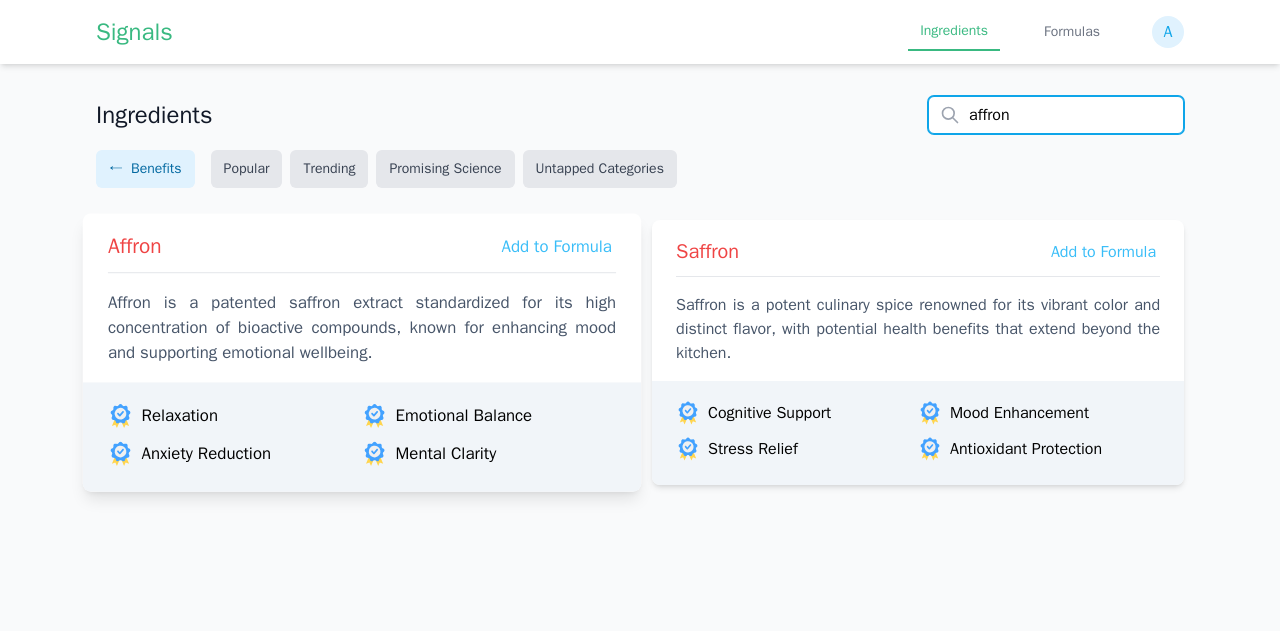 type on "affron" 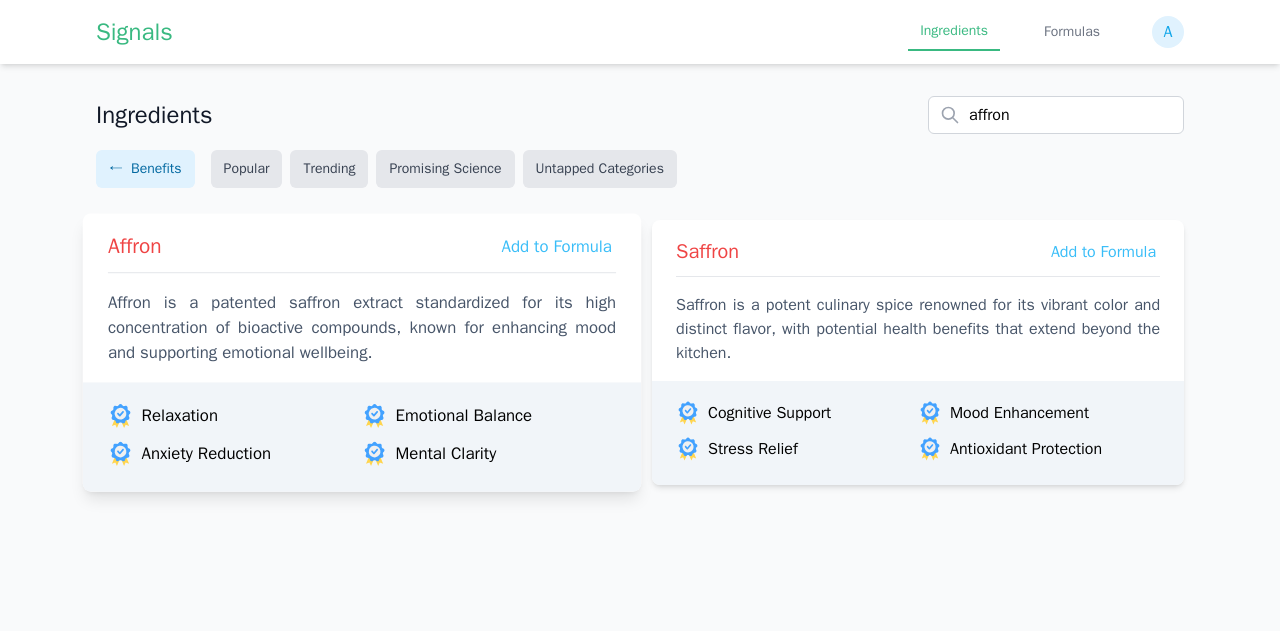 click on "Affron  Add to Formula  Affron is a patented saffron extract standardized for its high concentration of bioactive compounds, known for enhancing mood and supporting emotional wellbeing." at bounding box center [362, 293] 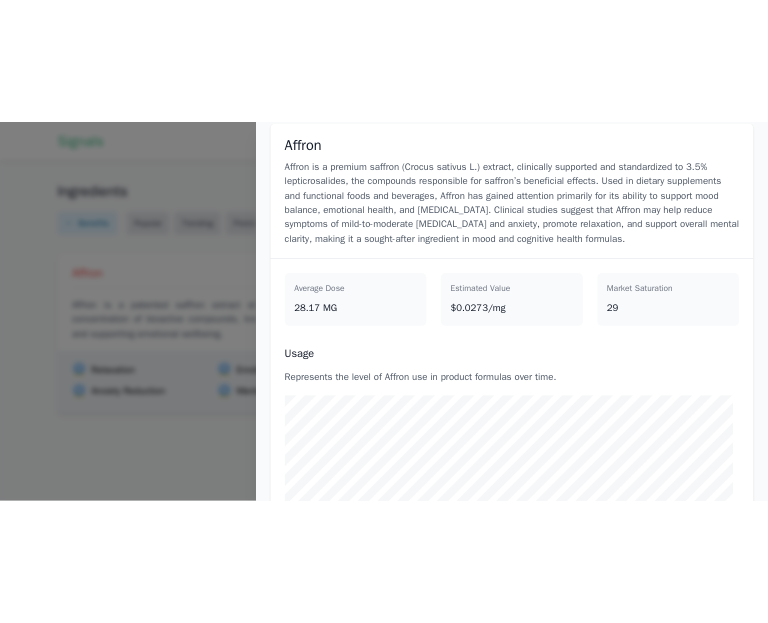 scroll, scrollTop: 87, scrollLeft: 0, axis: vertical 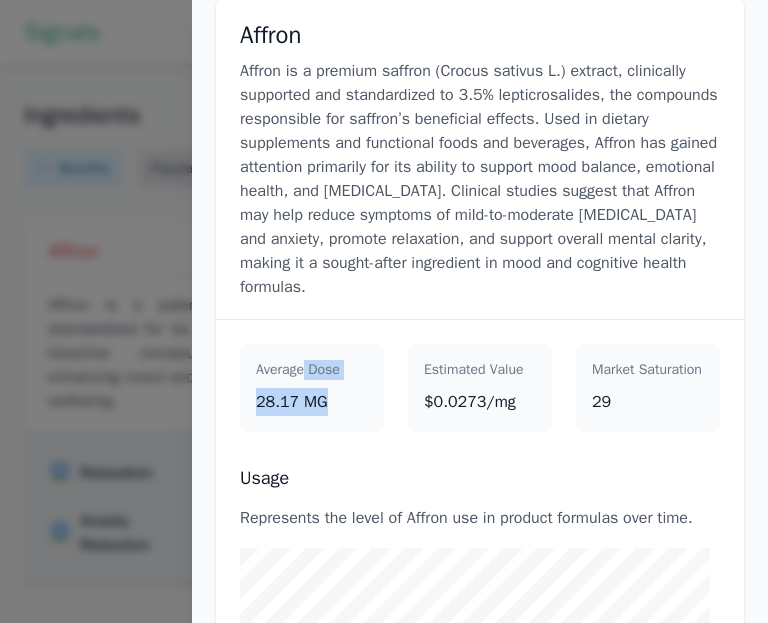 drag, startPoint x: 336, startPoint y: 400, endPoint x: 298, endPoint y: 358, distance: 56.63921 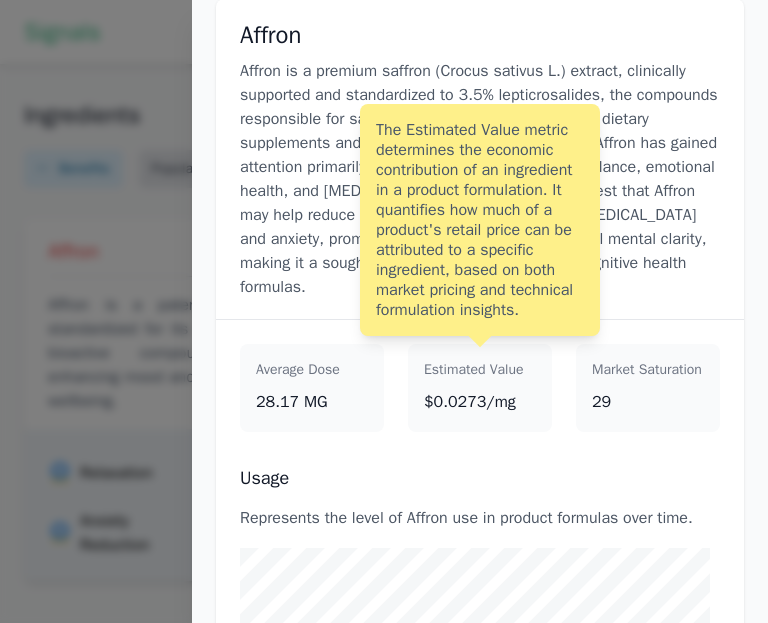 drag, startPoint x: 509, startPoint y: 401, endPoint x: 466, endPoint y: 386, distance: 45.54119 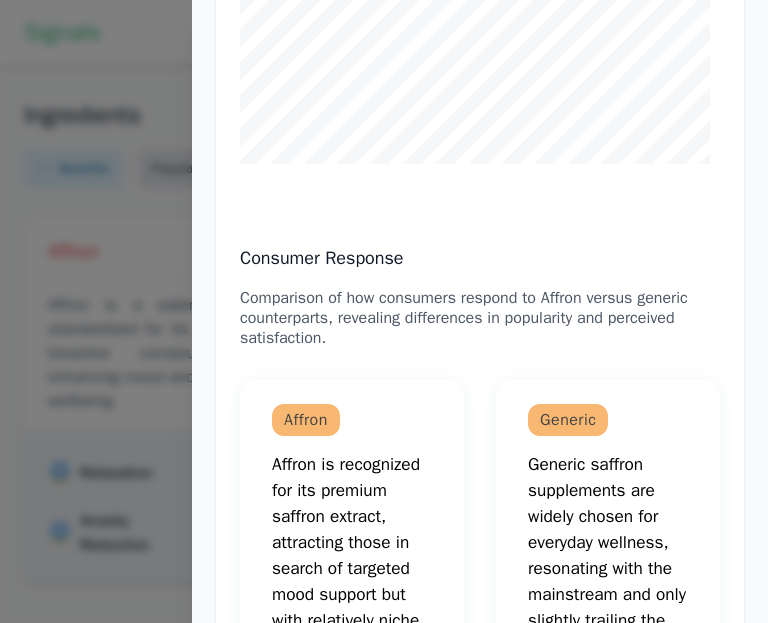scroll, scrollTop: 772, scrollLeft: 0, axis: vertical 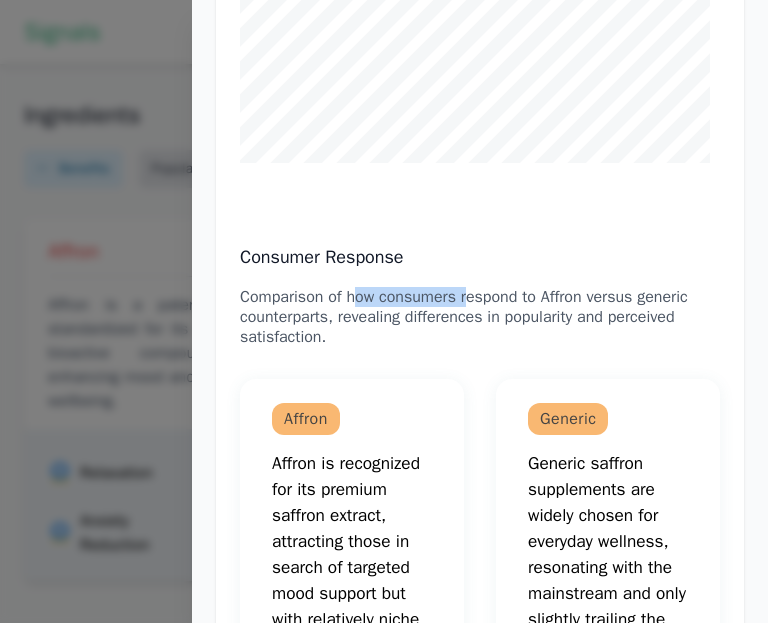 drag, startPoint x: 464, startPoint y: 323, endPoint x: 348, endPoint y: 295, distance: 119.331474 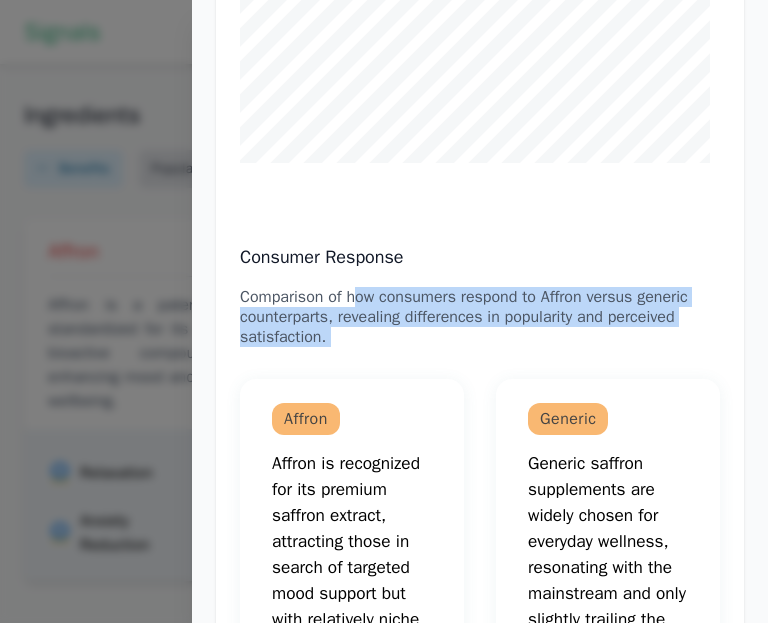 drag, startPoint x: 348, startPoint y: 295, endPoint x: 390, endPoint y: 371, distance: 86.833176 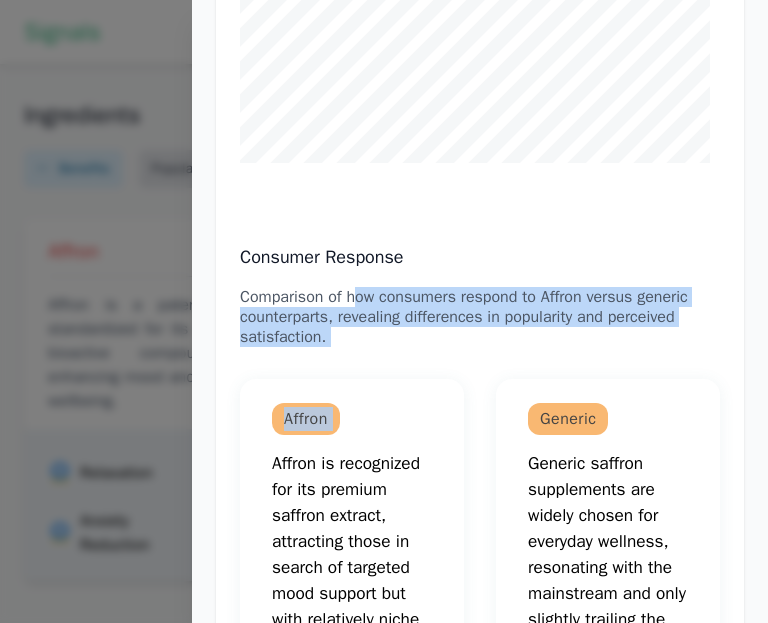 click on "Consumer Response   Comparison of how consumers respond to Affron versus generic counterparts, revealing differences in popularity and perceived satisfaction.  Affron Affron is recognized for its premium saffron extract, attracting those in search of targeted mood support but with relatively niche appeal. Satisfaction 100 Popularity 100 Generic Generic saffron supplements are widely chosen for everyday wellness, resonating with the mainstream and only slightly trailing the branded version in perceived satisfaction. Satisfaction 99 Popularity 2494" at bounding box center (480, 566) 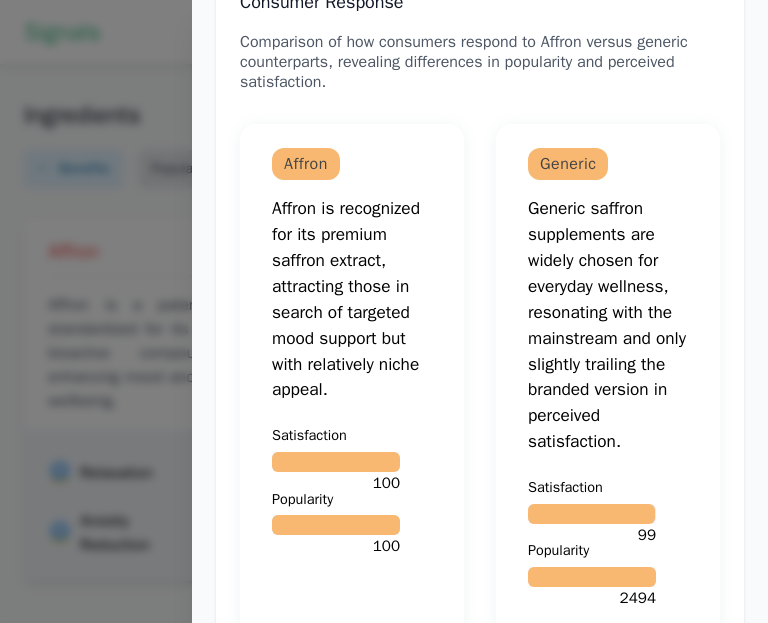 scroll, scrollTop: 1028, scrollLeft: 0, axis: vertical 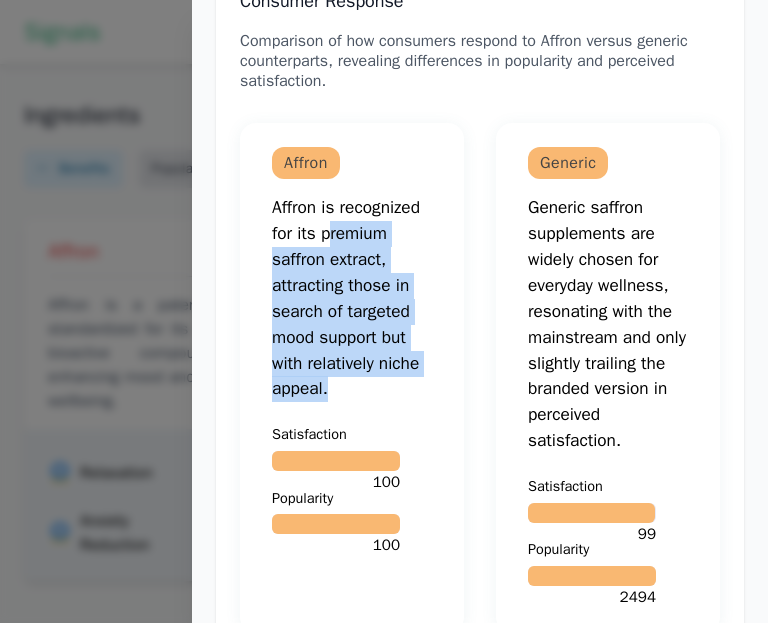 drag, startPoint x: 326, startPoint y: 244, endPoint x: 380, endPoint y: 393, distance: 158.48344 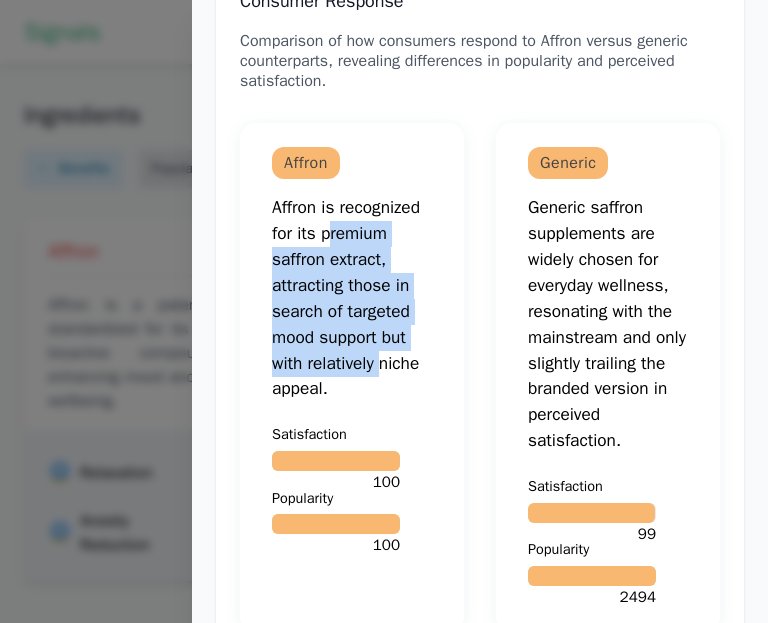 click on "Affron is recognized for its premium saffron extract, attracting those in search of targeted mood support but with relatively niche appeal." at bounding box center [352, 298] 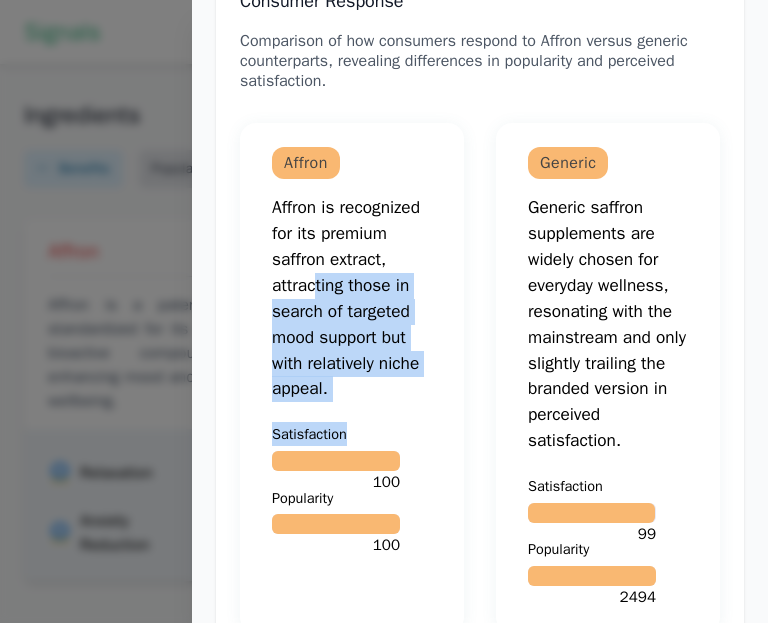 drag, startPoint x: 378, startPoint y: 422, endPoint x: 312, endPoint y: 310, distance: 130 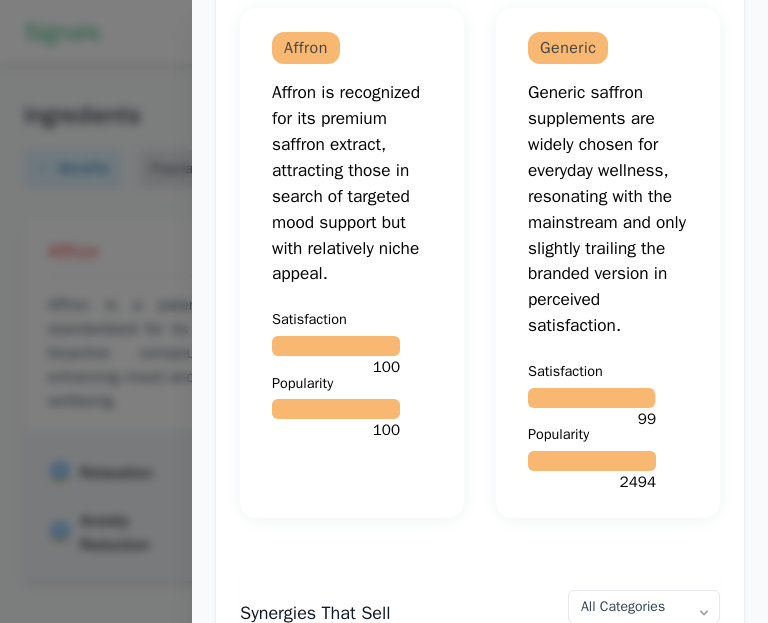 scroll, scrollTop: 1109, scrollLeft: 0, axis: vertical 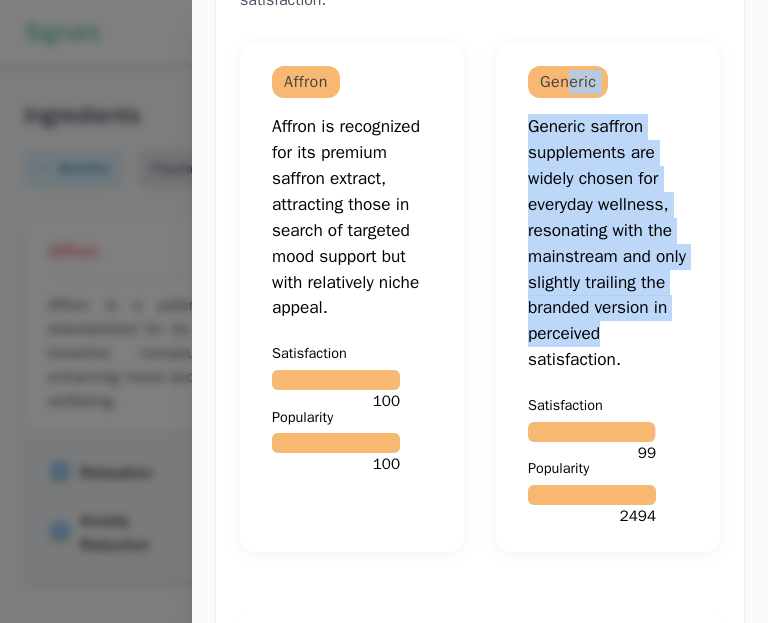 drag, startPoint x: 566, startPoint y: 102, endPoint x: 639, endPoint y: 345, distance: 253.7282 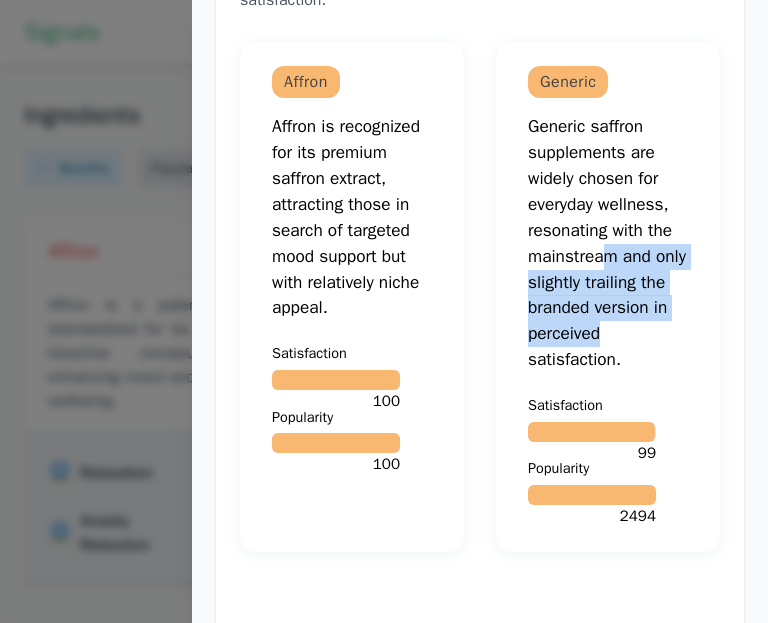 drag, startPoint x: 642, startPoint y: 361, endPoint x: 600, endPoint y: 263, distance: 106.62083 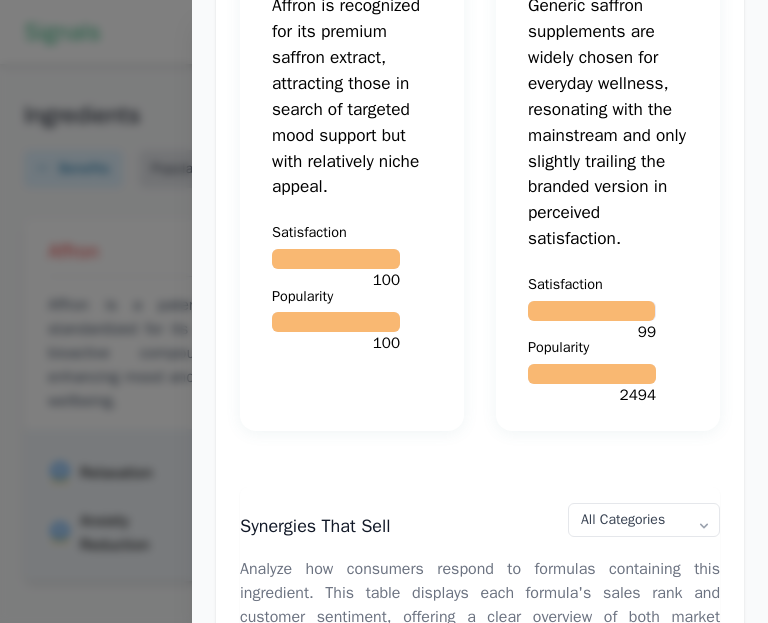 scroll, scrollTop: 1231, scrollLeft: 0, axis: vertical 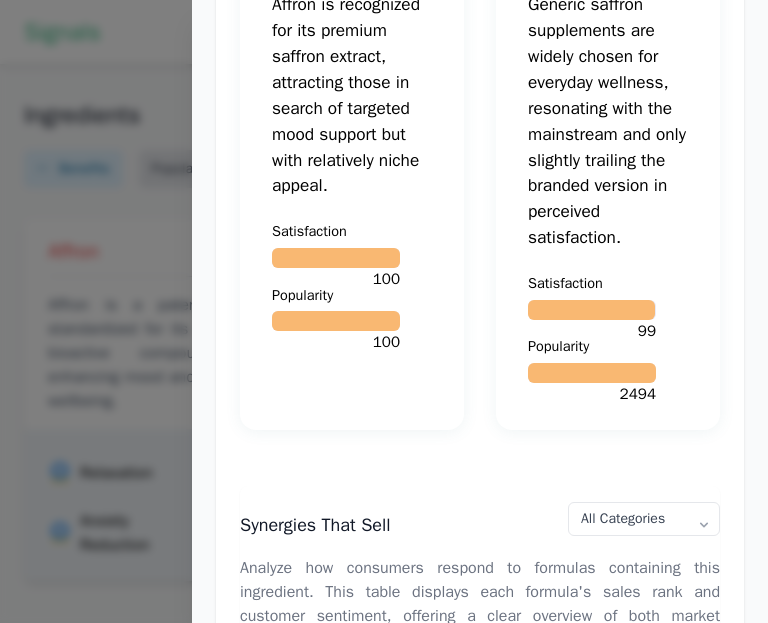 click at bounding box center [592, 373] 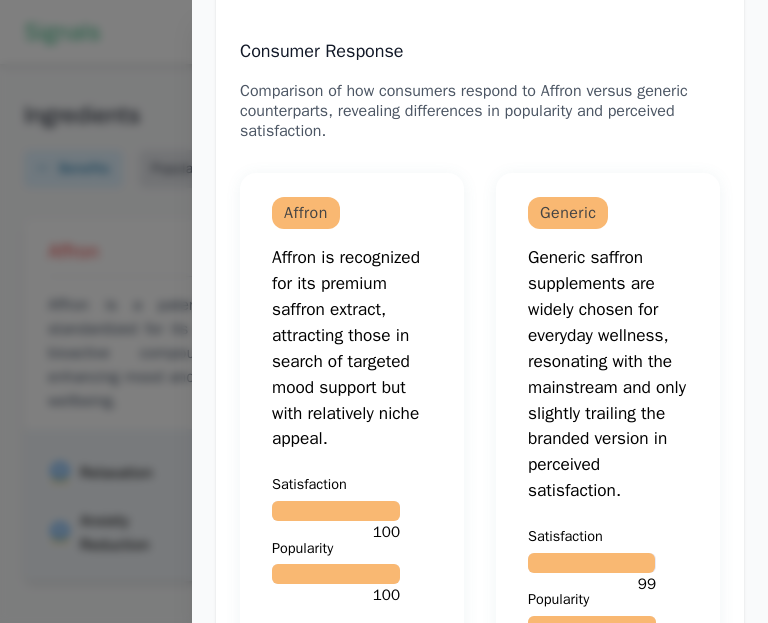 scroll, scrollTop: 980, scrollLeft: 0, axis: vertical 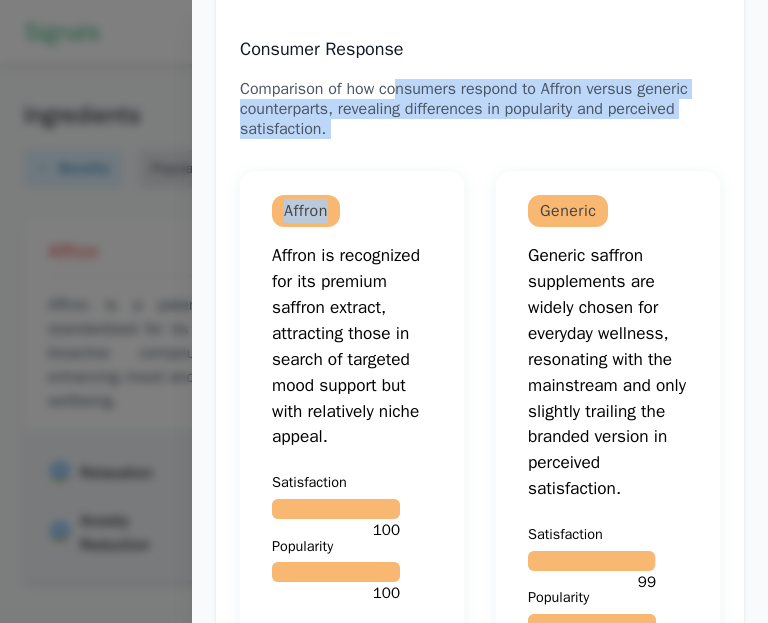 drag, startPoint x: 390, startPoint y: 111, endPoint x: 409, endPoint y: 160, distance: 52.554733 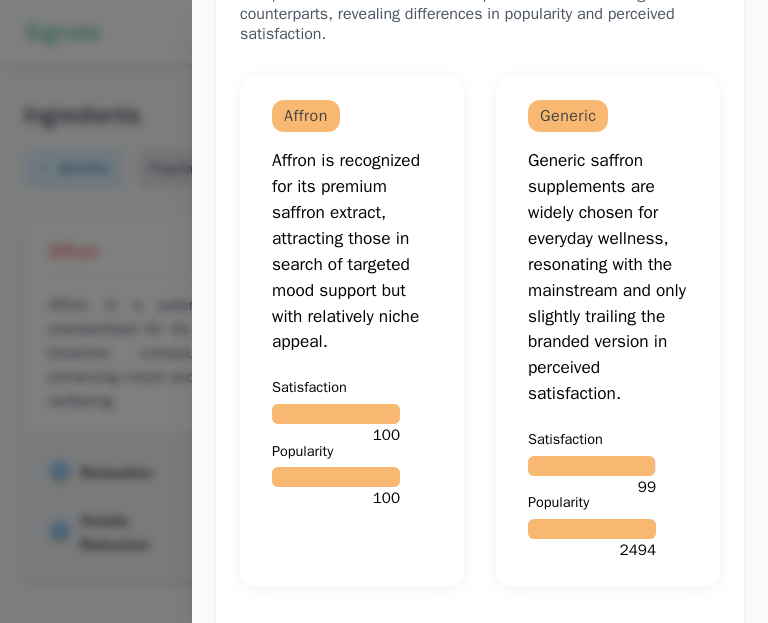 scroll, scrollTop: 1091, scrollLeft: 0, axis: vertical 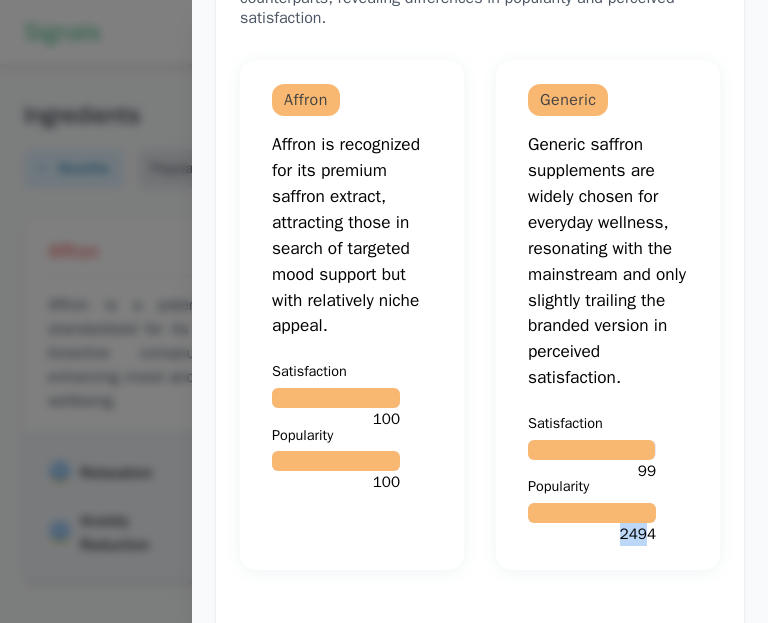drag, startPoint x: 590, startPoint y: 520, endPoint x: 636, endPoint y: 559, distance: 60.307545 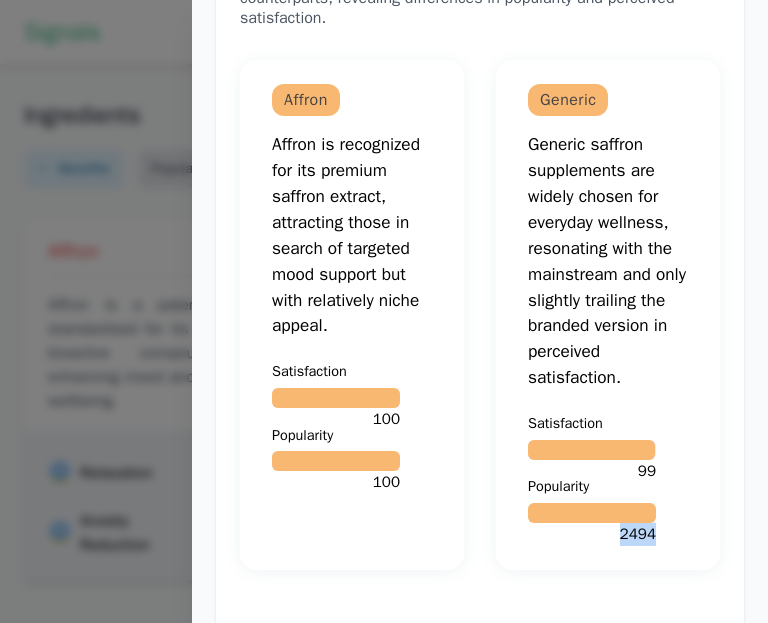 click on "2494" at bounding box center (638, 534) 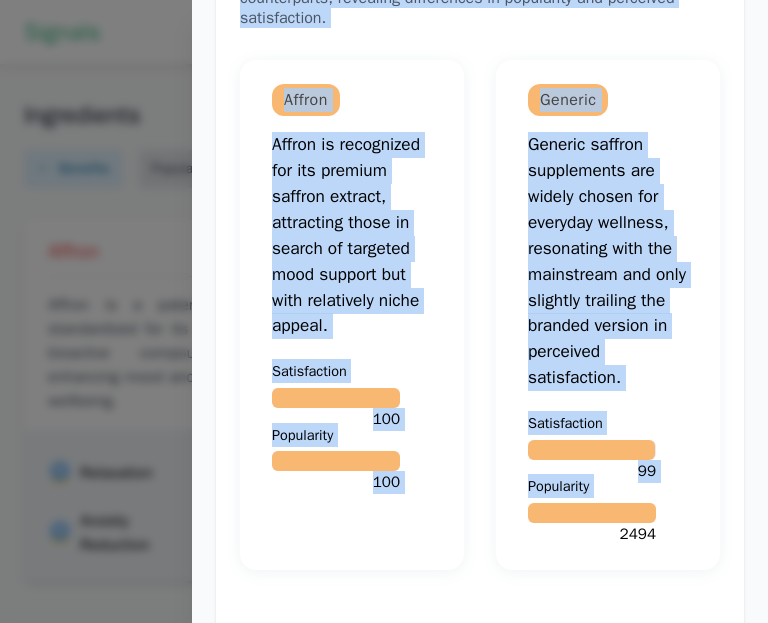click on "2494" at bounding box center (638, 534) 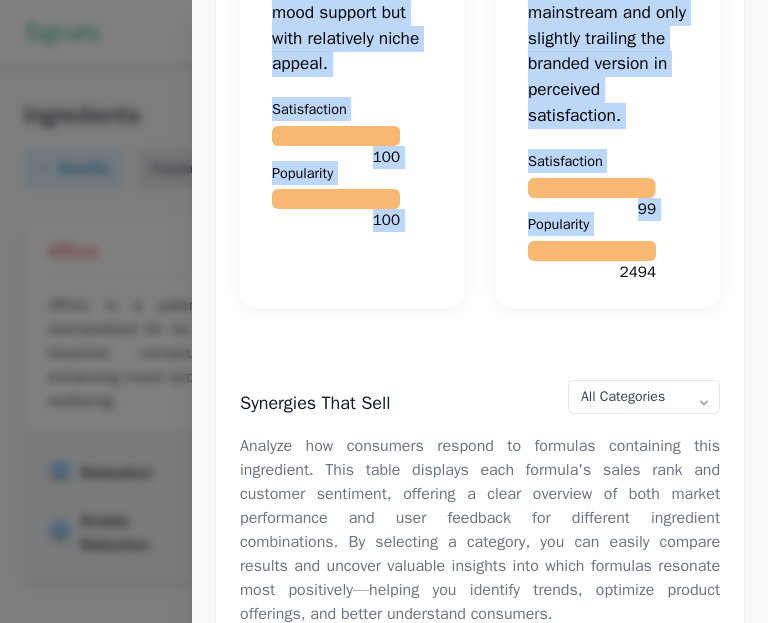 scroll, scrollTop: 1354, scrollLeft: 0, axis: vertical 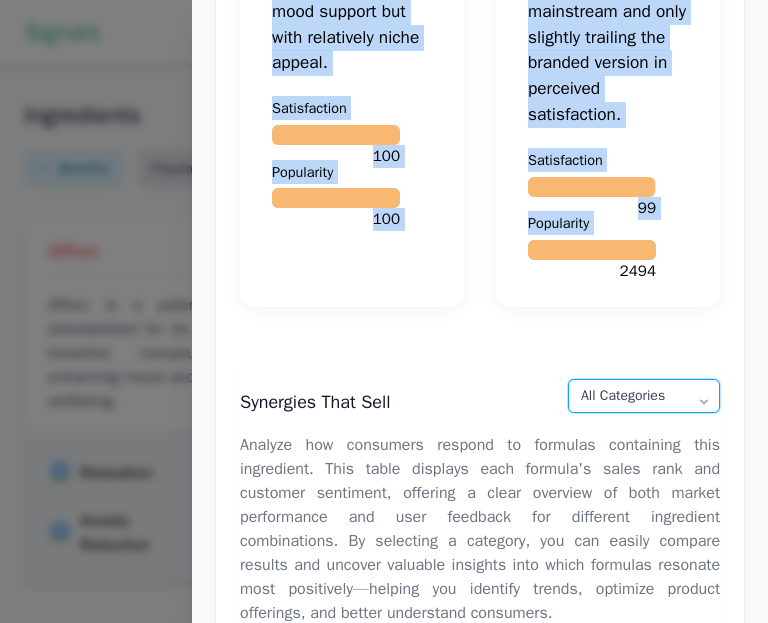 click on "All Categories Stress & Mood Metabolism Cognitive Health Women's Health Digestive Health Children's Health Sleep" at bounding box center (644, 396) 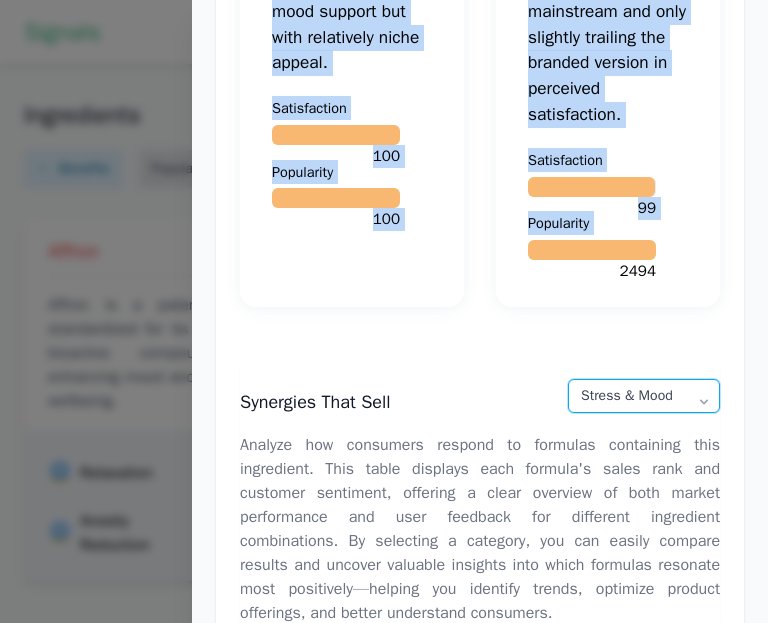 click on "All Categories Stress & Mood Metabolism Cognitive Health Women's Health Digestive Health Children's Health Sleep" at bounding box center [644, 396] 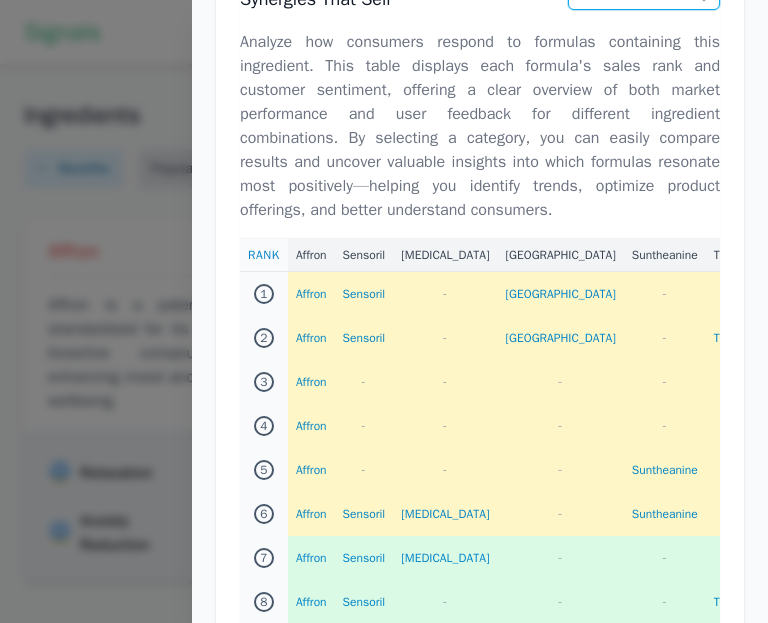 scroll, scrollTop: 1759, scrollLeft: 0, axis: vertical 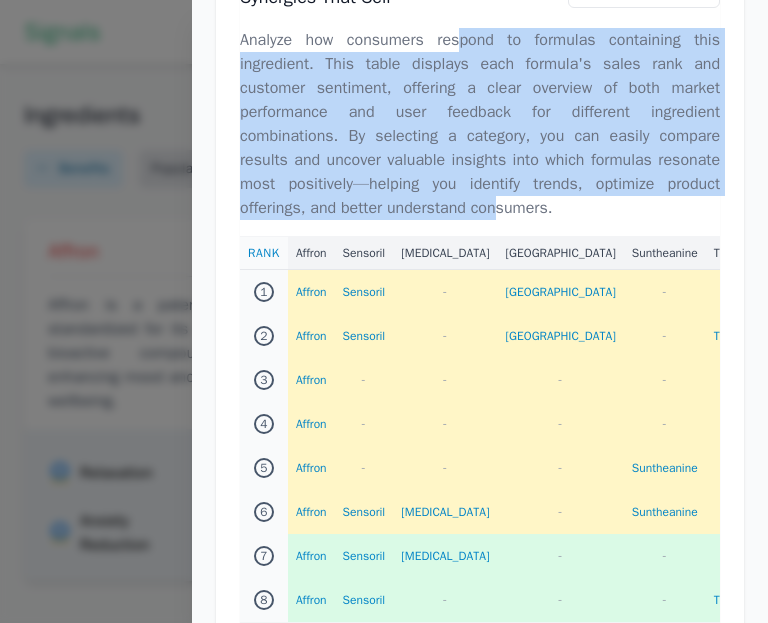 drag, startPoint x: 452, startPoint y: 57, endPoint x: 498, endPoint y: 215, distance: 164.56001 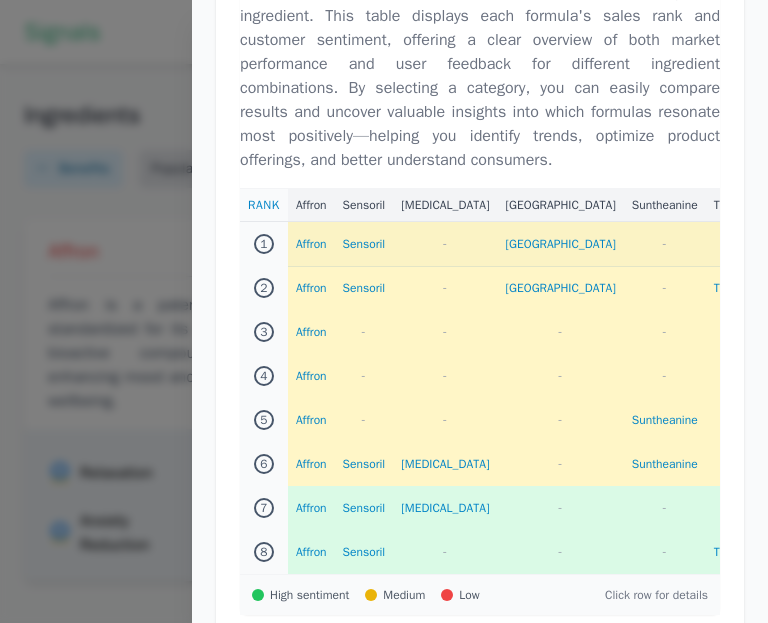 scroll, scrollTop: 1925, scrollLeft: 0, axis: vertical 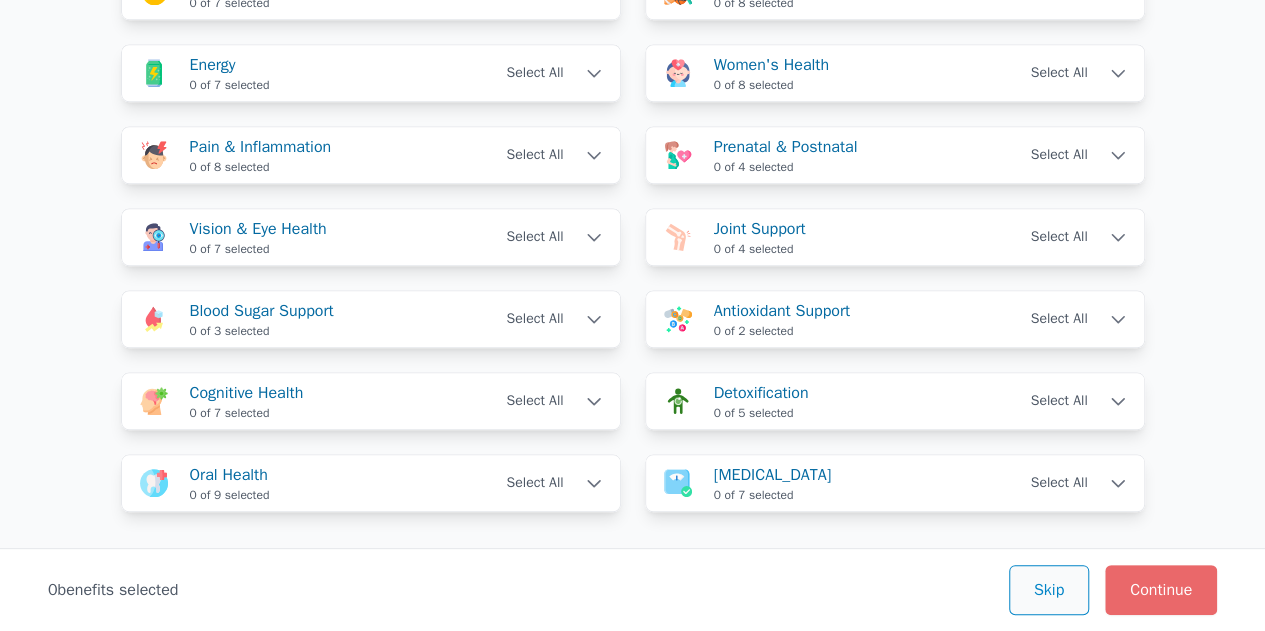 click on "Skip" at bounding box center [1049, 590] 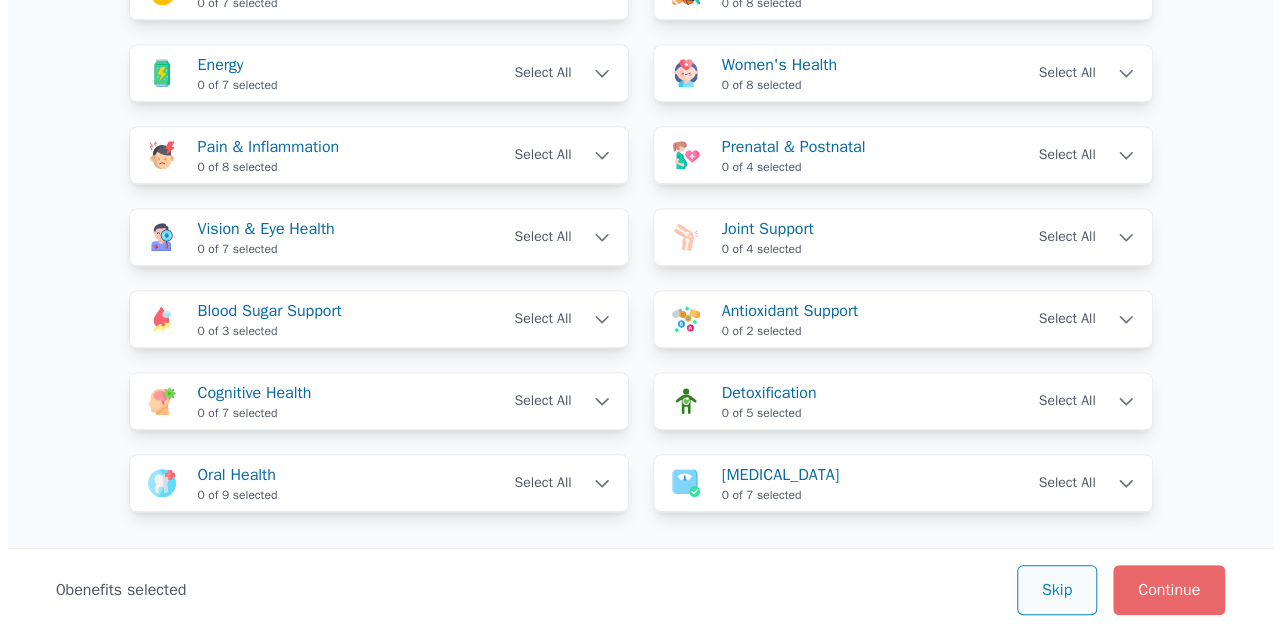 scroll, scrollTop: 0, scrollLeft: 0, axis: both 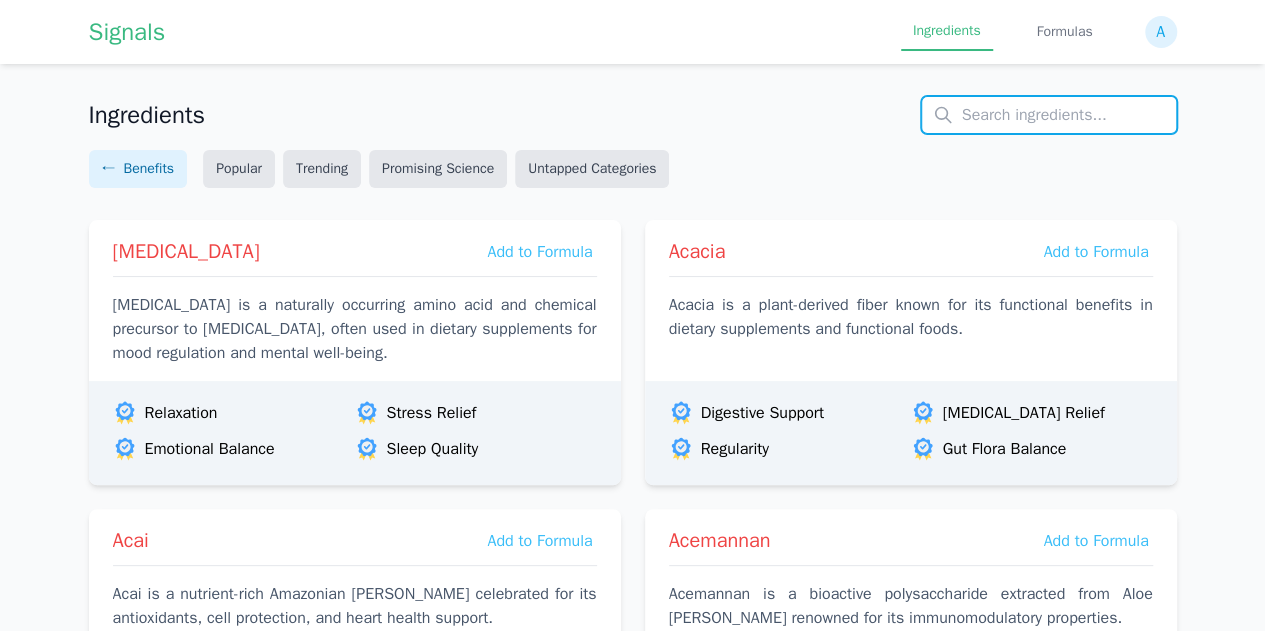click at bounding box center [1049, 115] 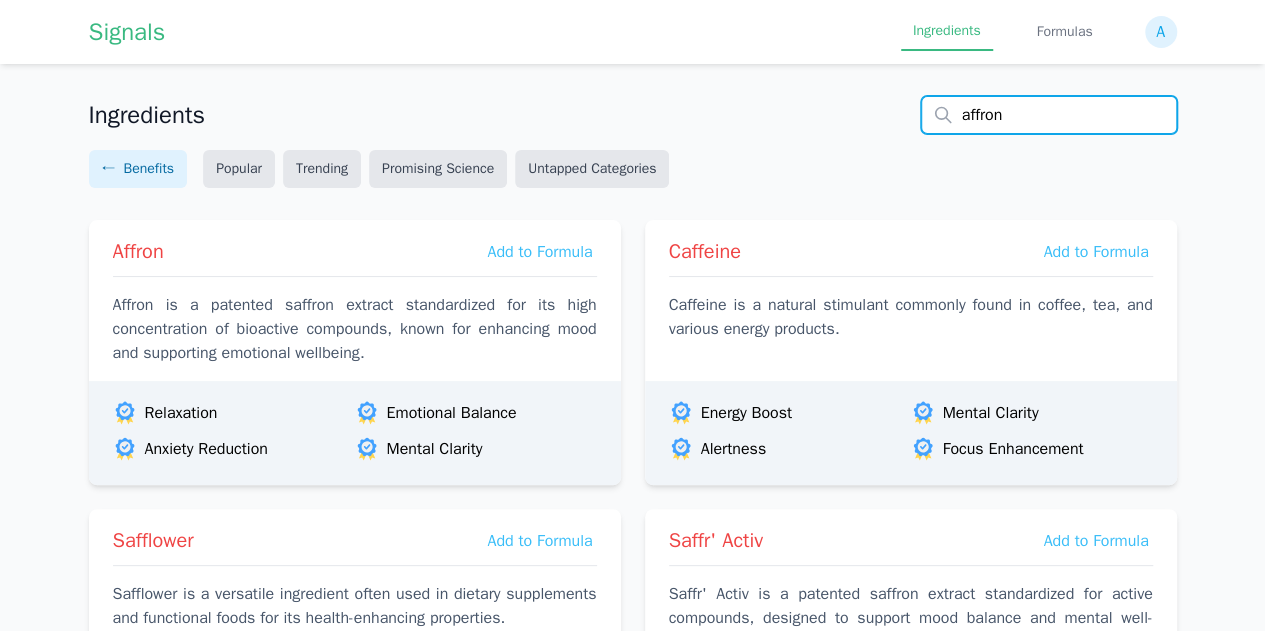 type on "affron" 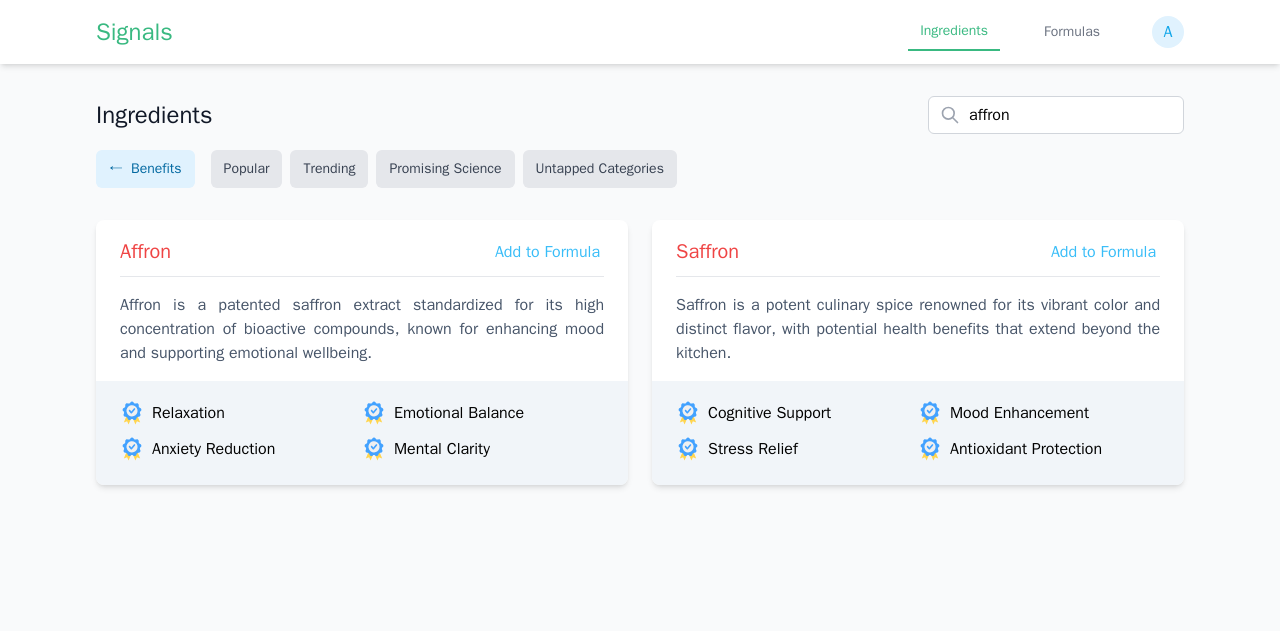 click on "Signals  Ingredients   Formulas  A Ingredients affron ← Benefits  Popular   Trending   Promising Science   Untapped Categories  Affron  Add to Formula  Affron is a patented saffron extract standardized for its high concentration of bioactive compounds, known for enhancing mood and supporting emotional wellbeing. Relaxation Emotional Balance Anxiety Reduction Mental Clarity Saffron  Add to Formula  Saffron is a potent culinary spice renowned for its vibrant color and distinct flavor, with potential health benefits that extend beyond the kitchen. Cognitive Support Mood Enhancement Stress Relief Antioxidant Protection" at bounding box center [640, 315] 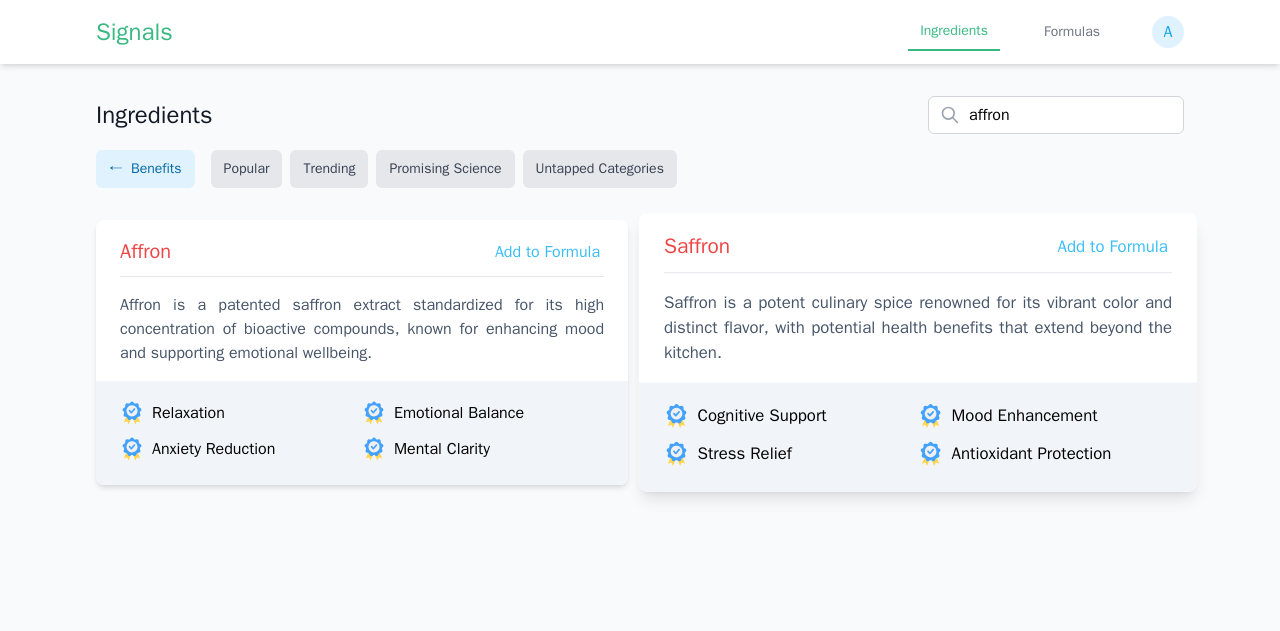 click on "Saffron  Add to Formula" at bounding box center [918, 247] 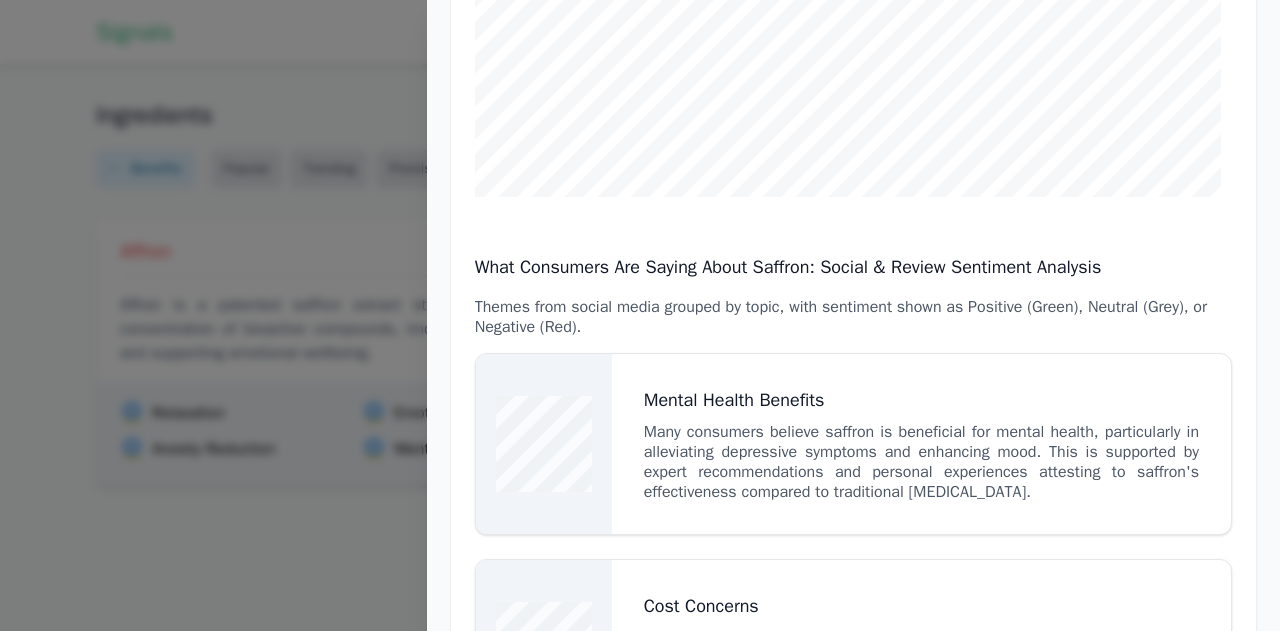 scroll, scrollTop: 1203, scrollLeft: 0, axis: vertical 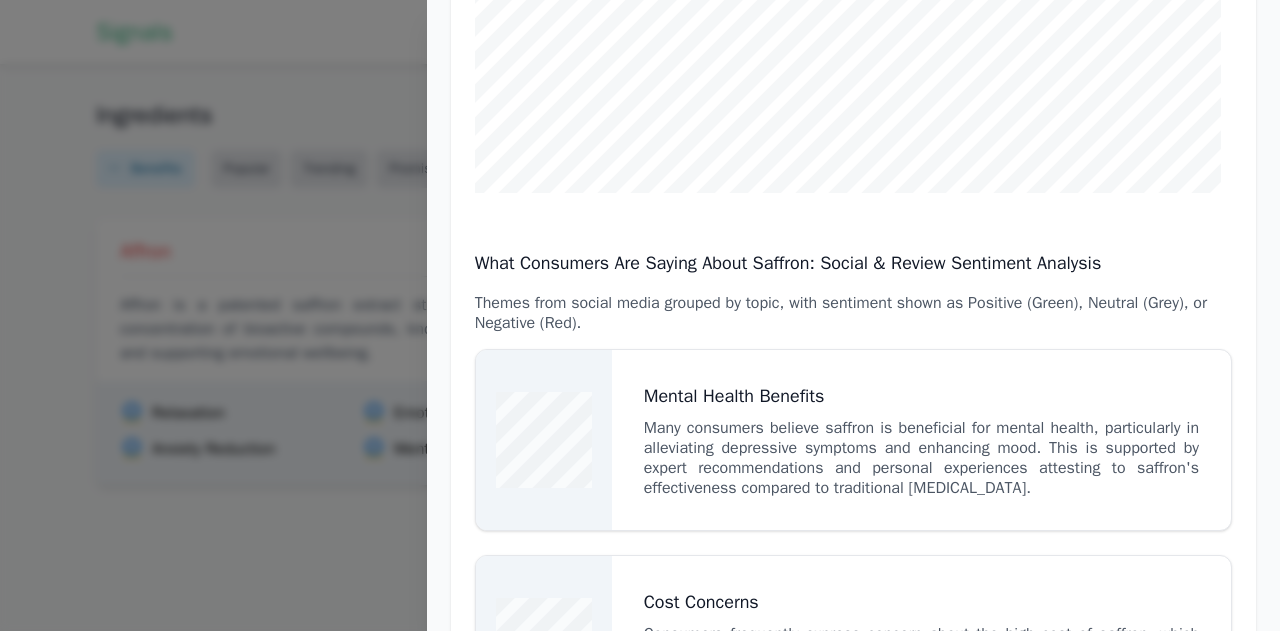 drag, startPoint x: 854, startPoint y: 305, endPoint x: 706, endPoint y: 220, distance: 170.6722 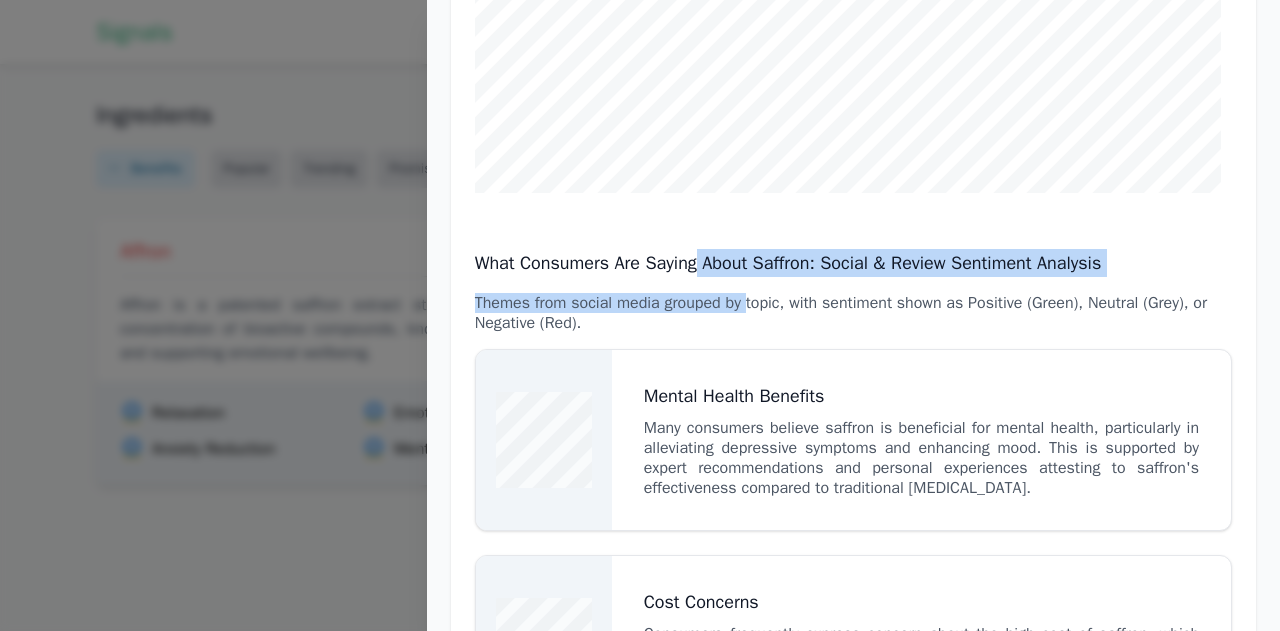 drag, startPoint x: 706, startPoint y: 220, endPoint x: 748, endPoint y: 293, distance: 84.21995 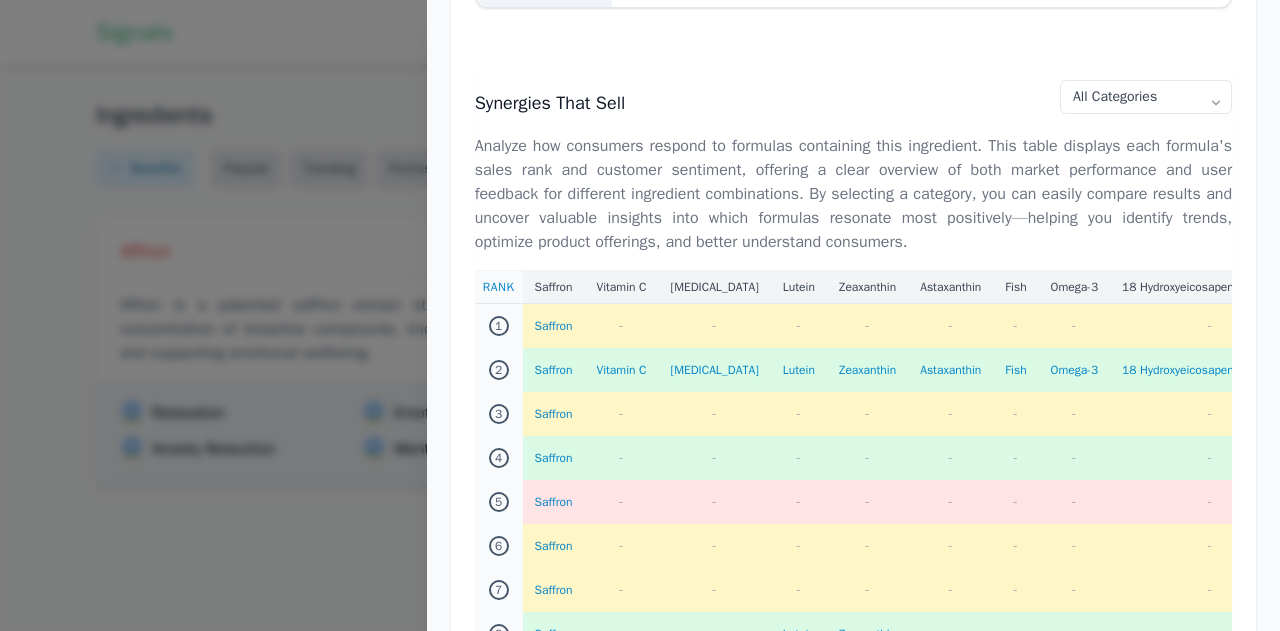scroll, scrollTop: 2139, scrollLeft: 0, axis: vertical 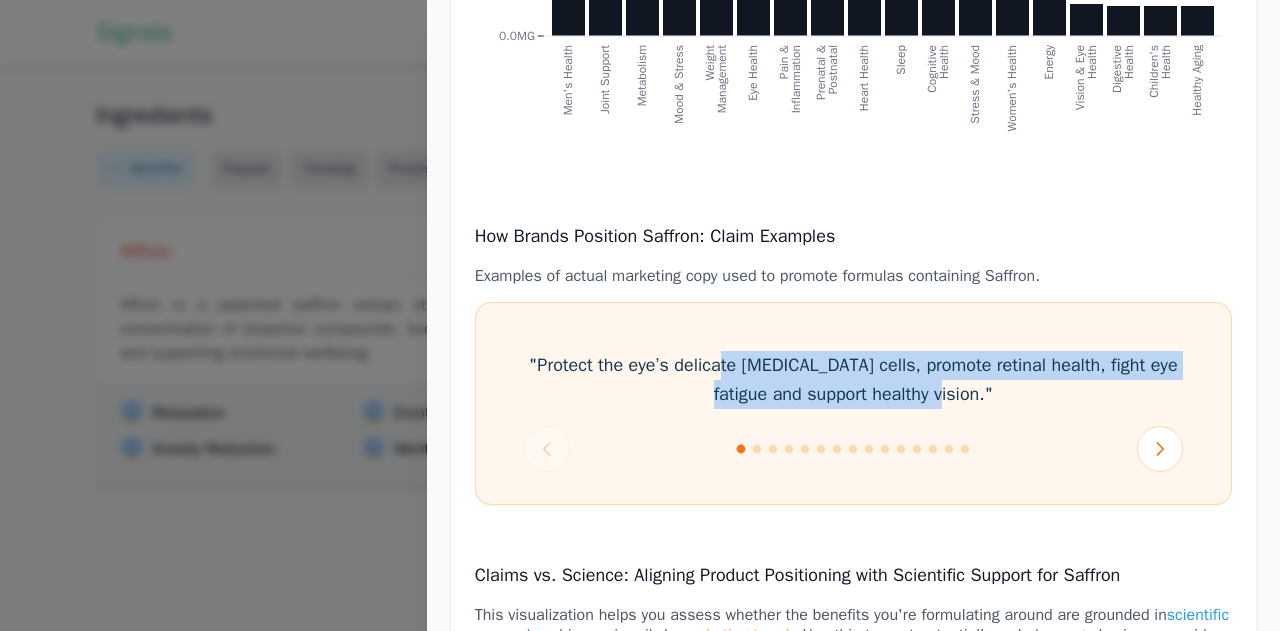 drag, startPoint x: 711, startPoint y: 357, endPoint x: 941, endPoint y: 386, distance: 231.82104 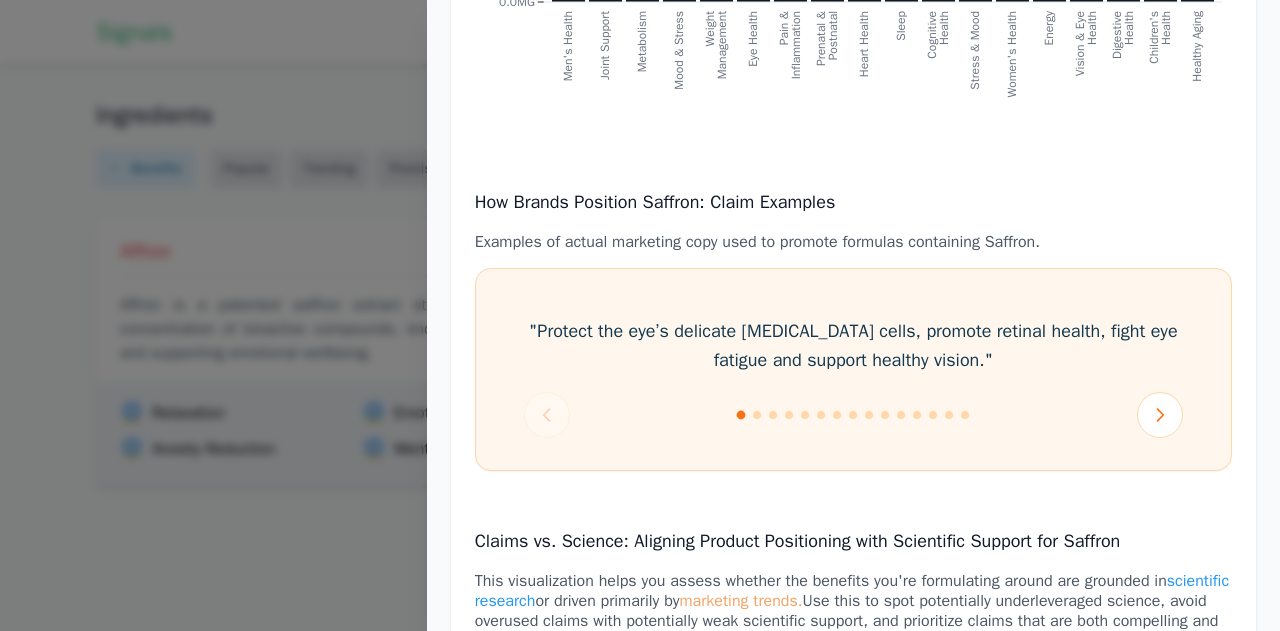 scroll, scrollTop: 3472, scrollLeft: 0, axis: vertical 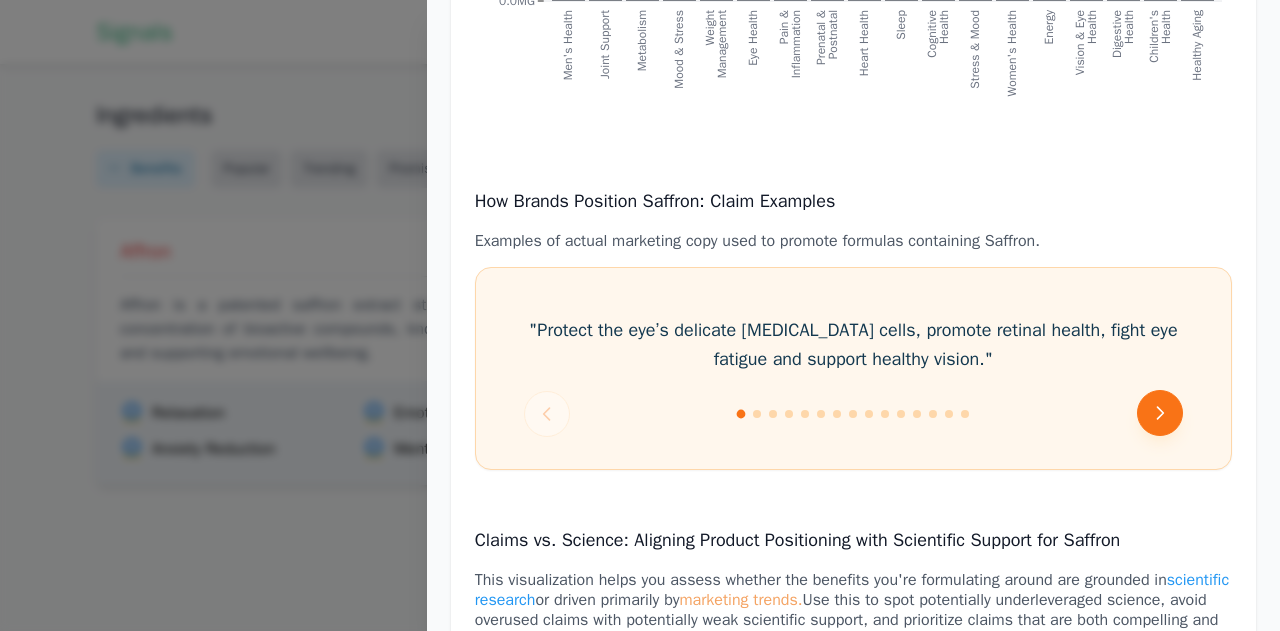 click at bounding box center [1160, 413] 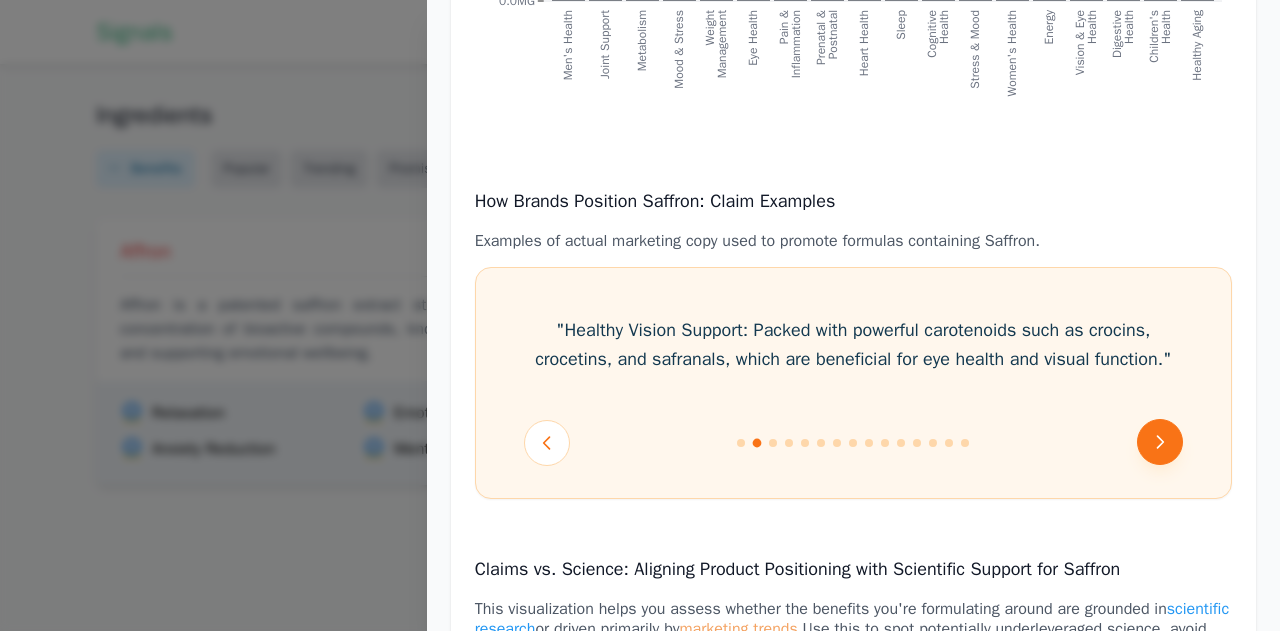 click at bounding box center (1160, 442) 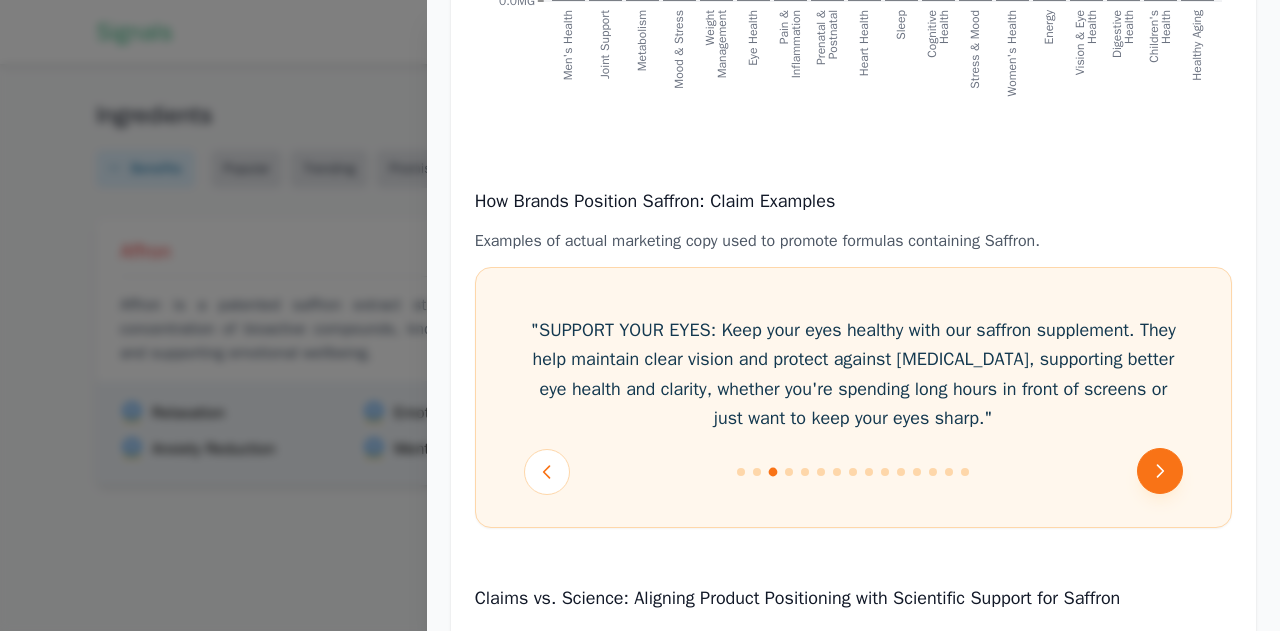 click on ""SUPPORT YOUR EYES: Keep your eyes healthy with our saffron supplement. They help maintain clear vision and protect against [MEDICAL_DATA], supporting better eye health and clarity, whether you're spending long hours in front of screens or just want to keep your eyes sharp."" at bounding box center [853, 374] 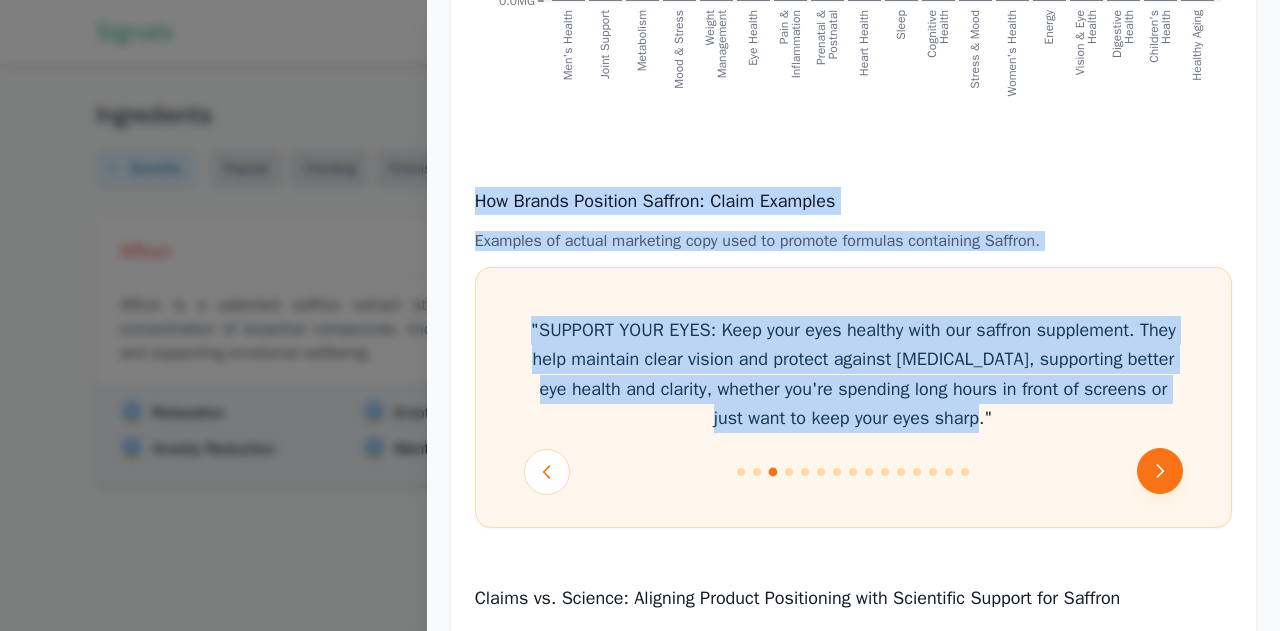 drag, startPoint x: 1152, startPoint y: 415, endPoint x: 1152, endPoint y: 458, distance: 43 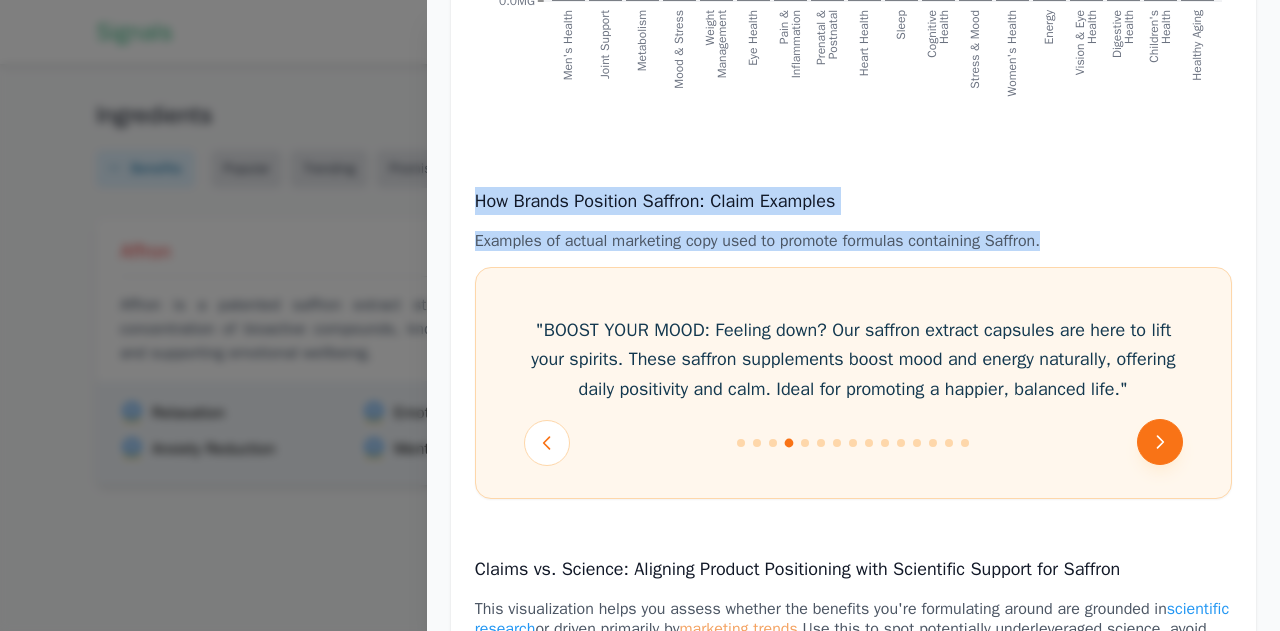 click on ""BOOST YOUR MOOD: Feeling down? Our saffron extract capsules are here to lift your spirits. These saffron supplements boost mood and energy naturally, offering daily positivity and calm. Ideal for promoting a happier, balanced life."" at bounding box center [853, 383] 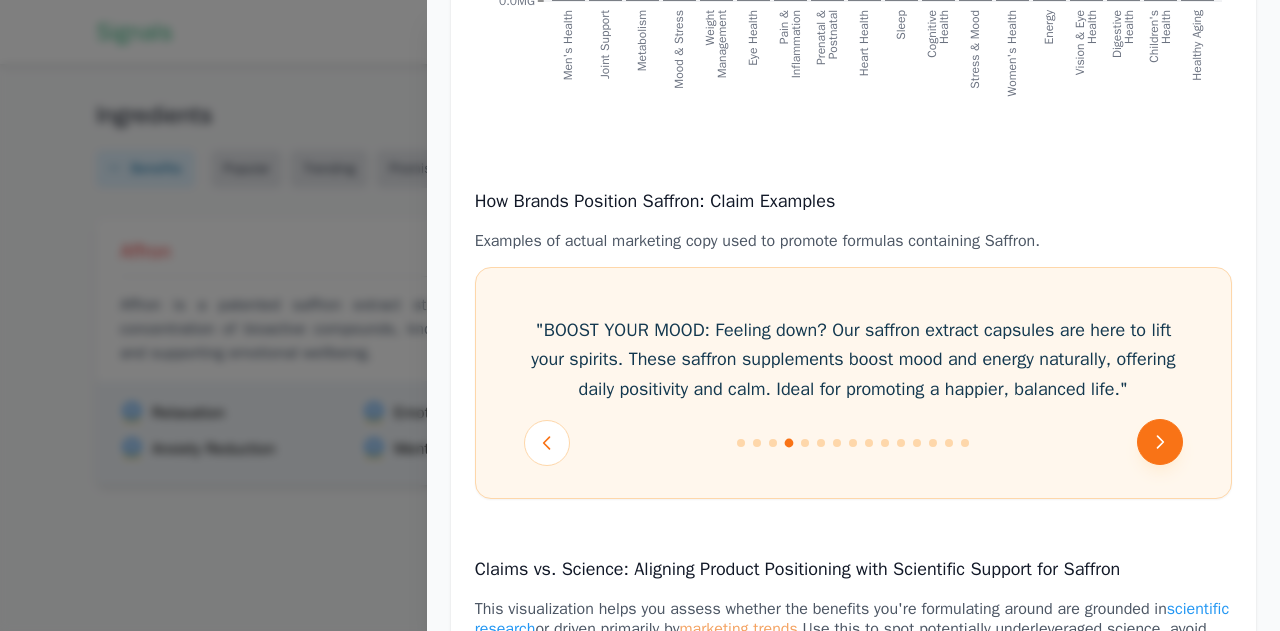 click 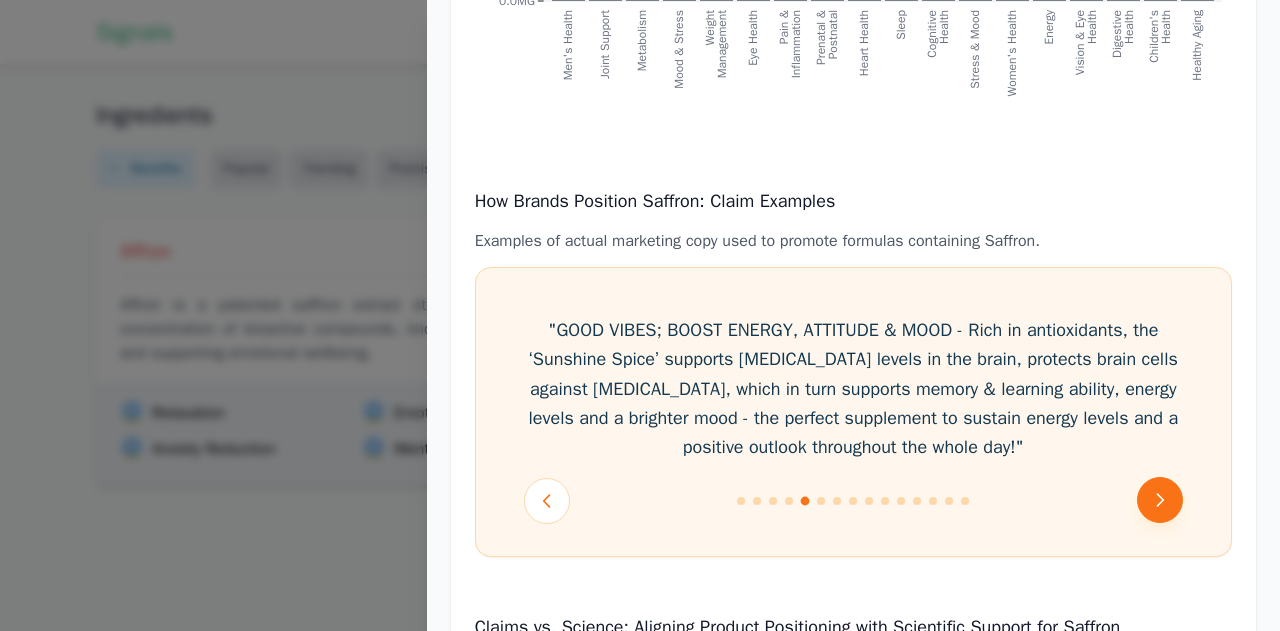 click on ""GOOD VIBES; BOOST ENERGY, ATTITUDE & MOOD - Rich in antioxidants, the ‘Sunshine Spice’ supports [MEDICAL_DATA] levels in the brain, protects brain cells against [MEDICAL_DATA], which in turn supports memory & learning ability, energy levels and a brighter mood - the perfect supplement to sustain energy levels and a positive outlook throughout the whole day!"" at bounding box center (853, 389) 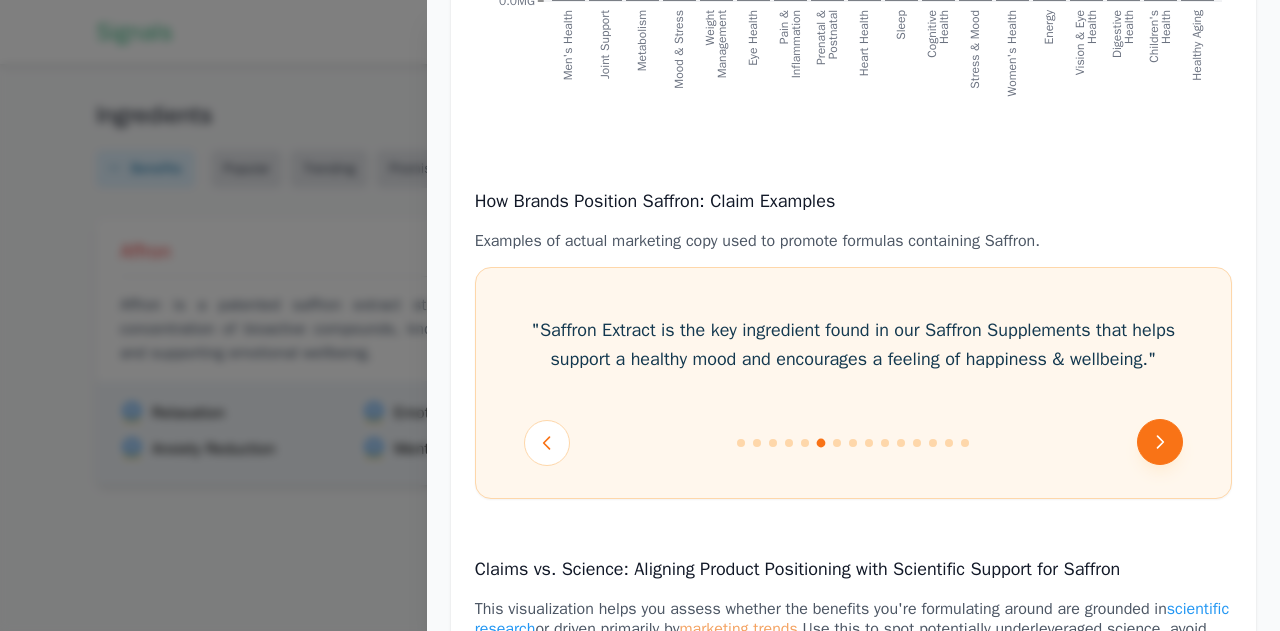 click at bounding box center (1160, 442) 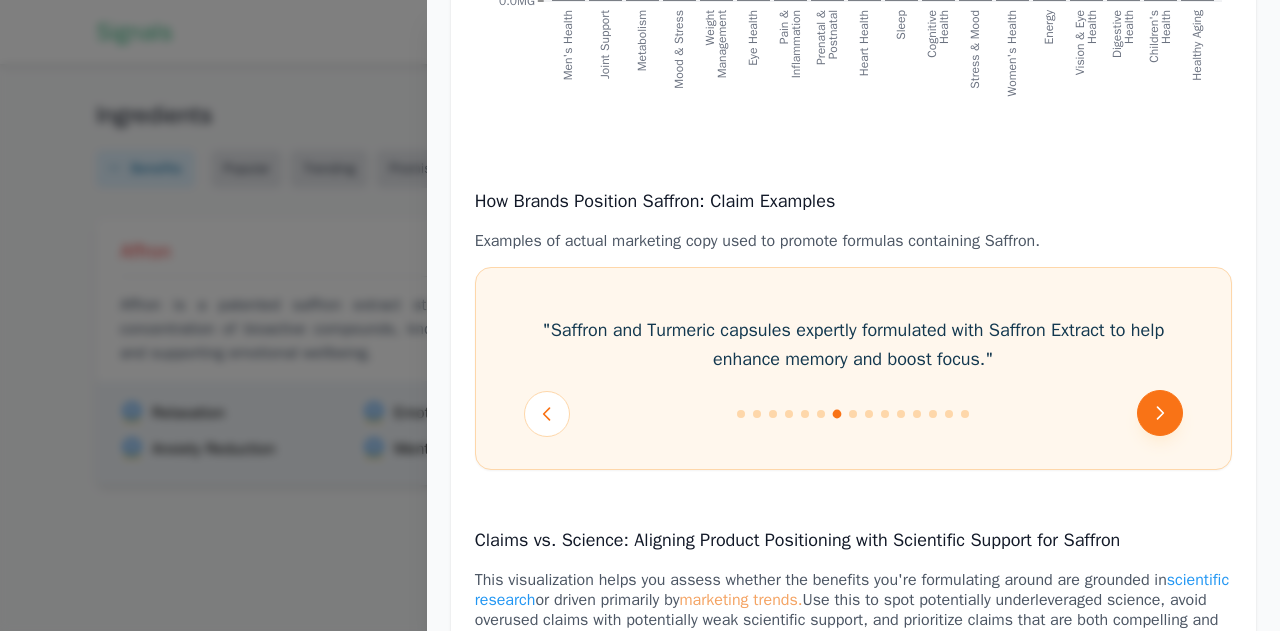 click at bounding box center [1160, 413] 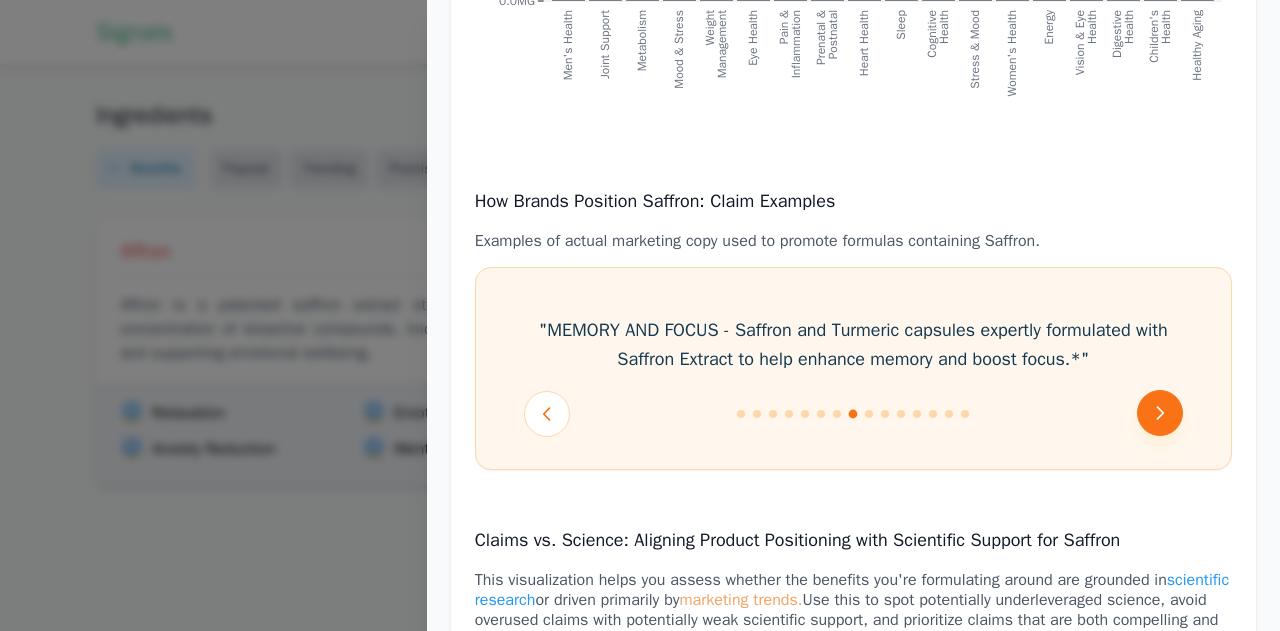 click at bounding box center (1160, 413) 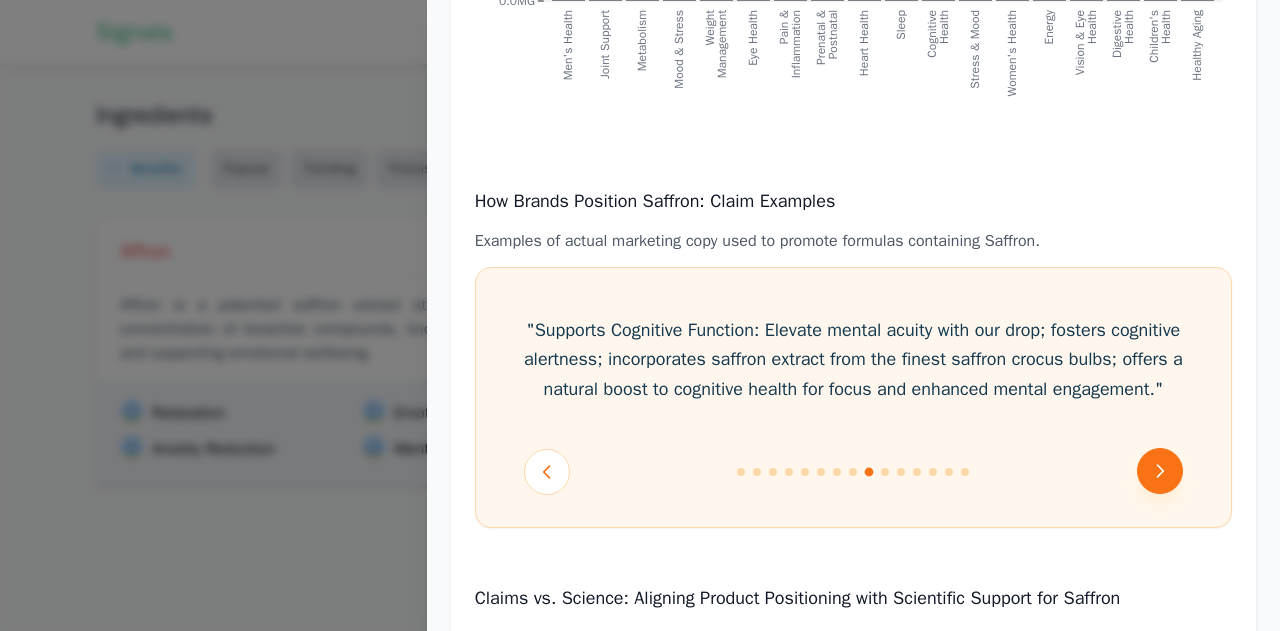 click 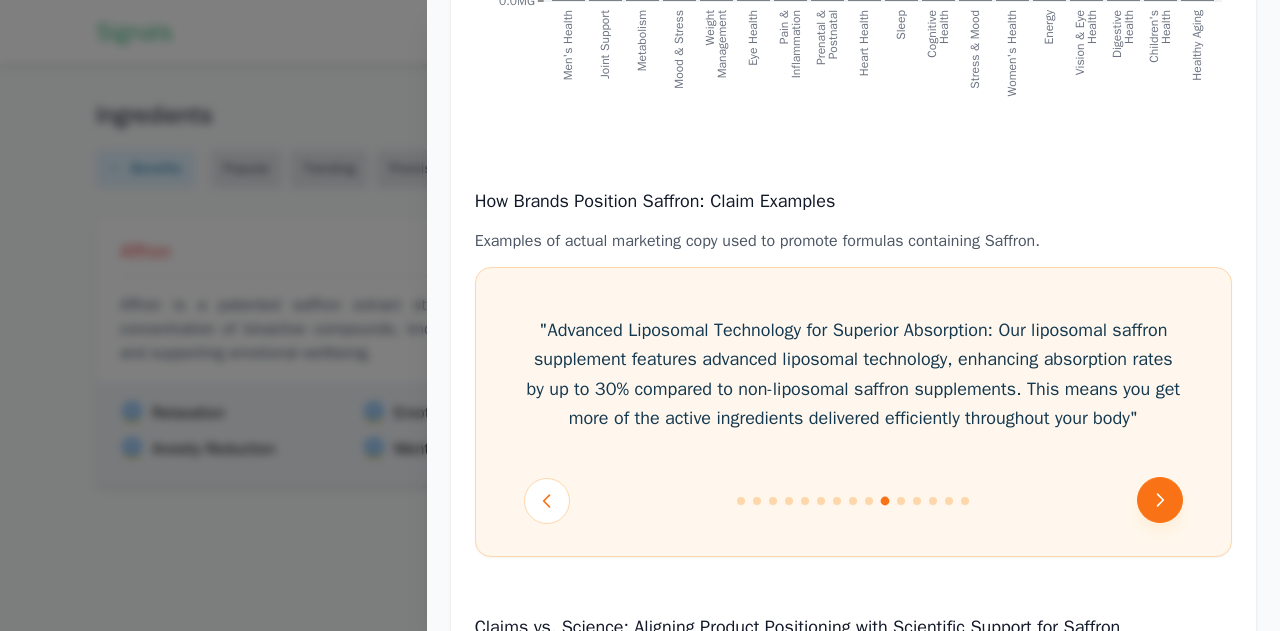click 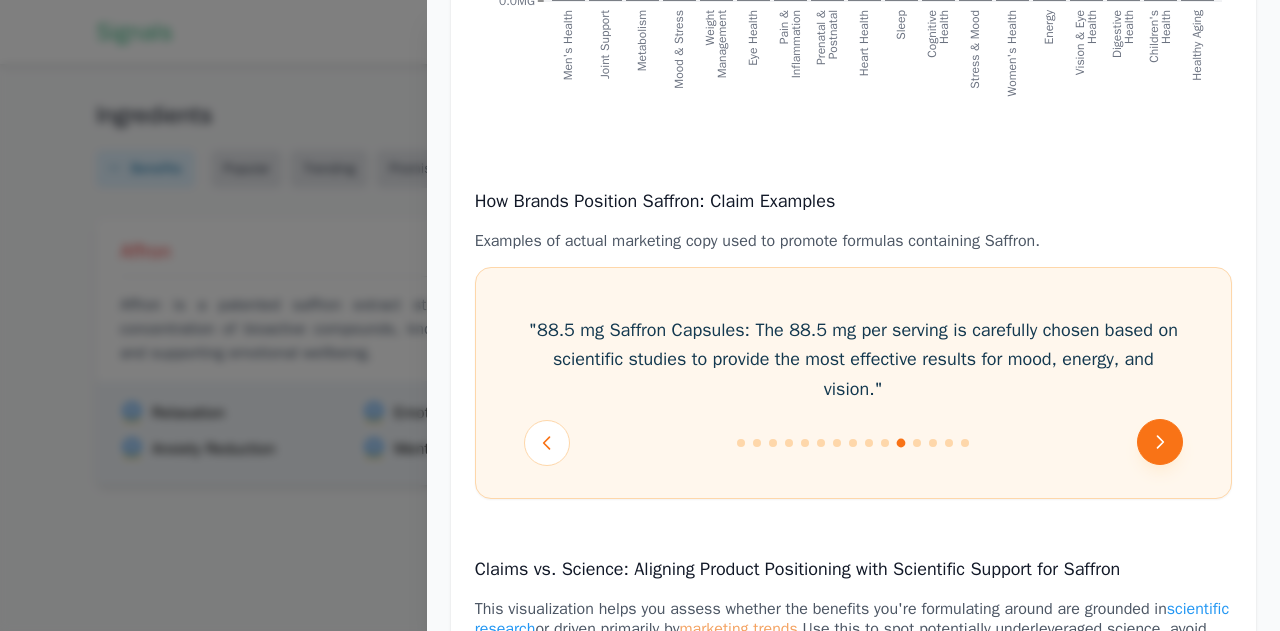 click on ""88.5 mg Saffron Capsules: The 88.5 mg per serving is carefully chosen based on scientific studies to provide the most effective results for mood, energy, and vision."" at bounding box center [853, 383] 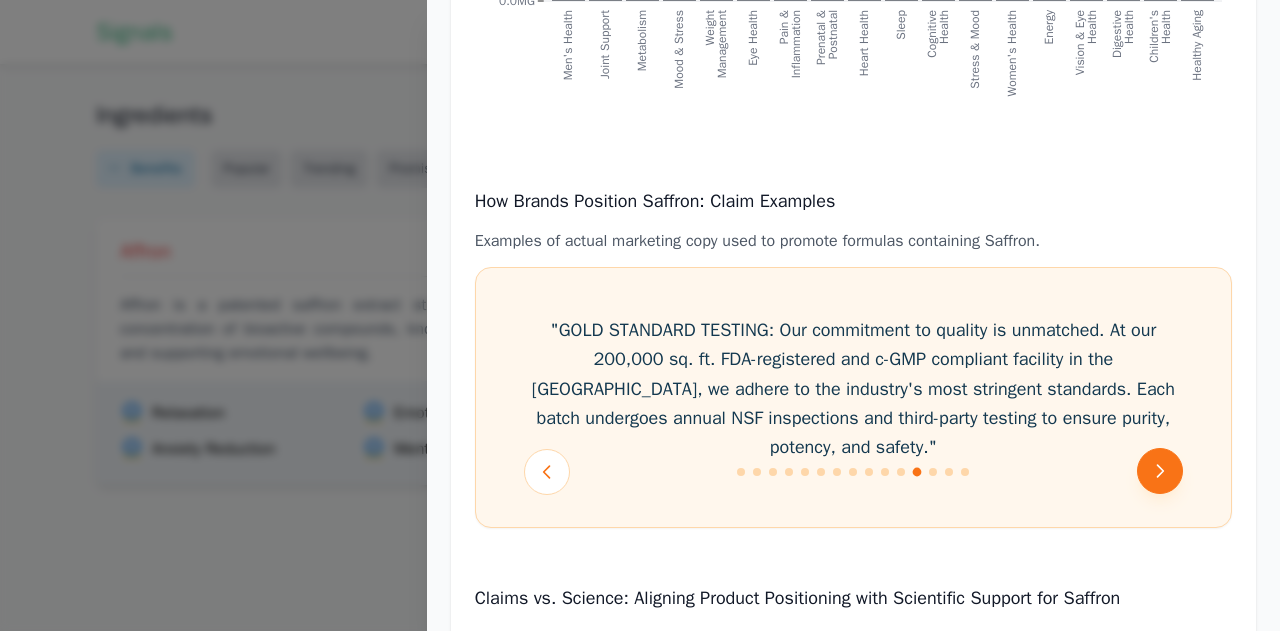 click 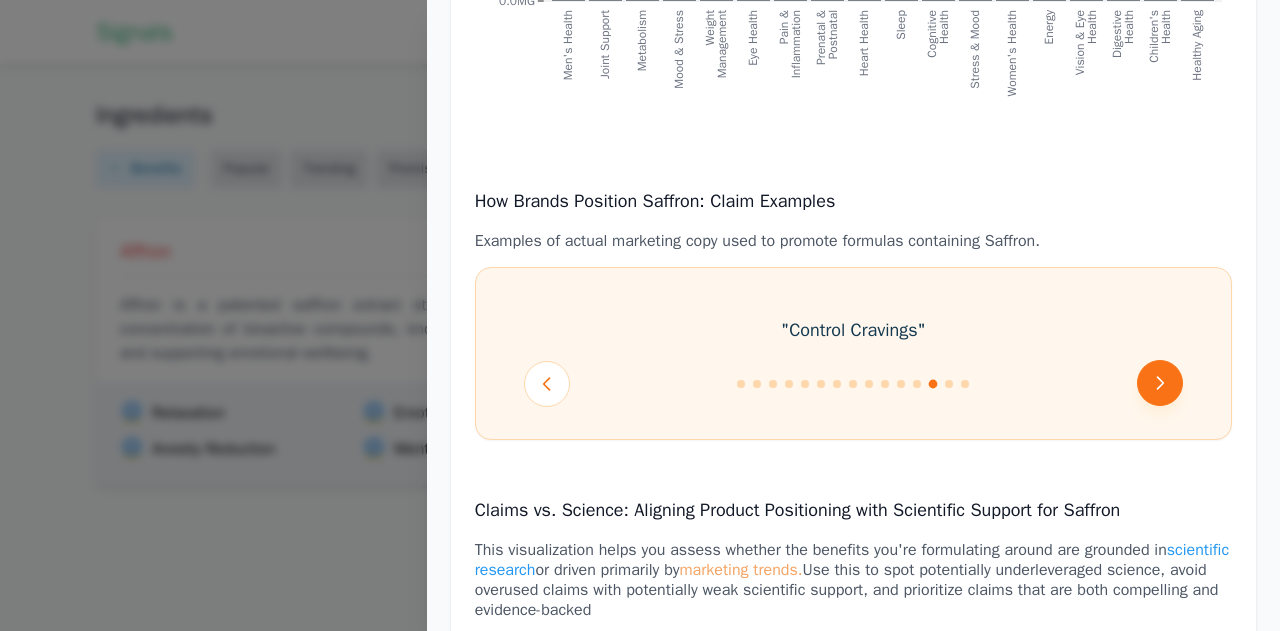 click 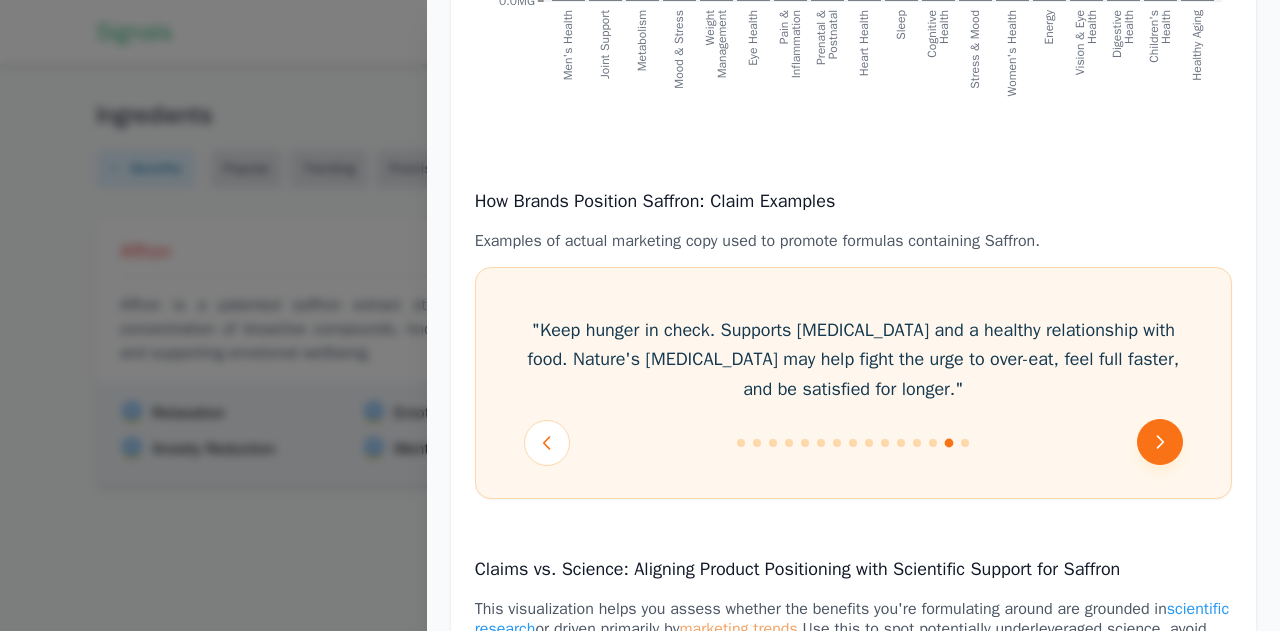 click 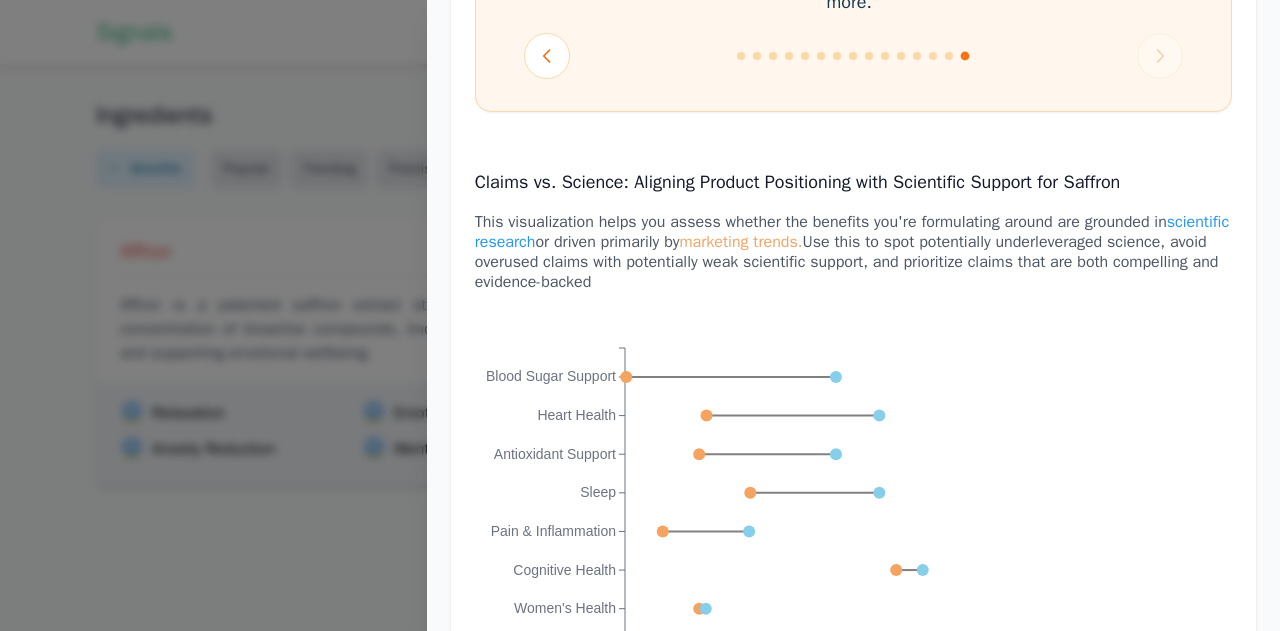 scroll, scrollTop: 3918, scrollLeft: 0, axis: vertical 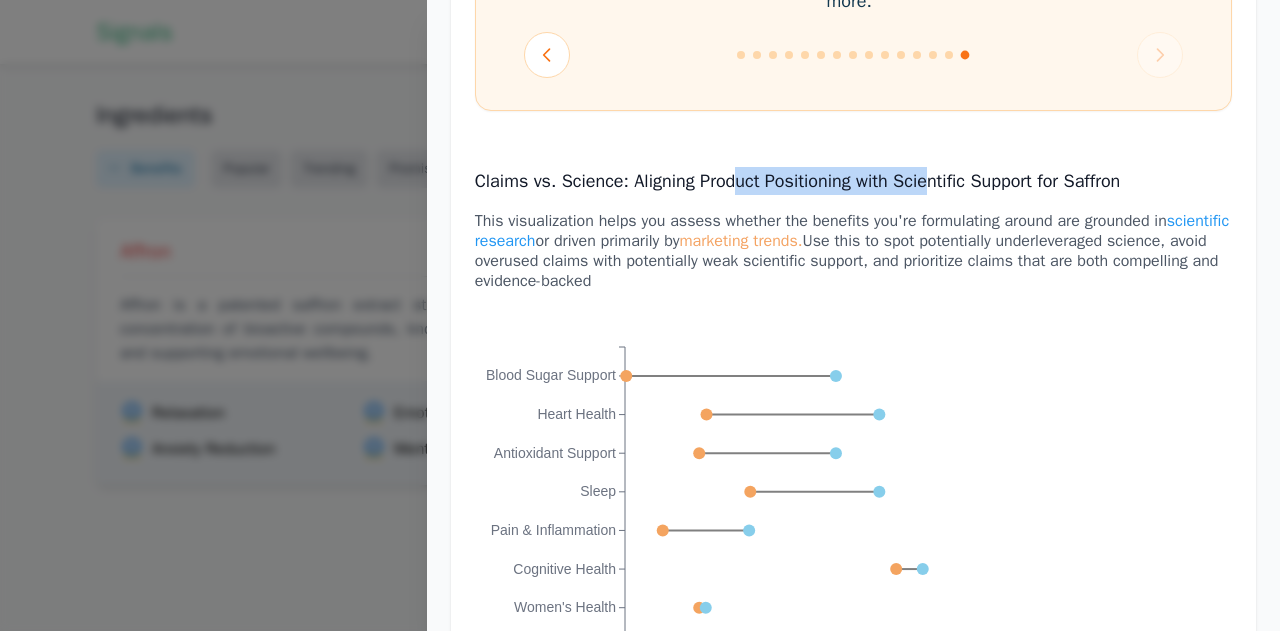 drag, startPoint x: 729, startPoint y: 167, endPoint x: 932, endPoint y: 167, distance: 203 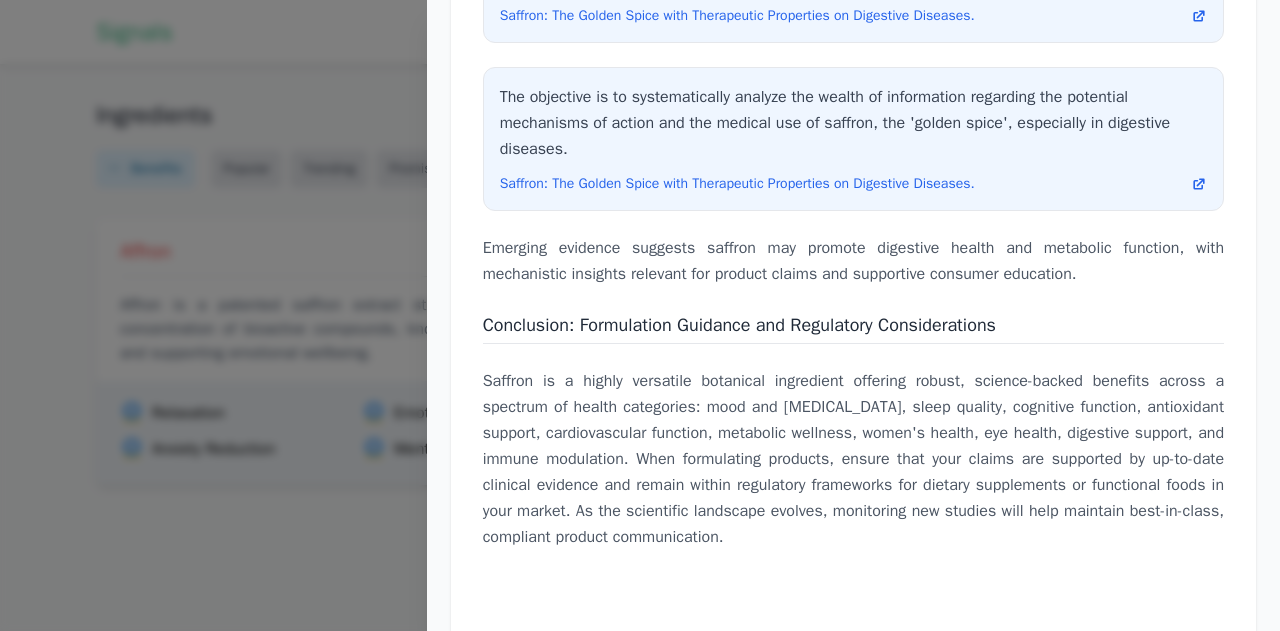 scroll, scrollTop: 10727, scrollLeft: 0, axis: vertical 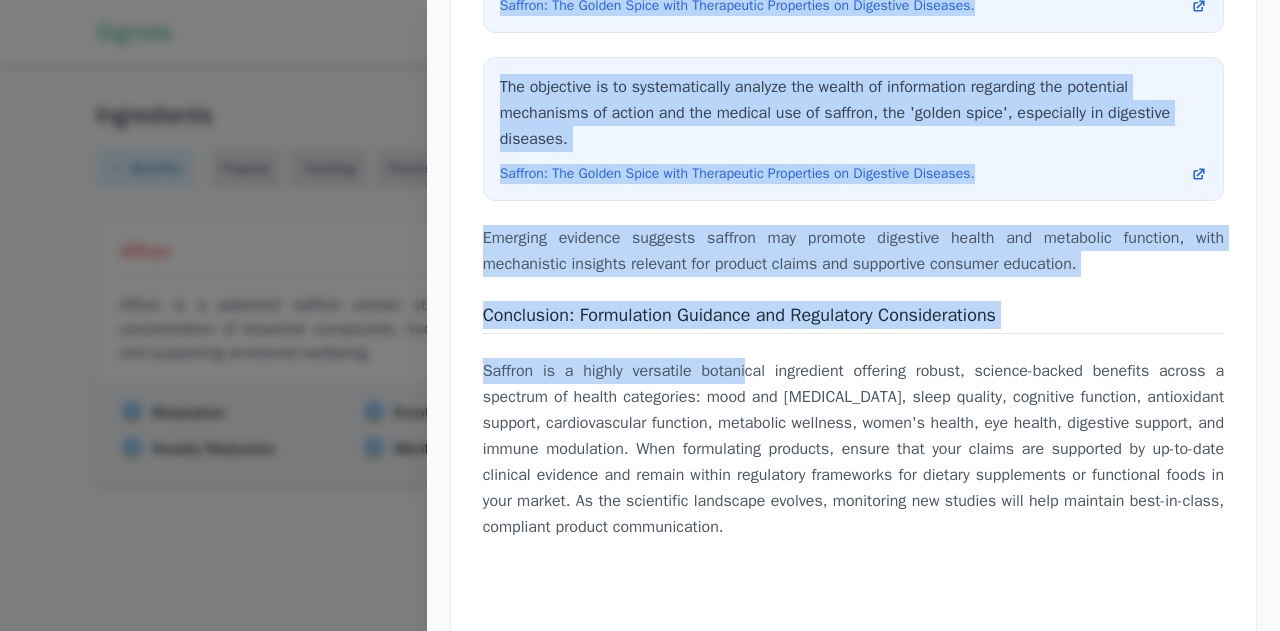 drag, startPoint x: 743, startPoint y: 315, endPoint x: 840, endPoint y: 551, distance: 255.15681 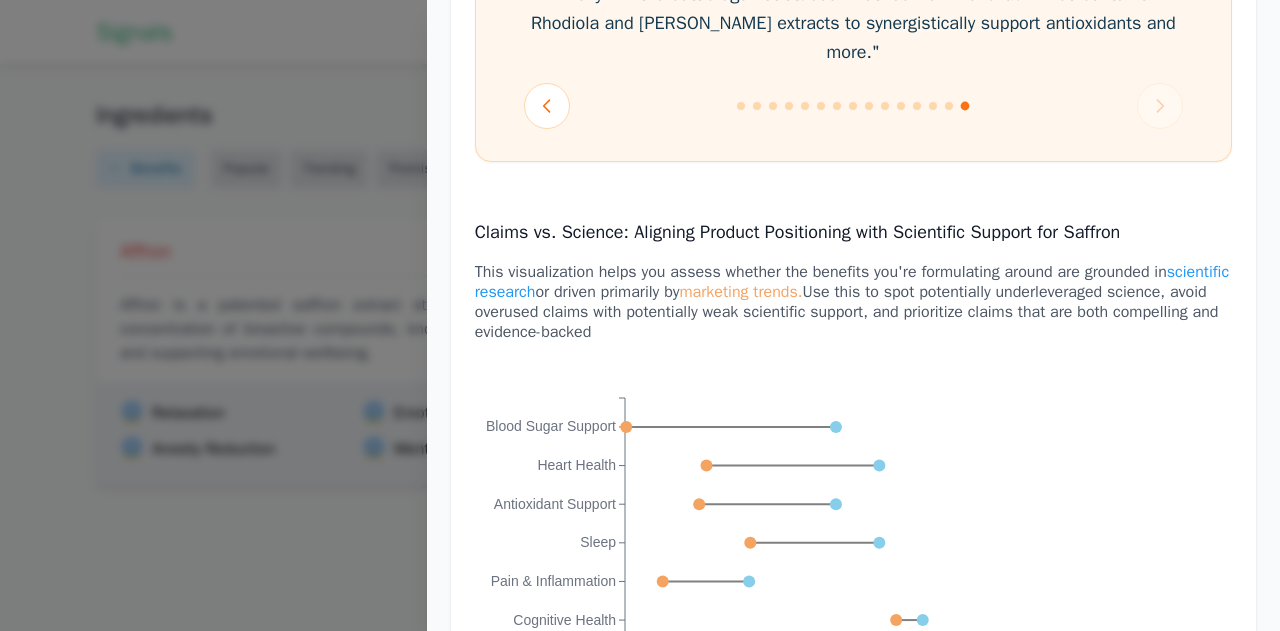scroll, scrollTop: 3868, scrollLeft: 0, axis: vertical 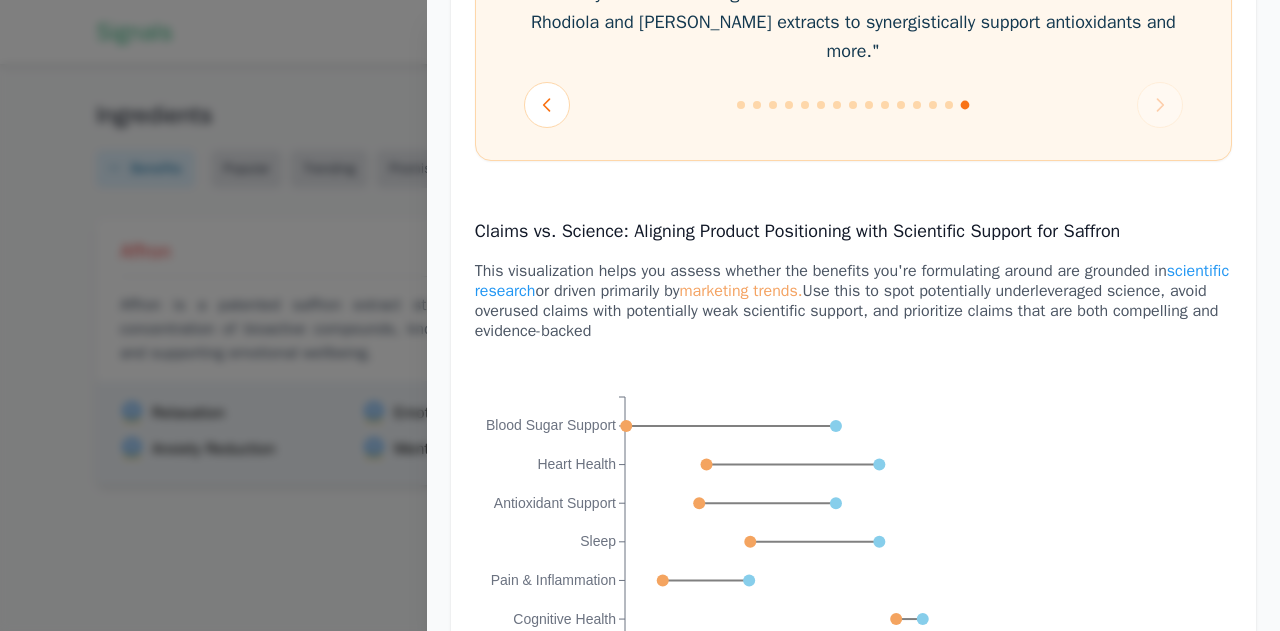 click on "marketing trends." at bounding box center [740, 291] 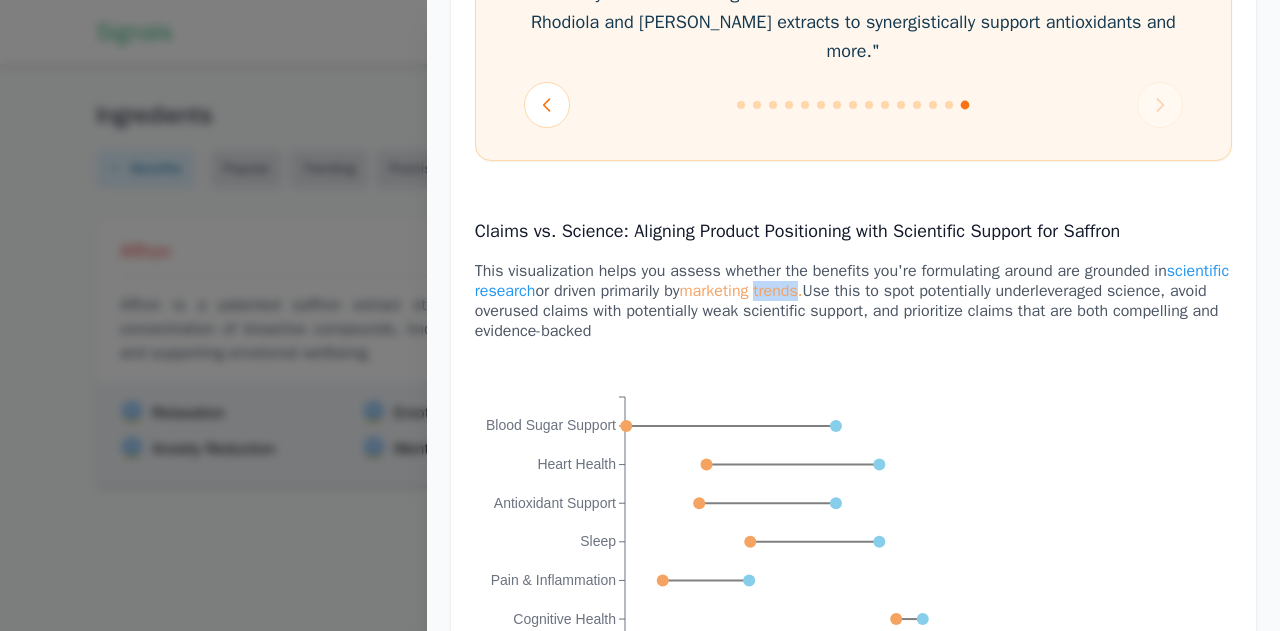 click on "marketing trends." at bounding box center (740, 291) 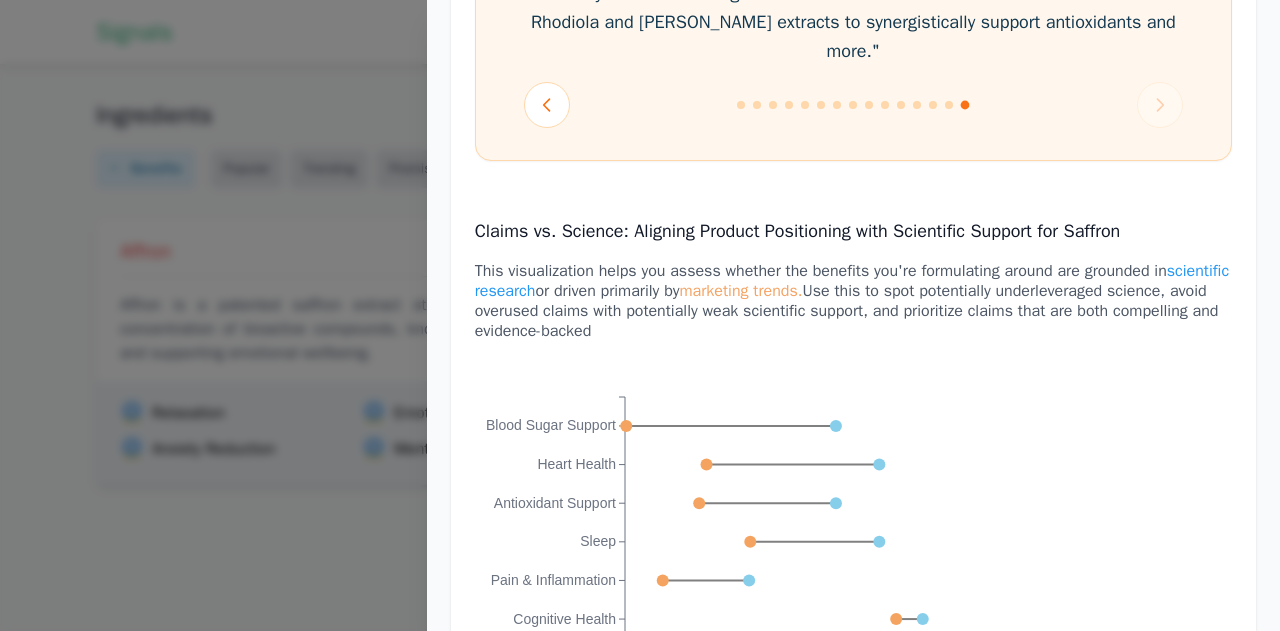 click on "scientific research" at bounding box center (852, 281) 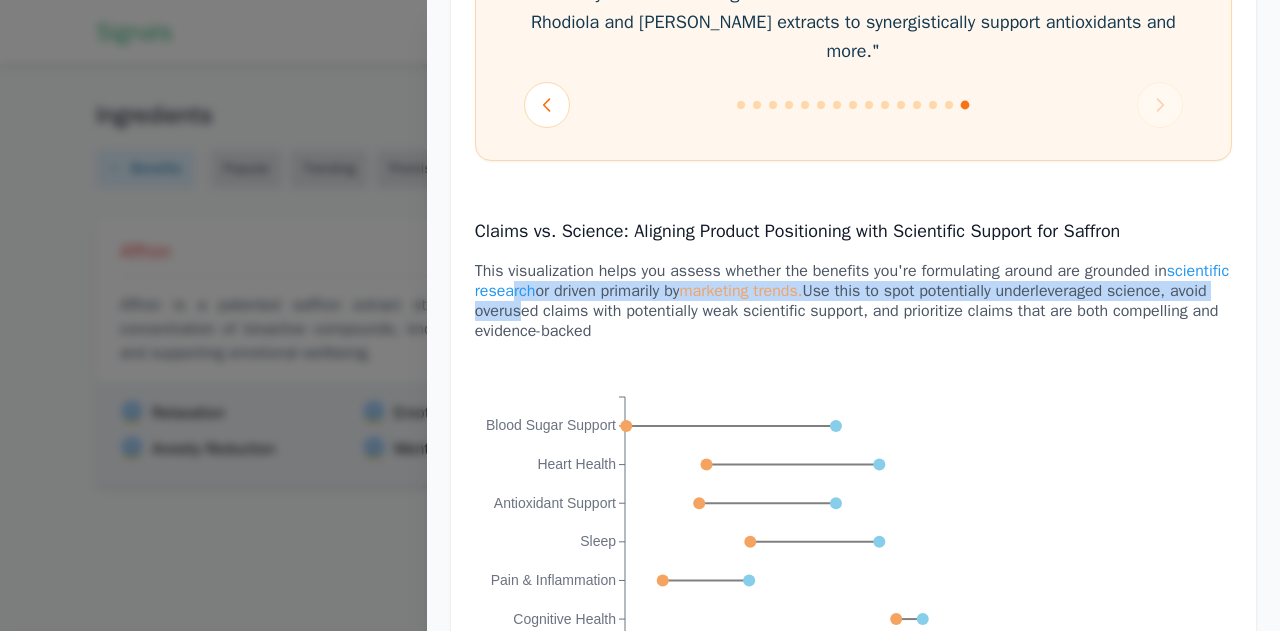 drag, startPoint x: 585, startPoint y: 272, endPoint x: 619, endPoint y: 291, distance: 38.948685 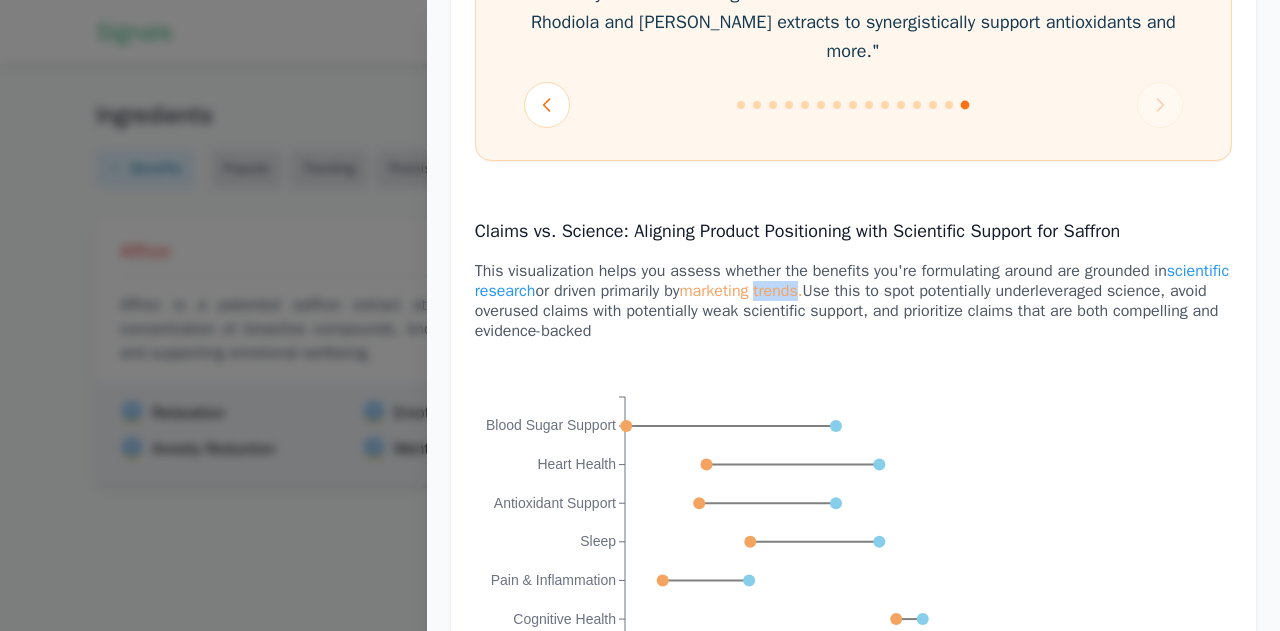 click on "marketing trends." at bounding box center (740, 291) 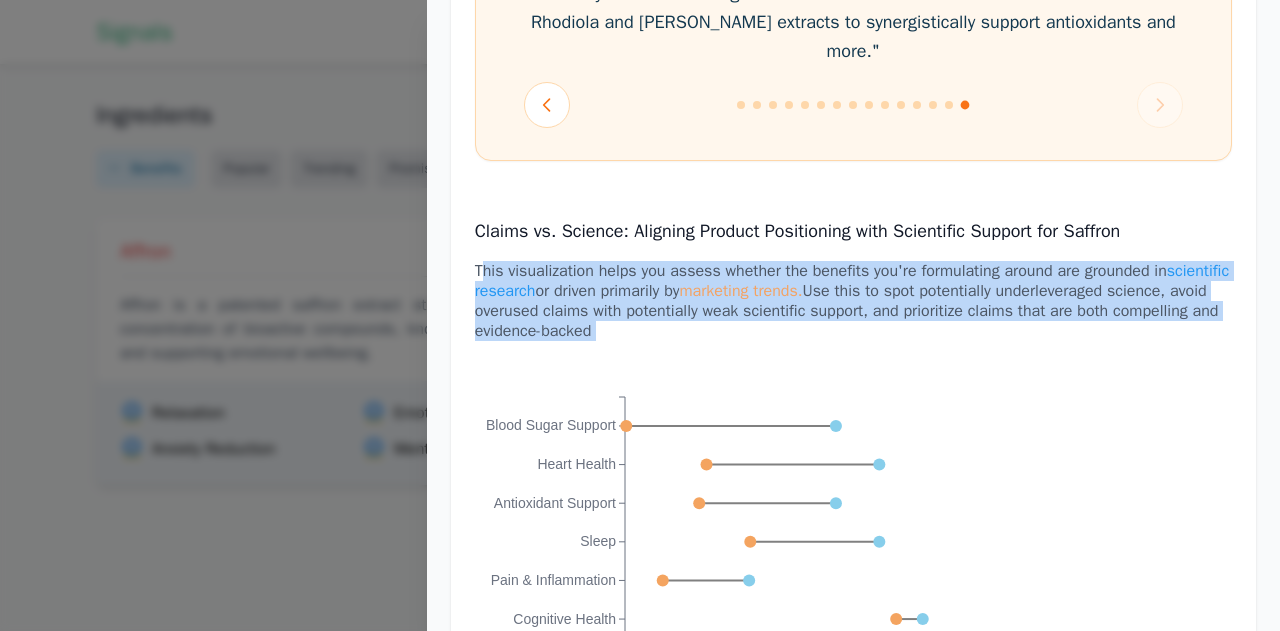 click on "marketing trends." at bounding box center [740, 291] 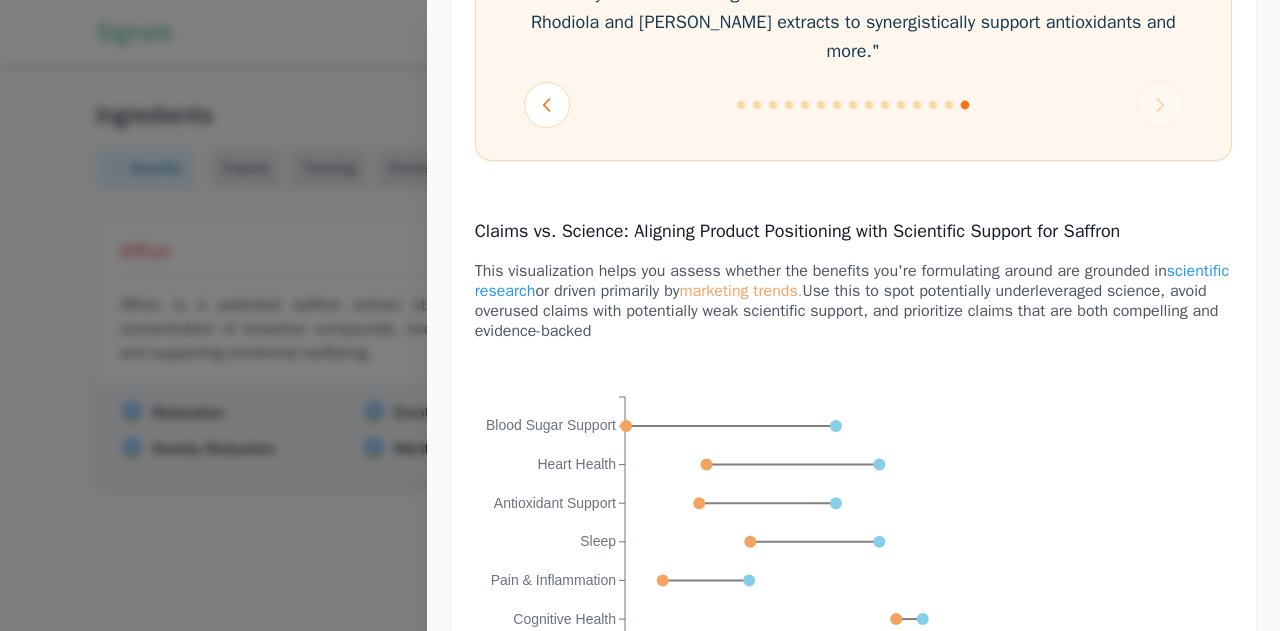 drag, startPoint x: 708, startPoint y: 486, endPoint x: 836, endPoint y: 483, distance: 128.03516 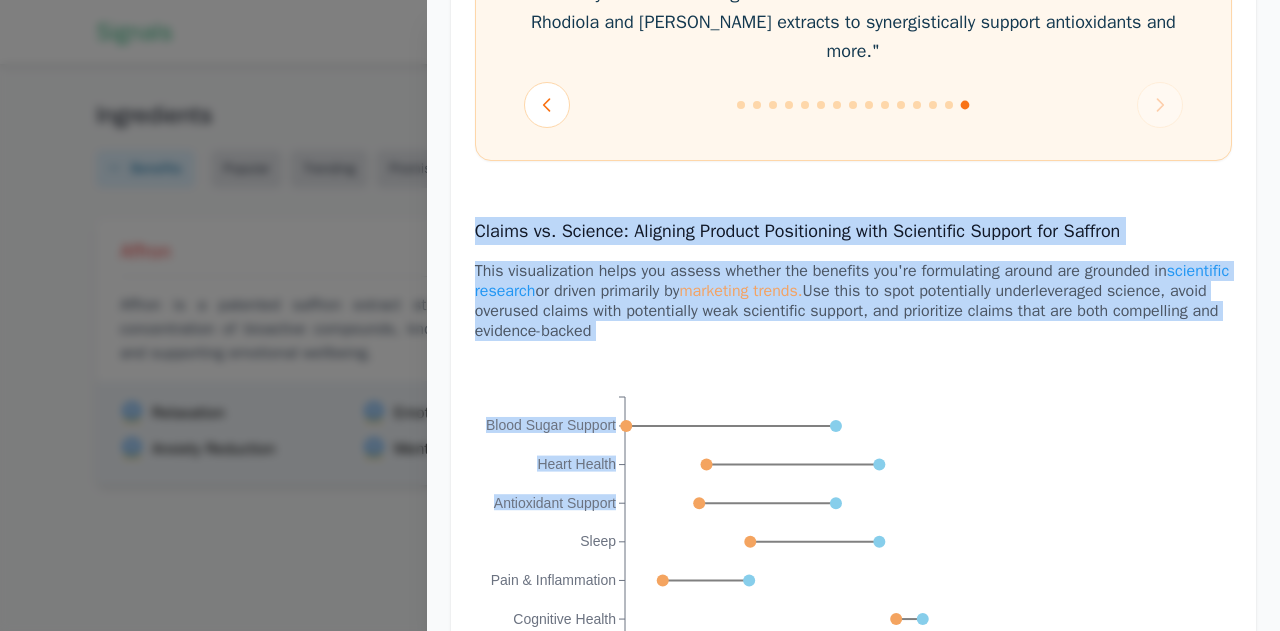 click on "2 4 6 8 10 12 14 16 18 20 22 Blood Sugar Support Heart Health Antioxidant Support Sleep Pain & Inflammation Cognitive Health Women's Health [MEDICAL_DATA] Immune Health Stress & Mood Digestive Health Energy Metabolism Vision & Eye Health" 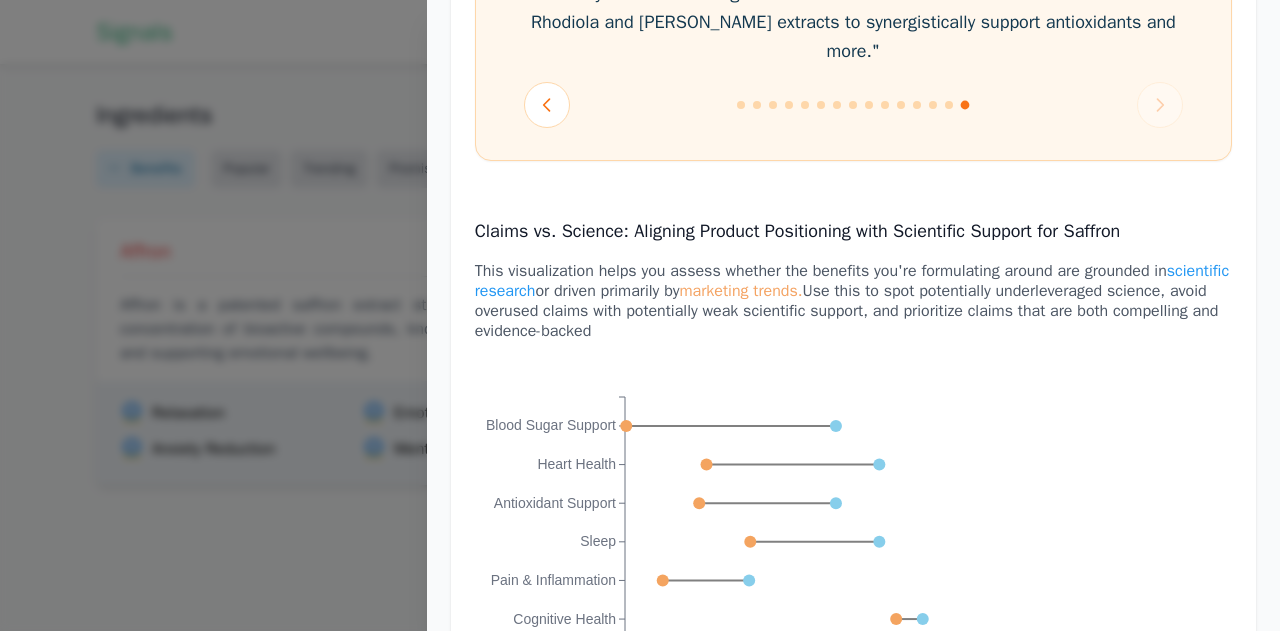 click 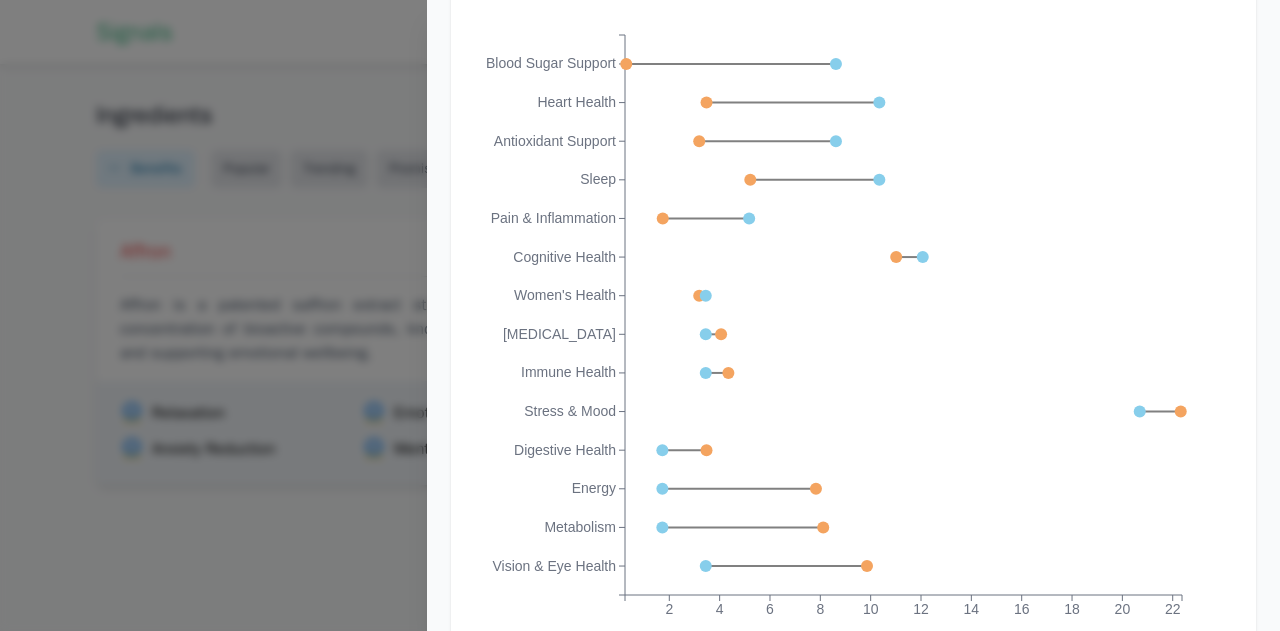 scroll, scrollTop: 4317, scrollLeft: 0, axis: vertical 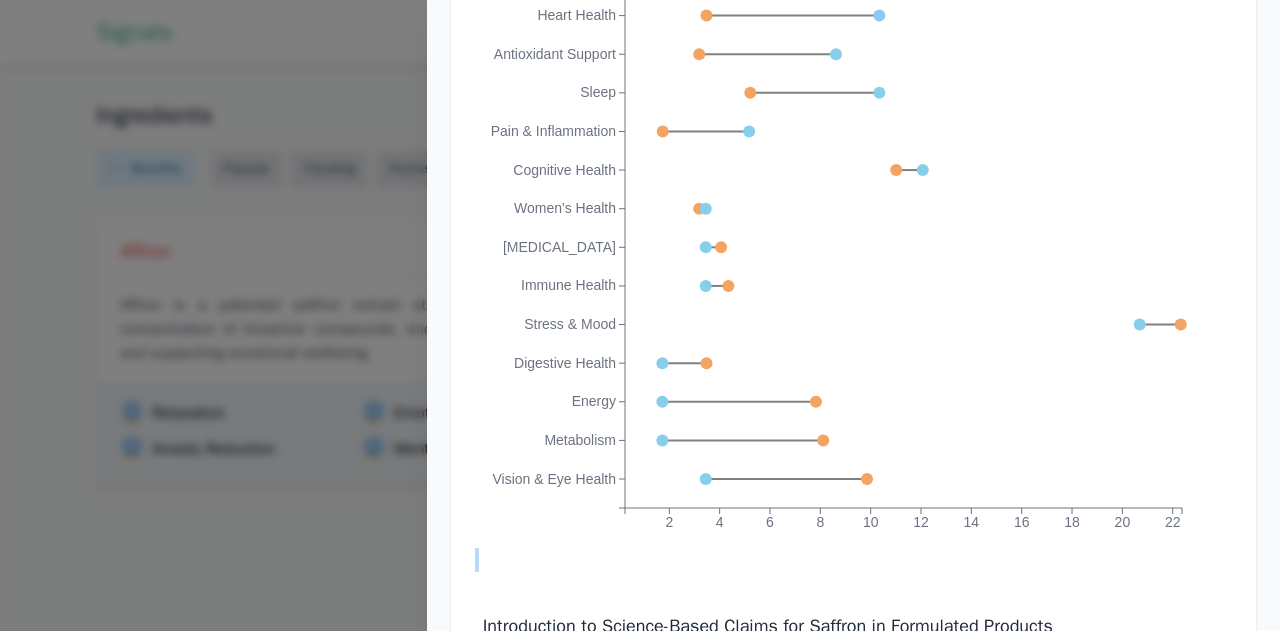 click 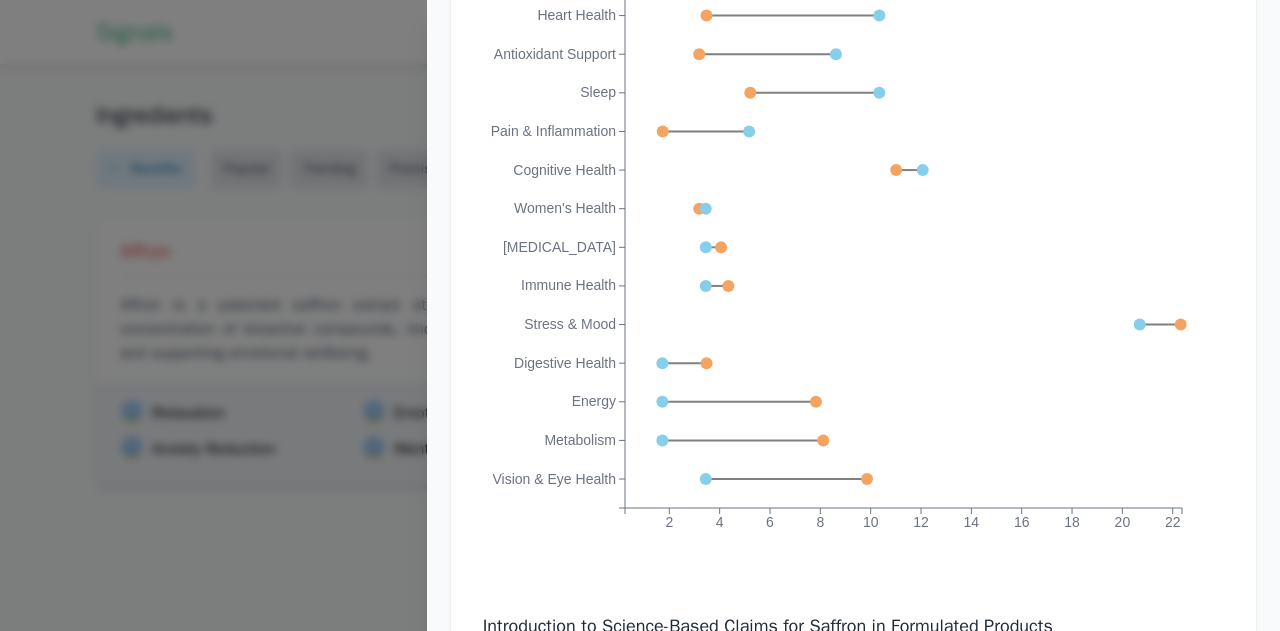 click 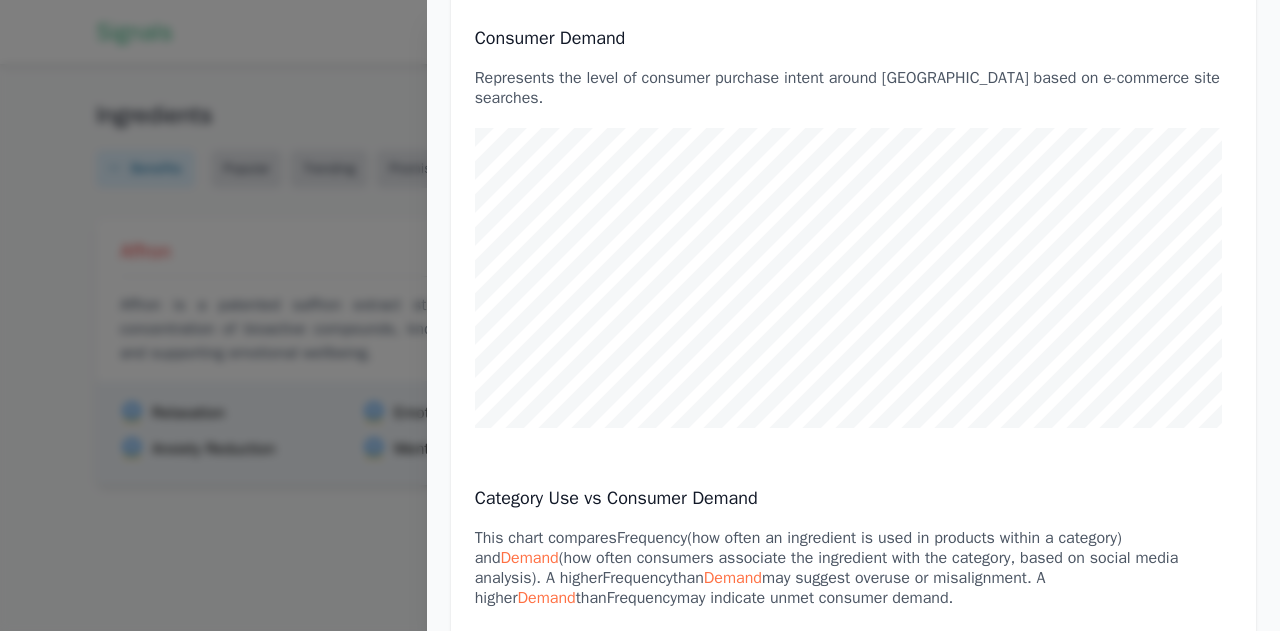 scroll, scrollTop: 0, scrollLeft: 0, axis: both 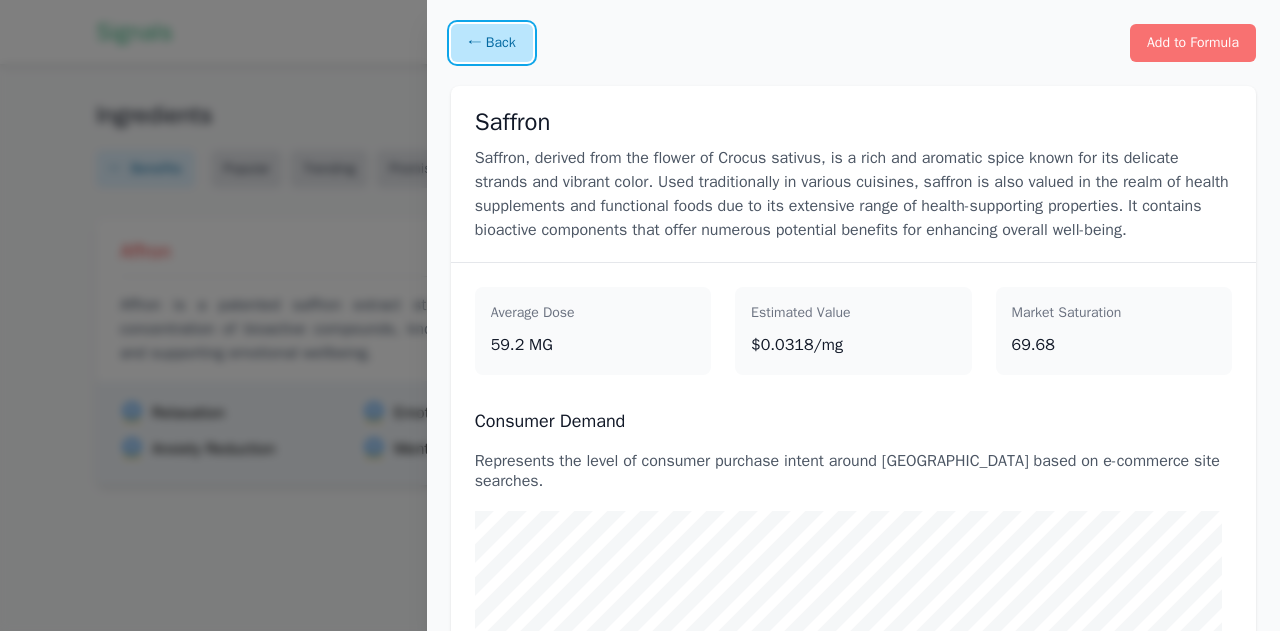 click on "← Back" at bounding box center [492, 43] 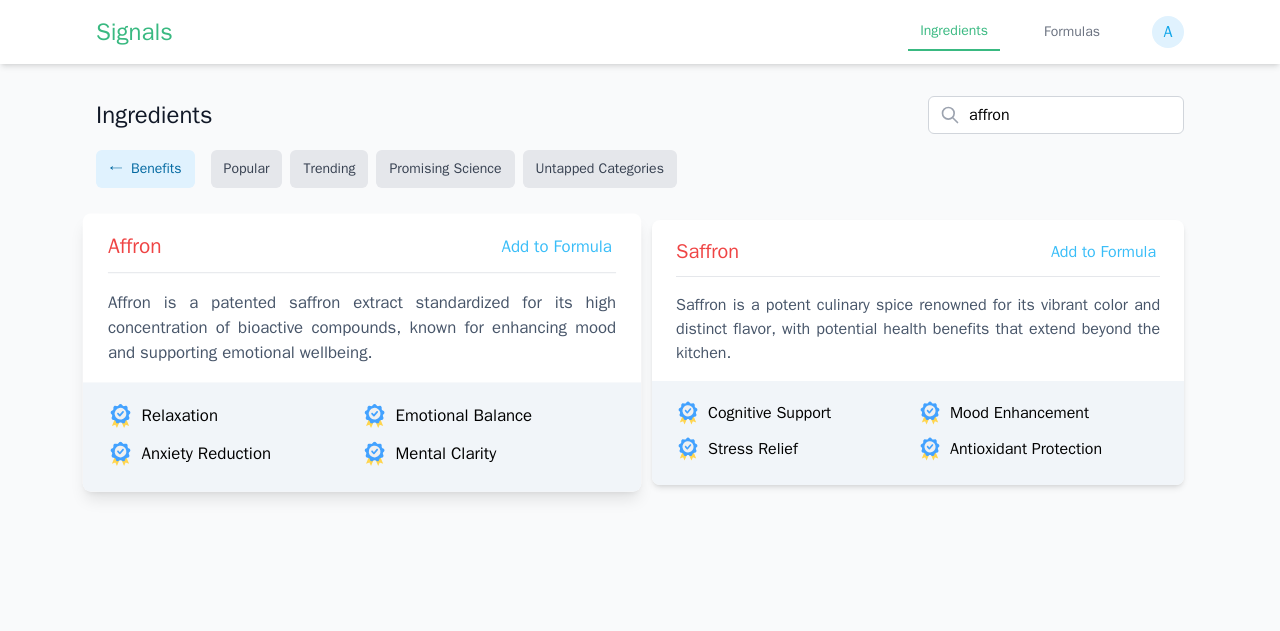 click on "Affron  Add to Formula  Affron is a patented saffron extract standardized for its high concentration of bioactive compounds, known for enhancing mood and supporting emotional wellbeing." at bounding box center (362, 293) 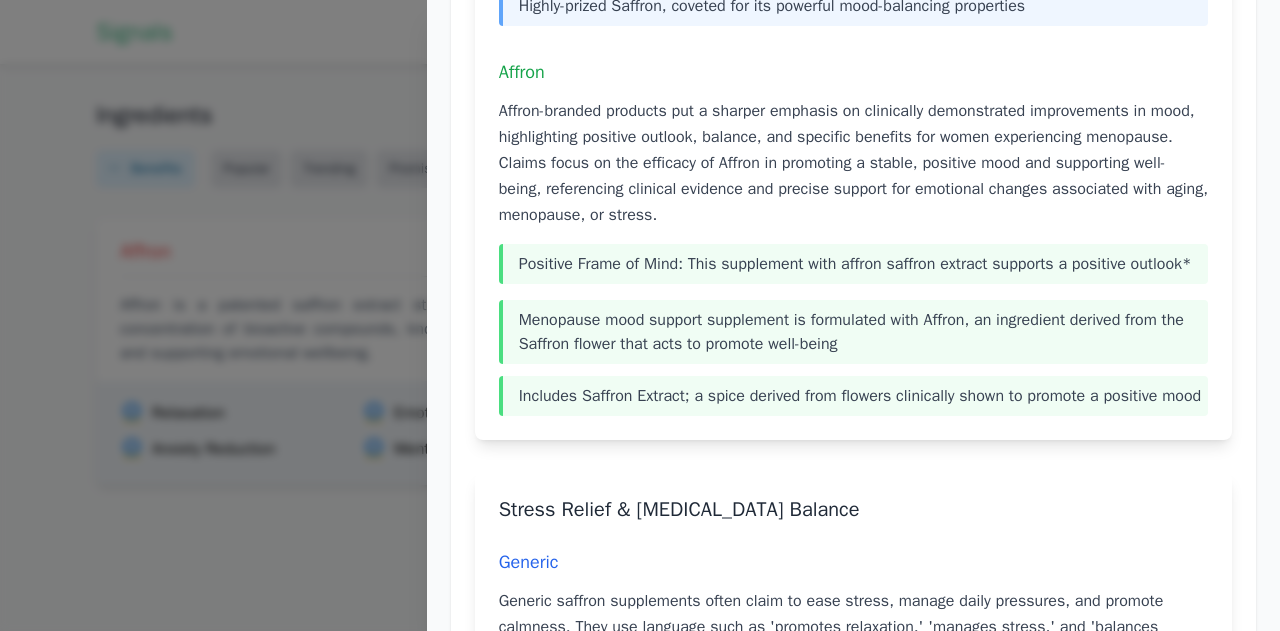 scroll, scrollTop: 4382, scrollLeft: 0, axis: vertical 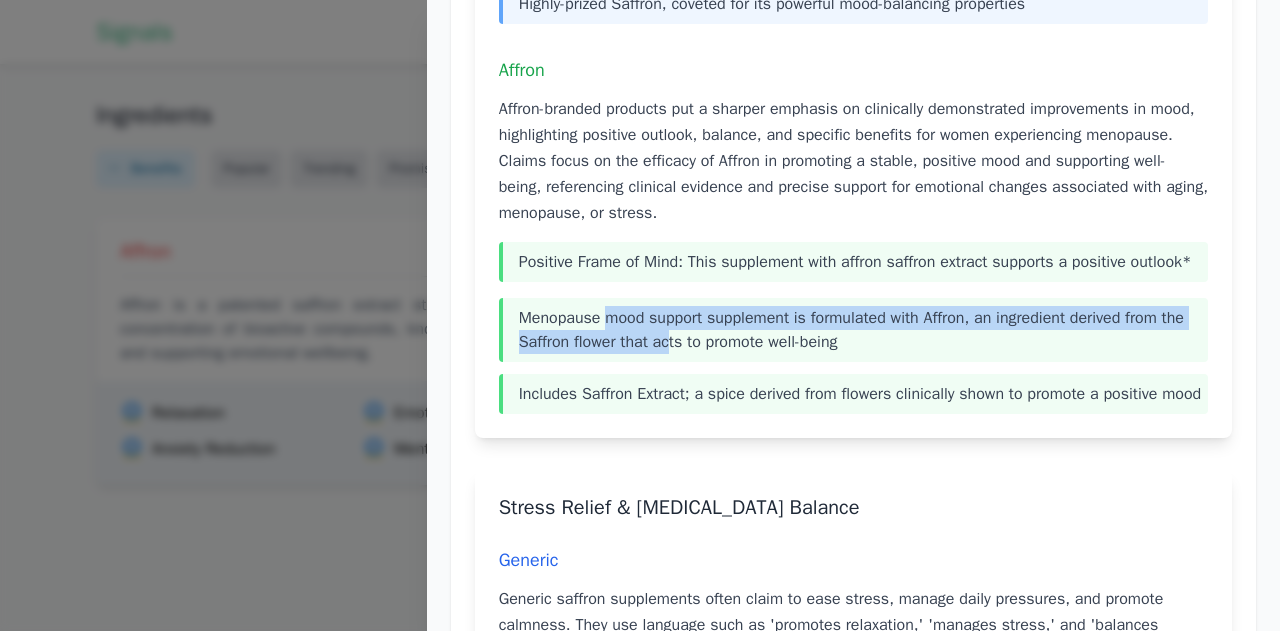 drag, startPoint x: 665, startPoint y: 319, endPoint x: 608, endPoint y: 313, distance: 57.31492 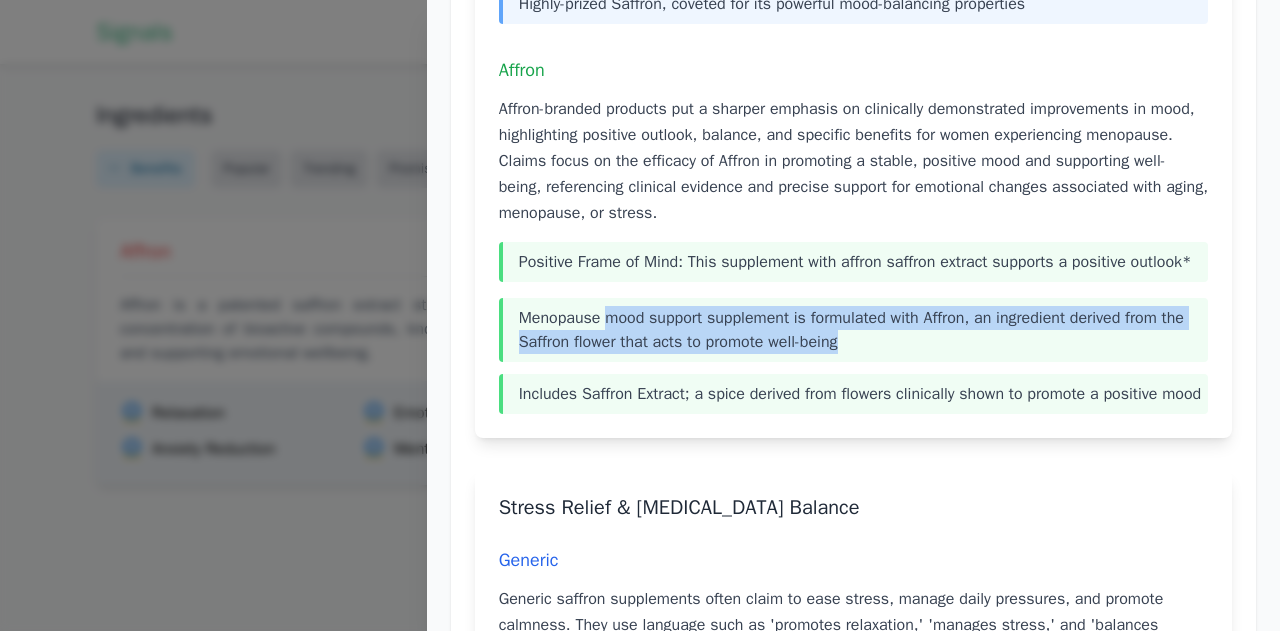 drag, startPoint x: 608, startPoint y: 313, endPoint x: 878, endPoint y: 333, distance: 270.73972 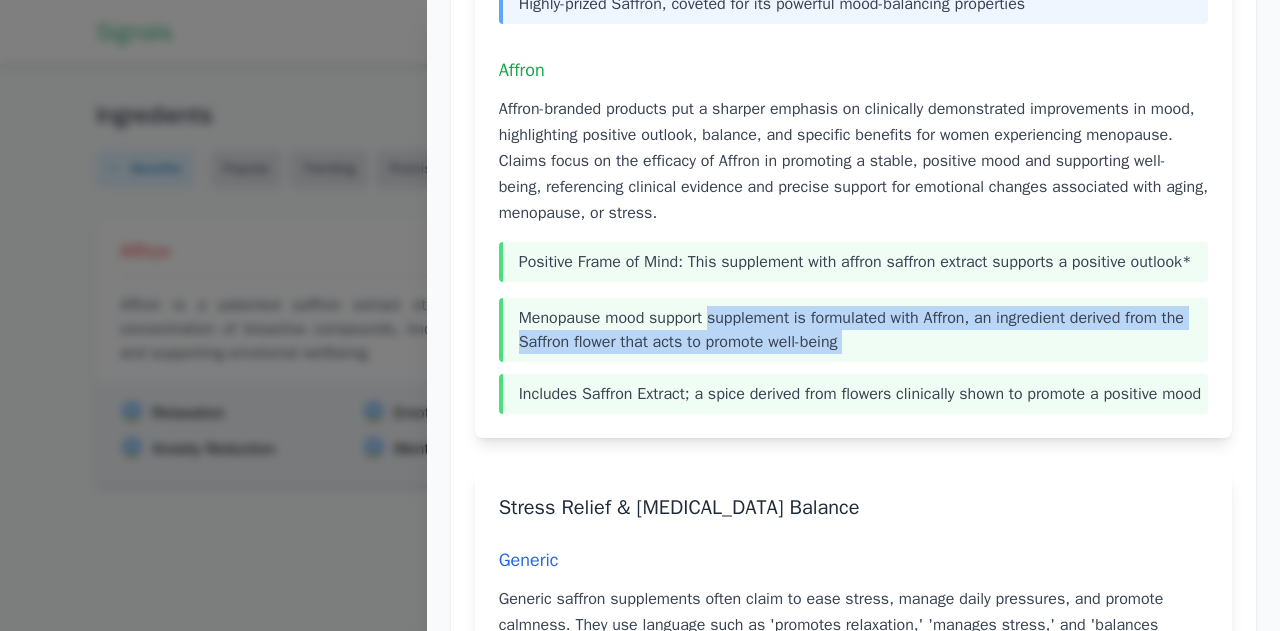 drag, startPoint x: 878, startPoint y: 333, endPoint x: 758, endPoint y: 310, distance: 122.18429 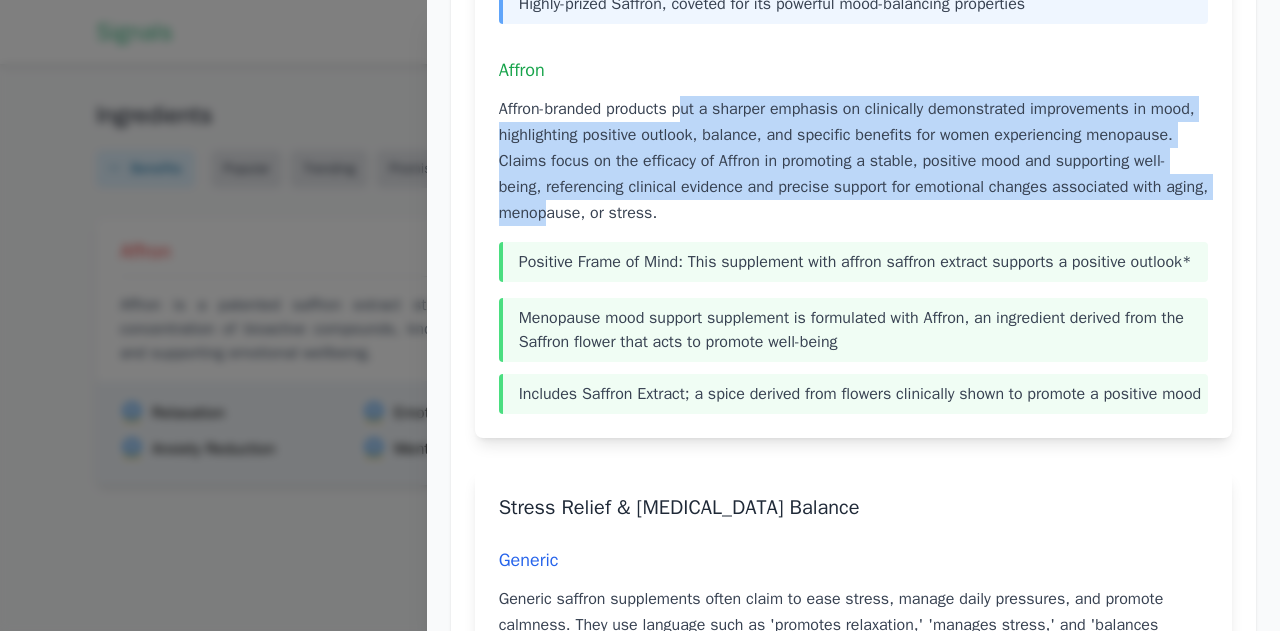 drag, startPoint x: 686, startPoint y: 99, endPoint x: 712, endPoint y: 205, distance: 109.14211 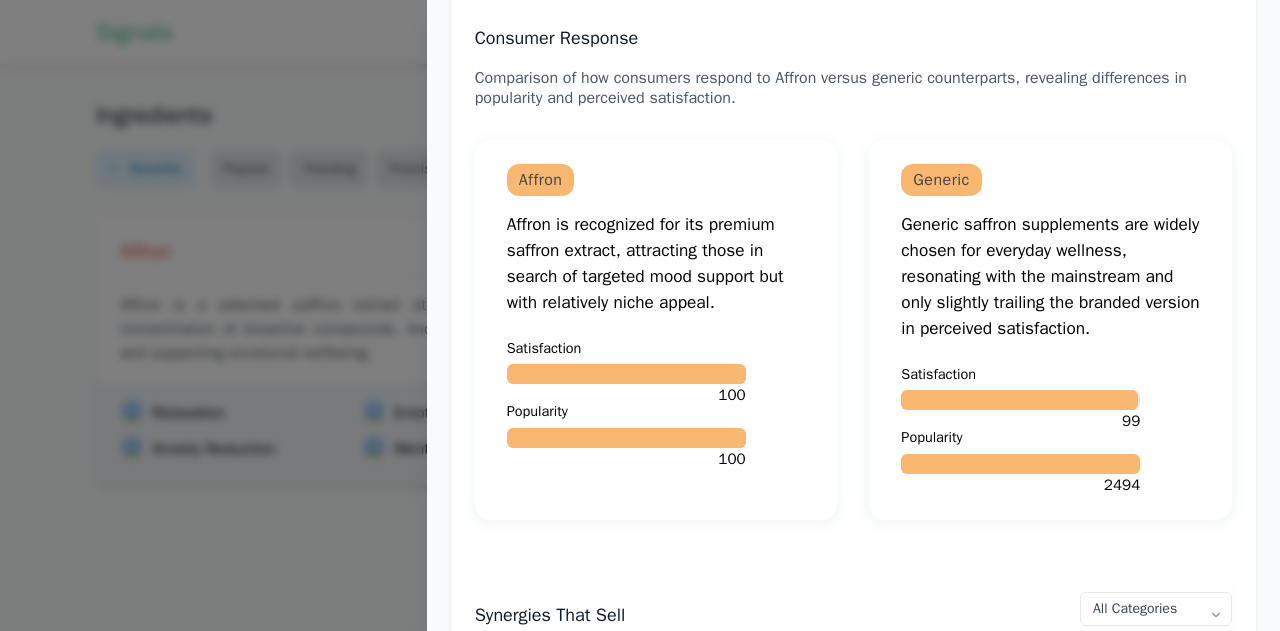 scroll, scrollTop: 819, scrollLeft: 0, axis: vertical 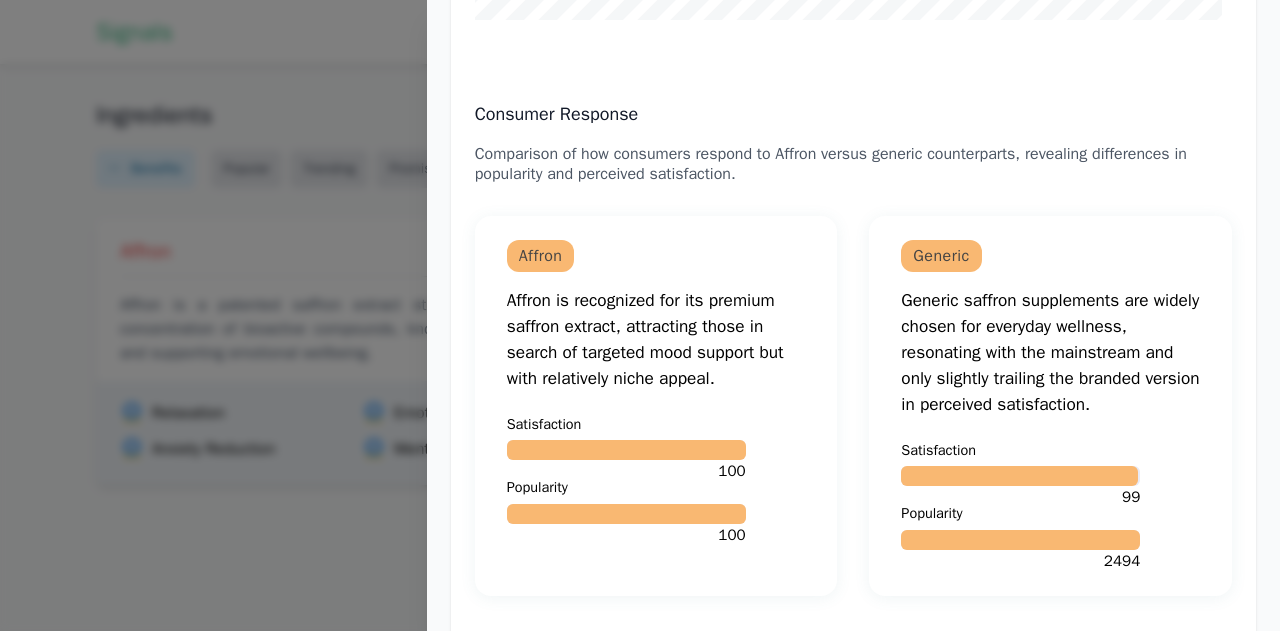 click on "Generic Generic saffron supplements are widely chosen for everyday wellness, resonating with the mainstream and only slightly trailing the branded version in perceived satisfaction. Satisfaction 99 Popularity 2494" 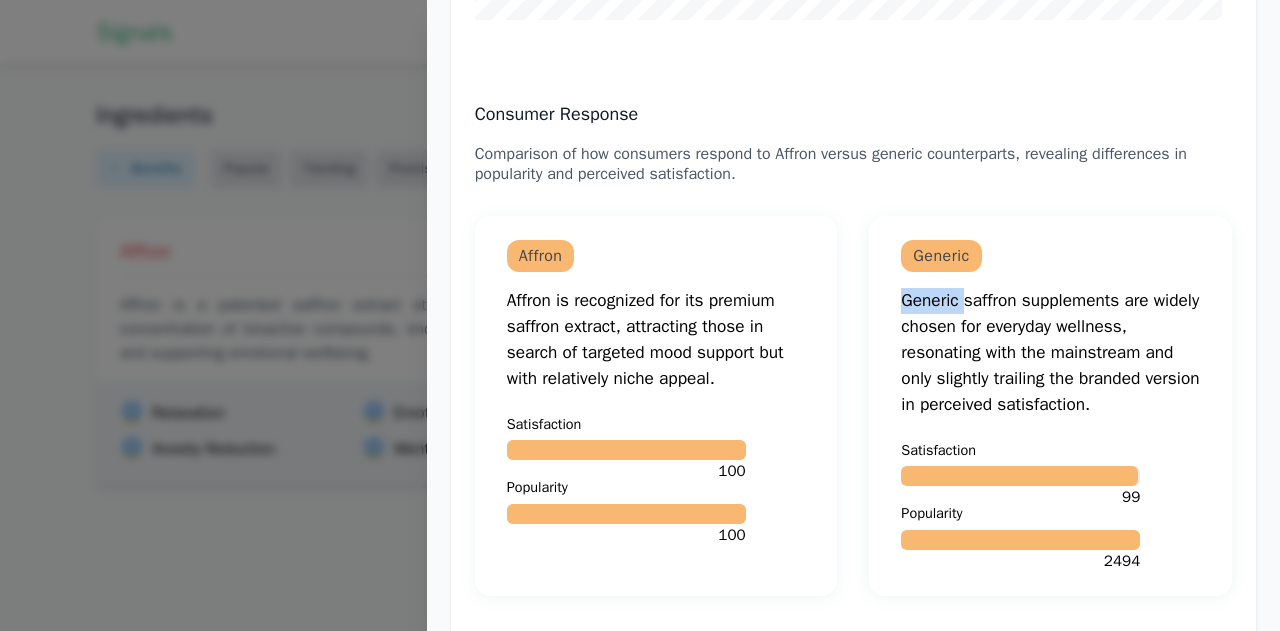 click on "Generic Generic saffron supplements are widely chosen for everyday wellness, resonating with the mainstream and only slightly trailing the branded version in perceived satisfaction. Satisfaction 99 Popularity 2494" 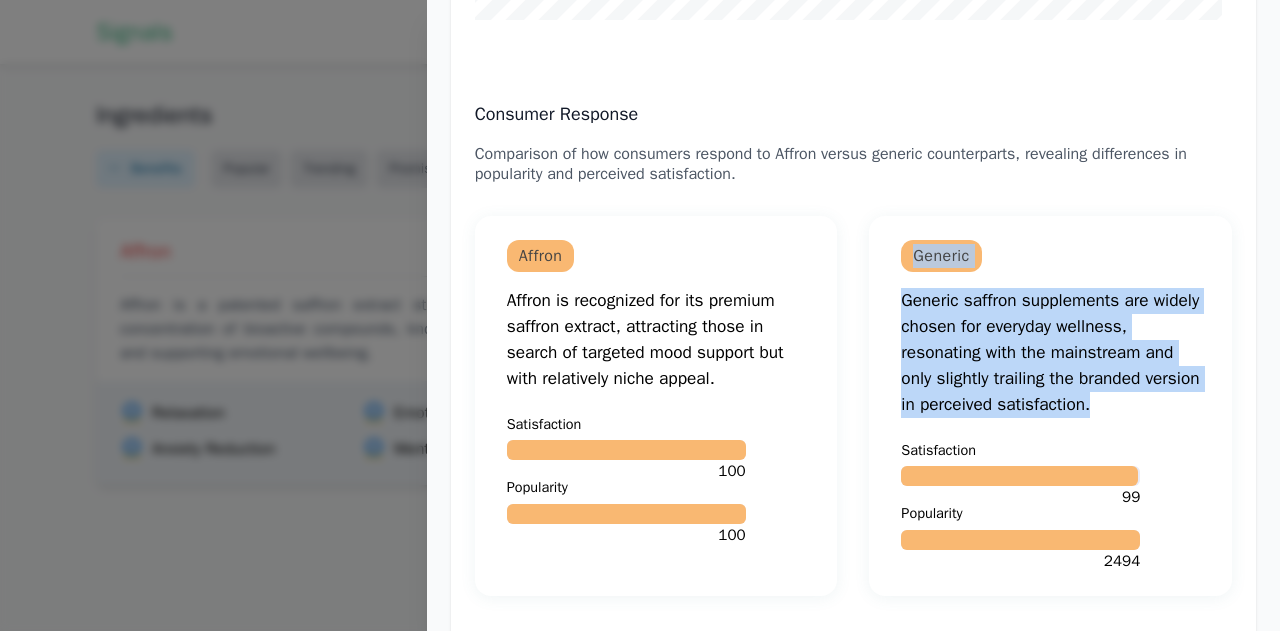 drag, startPoint x: 936, startPoint y: 274, endPoint x: 895, endPoint y: 249, distance: 48.02083 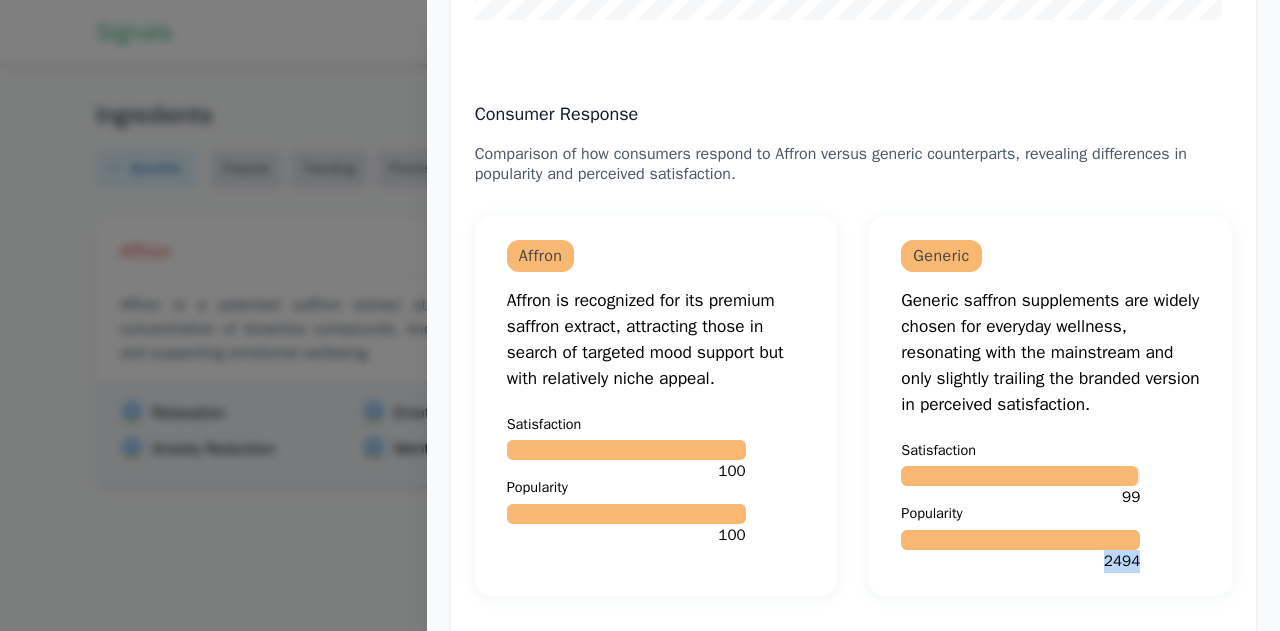 drag, startPoint x: 1042, startPoint y: 540, endPoint x: 1130, endPoint y: 561, distance: 90.47099 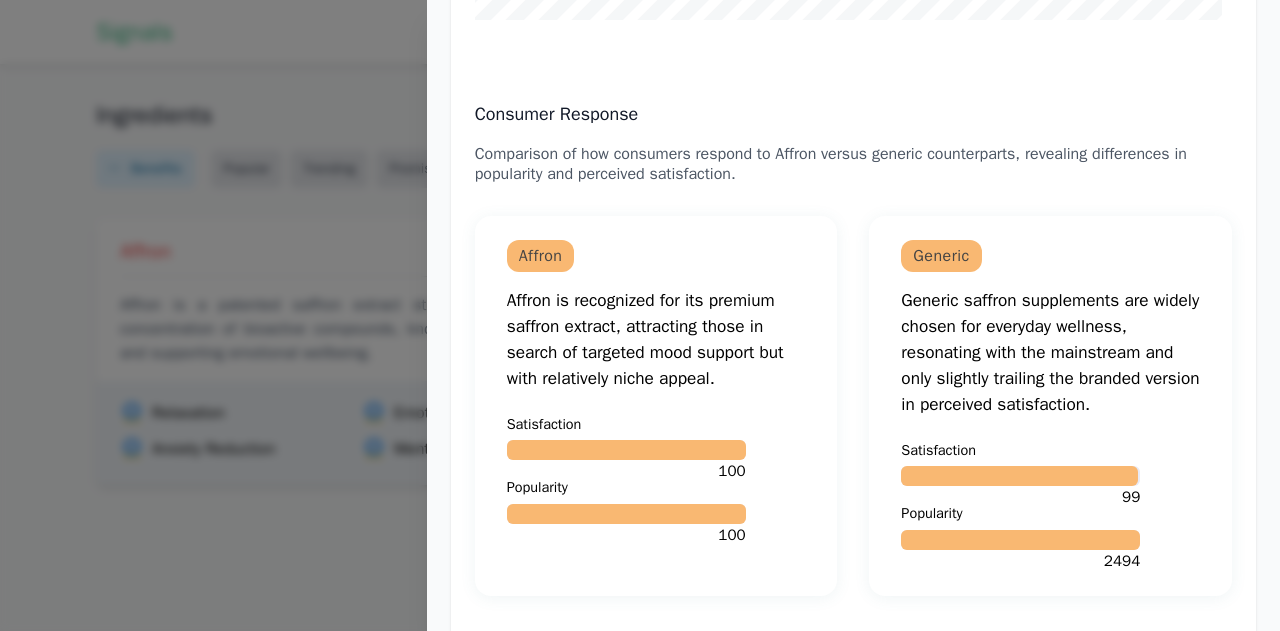 click on "2494" at bounding box center (1122, 561) 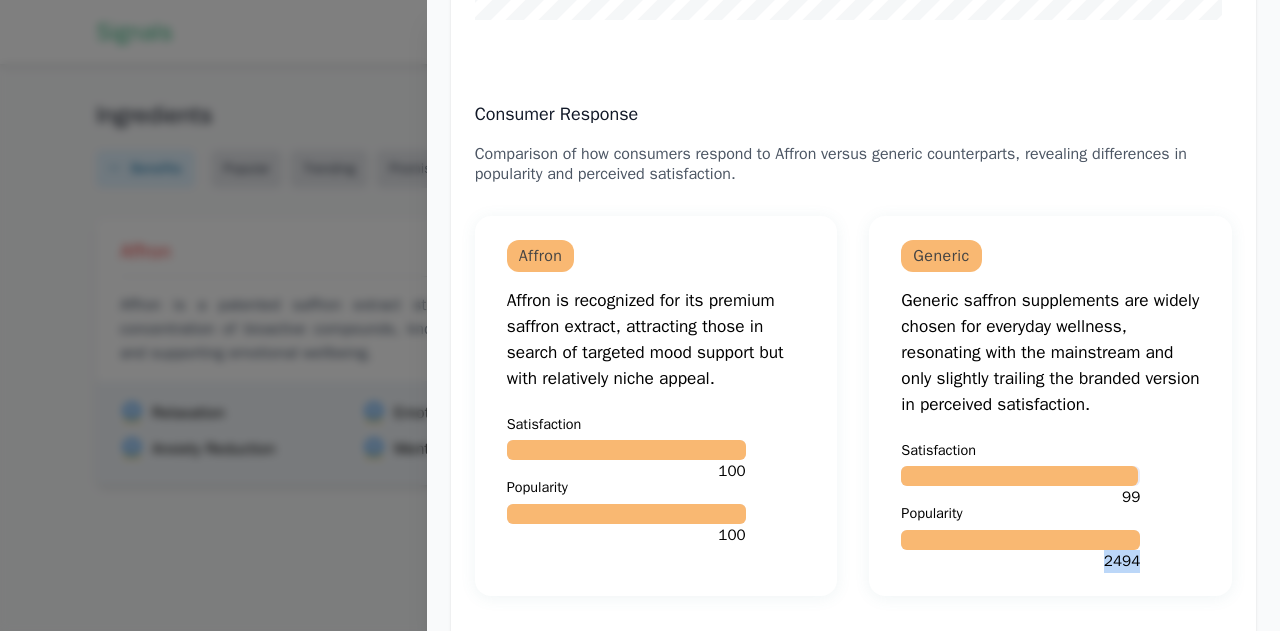 click on "2494" at bounding box center [1122, 561] 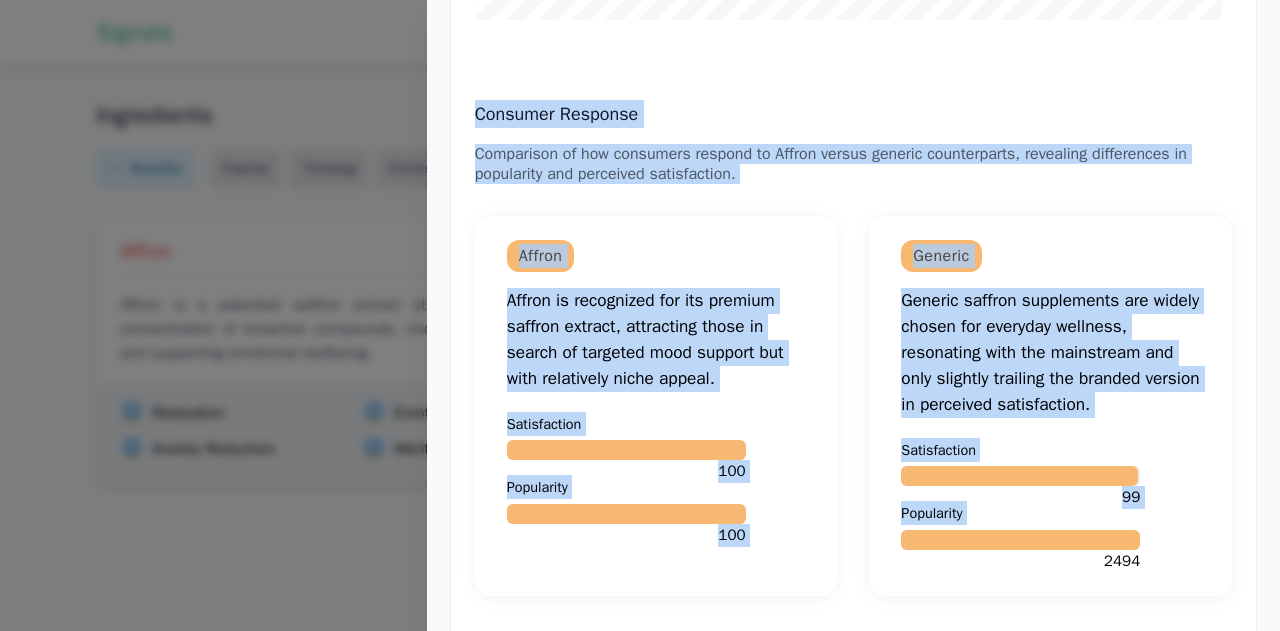 click on "2494" at bounding box center (1122, 561) 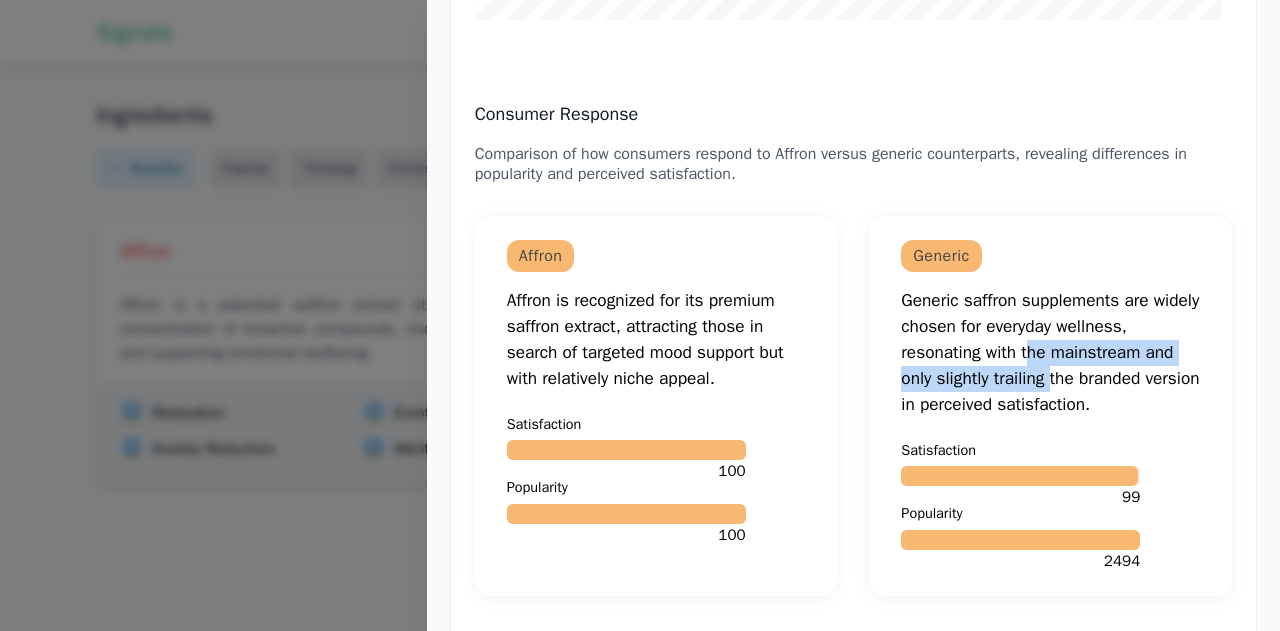drag, startPoint x: 1024, startPoint y: 345, endPoint x: 1049, endPoint y: 393, distance: 54.120235 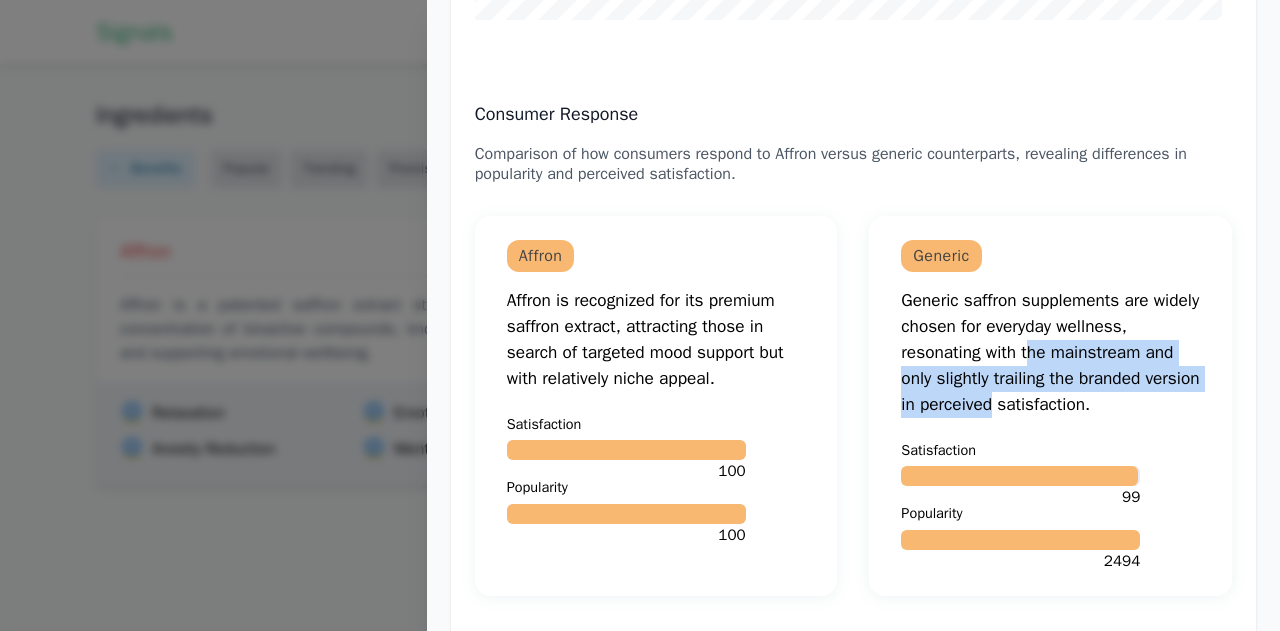 click on "Generic saffron supplements are widely chosen for everyday wellness, resonating with the mainstream and only slightly trailing the branded version in perceived satisfaction." at bounding box center [1050, 353] 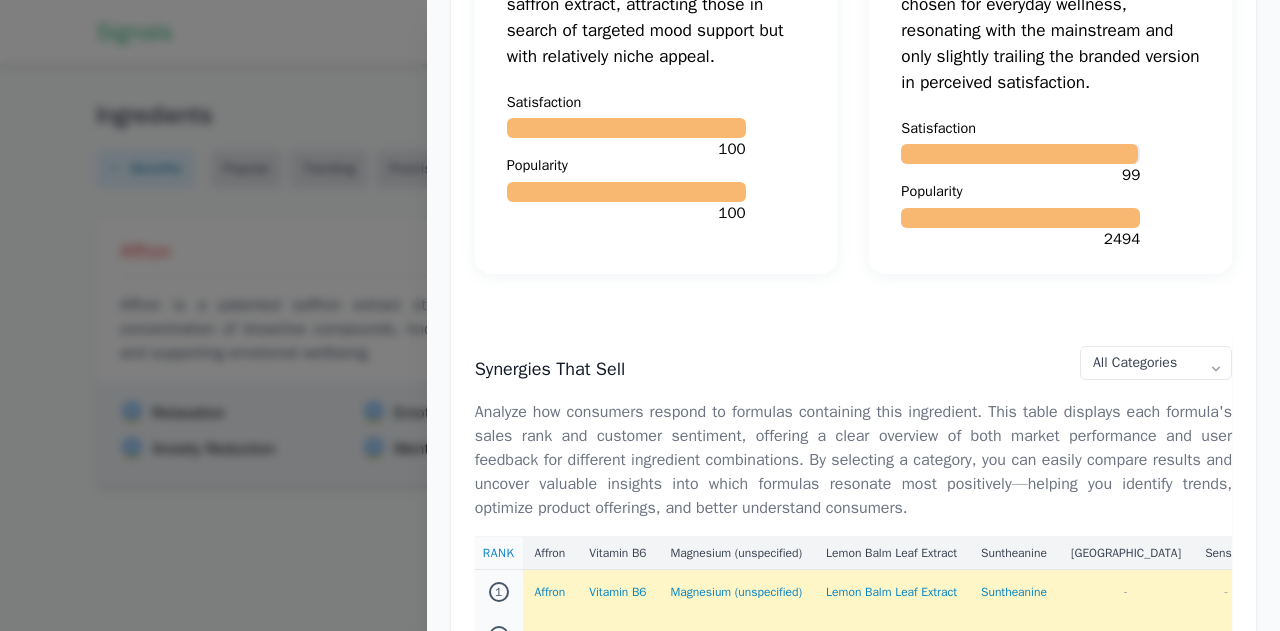 scroll, scrollTop: 1142, scrollLeft: 0, axis: vertical 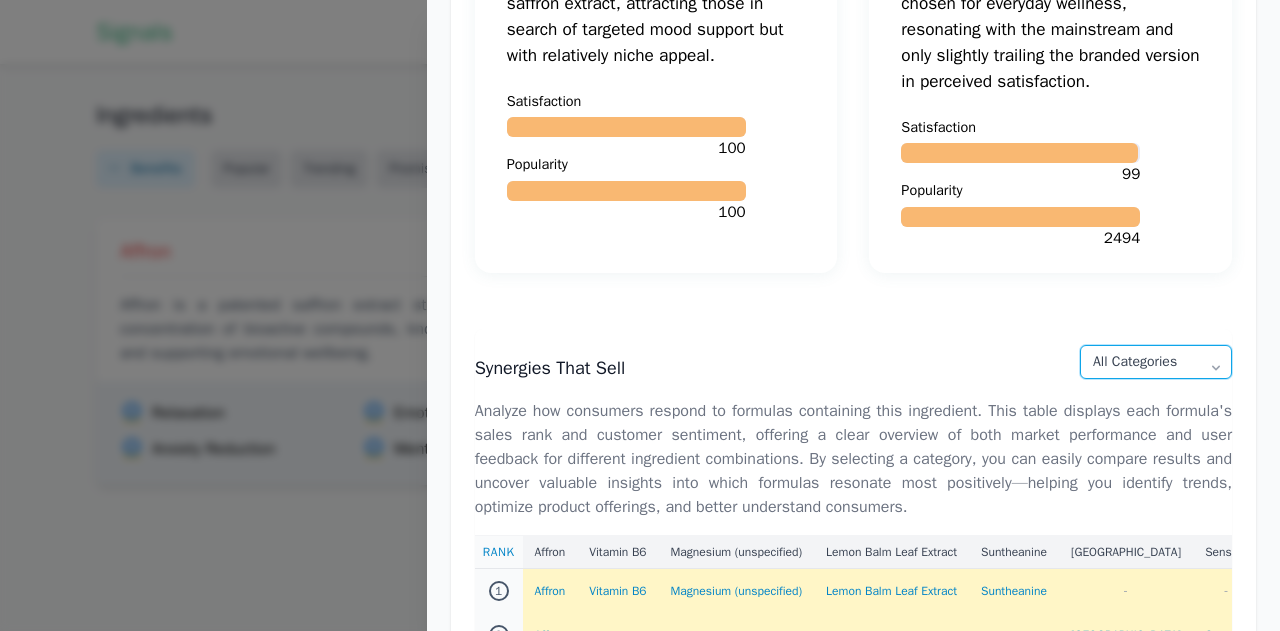 click on "All Categories Stress & Mood Metabolism Cognitive Health Women's Health Digestive Health Children's Health Sleep" at bounding box center [1156, 362] 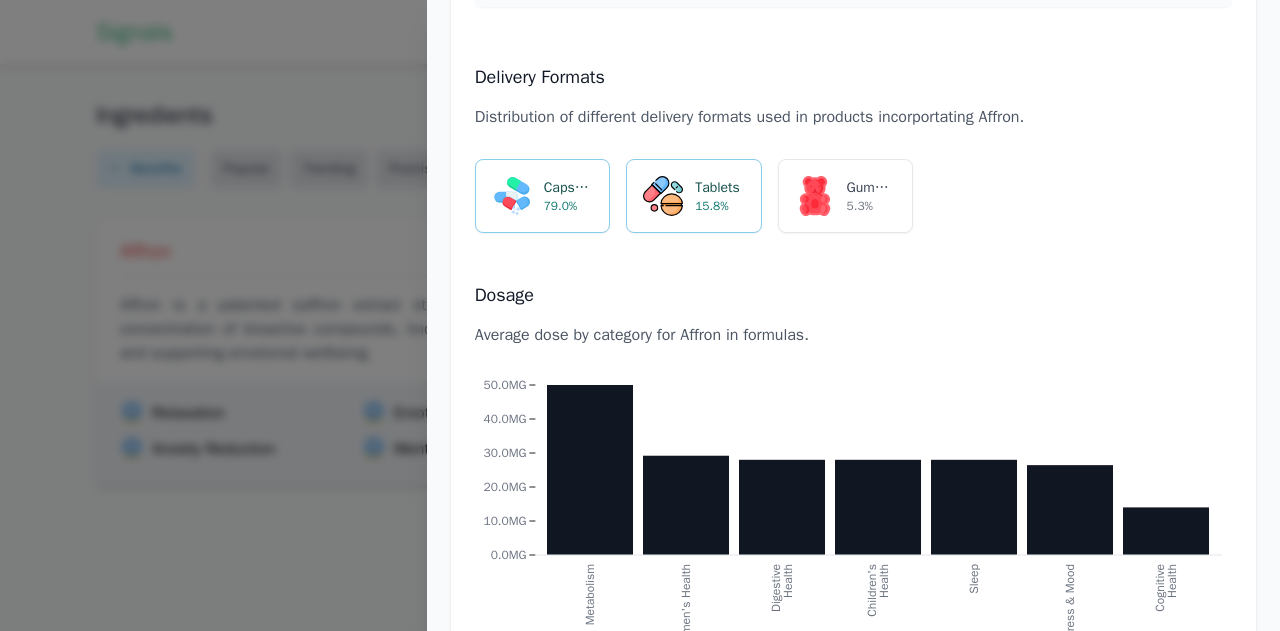 scroll, scrollTop: 2078, scrollLeft: 0, axis: vertical 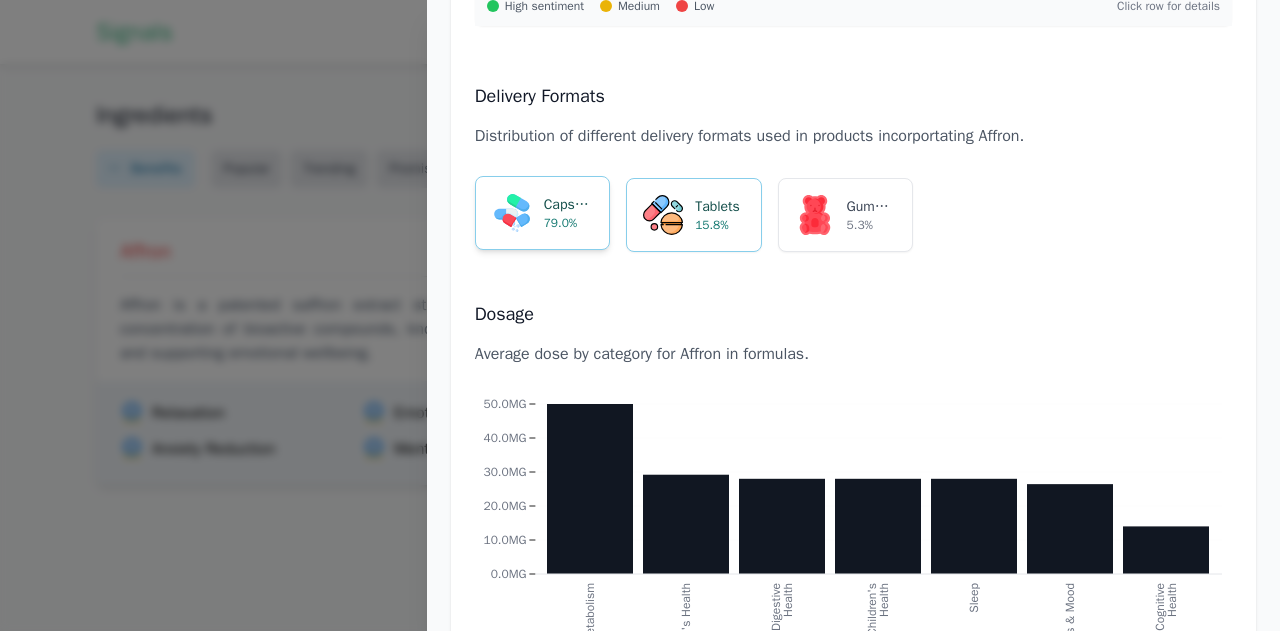 click on "79.0%" at bounding box center (568, 223) 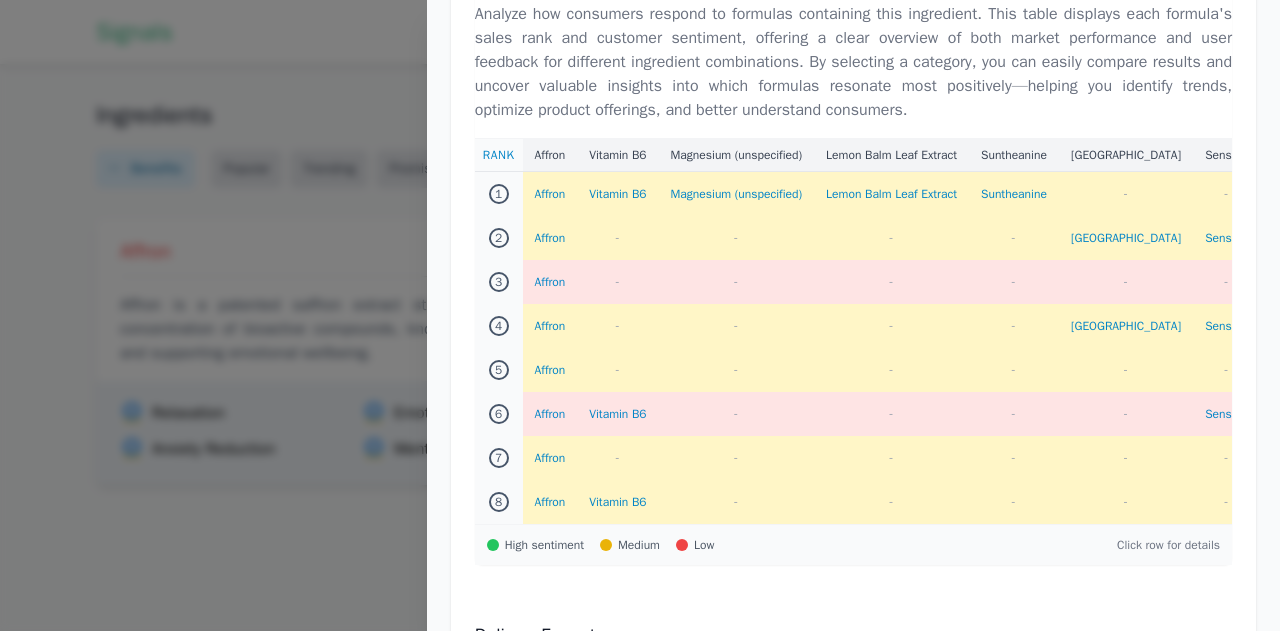 scroll, scrollTop: 1541, scrollLeft: 0, axis: vertical 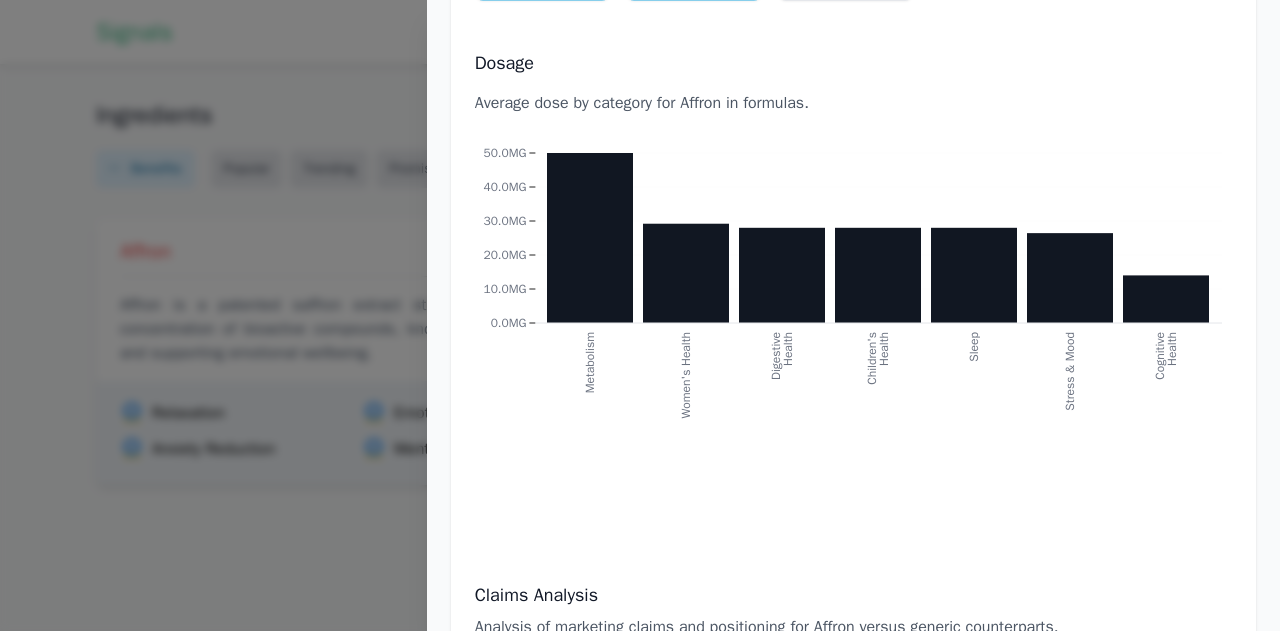 click on "Metabolism: 50.00 MG" 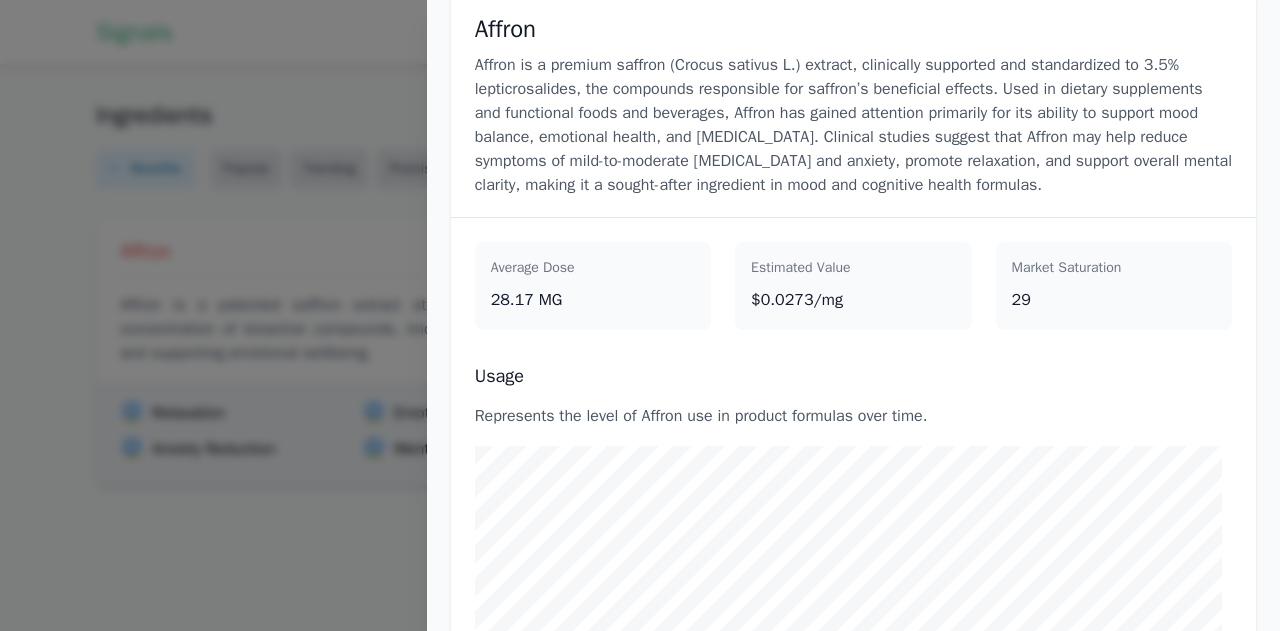 scroll, scrollTop: 0, scrollLeft: 0, axis: both 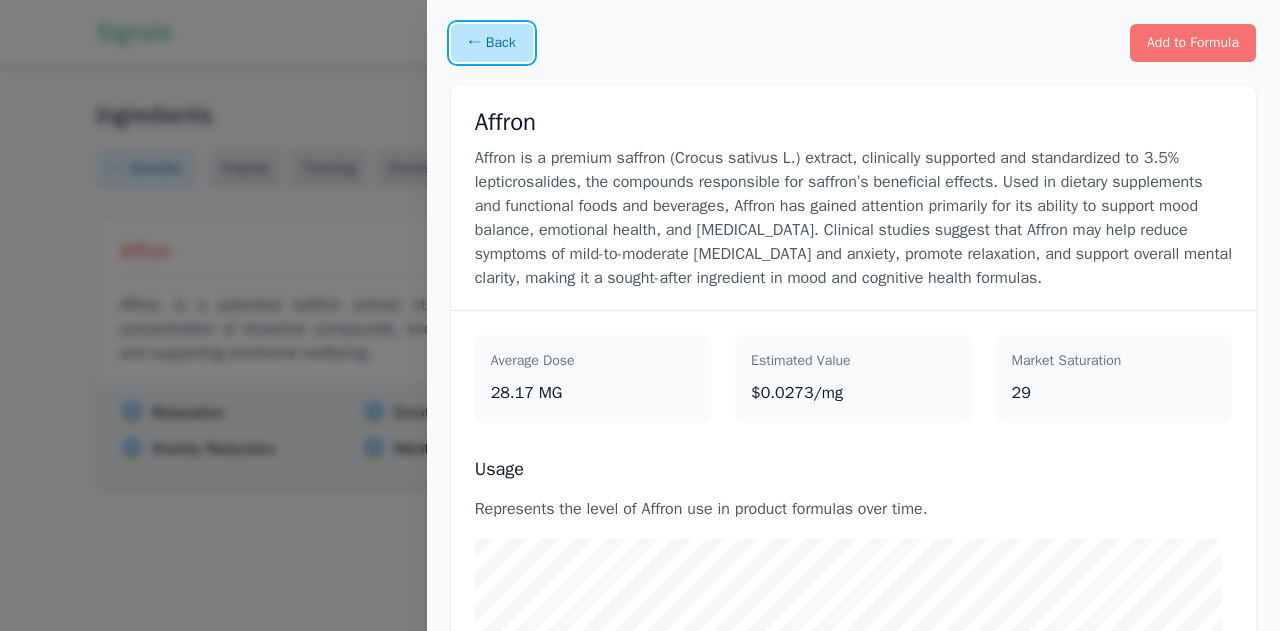 click on "← Back" at bounding box center [492, 43] 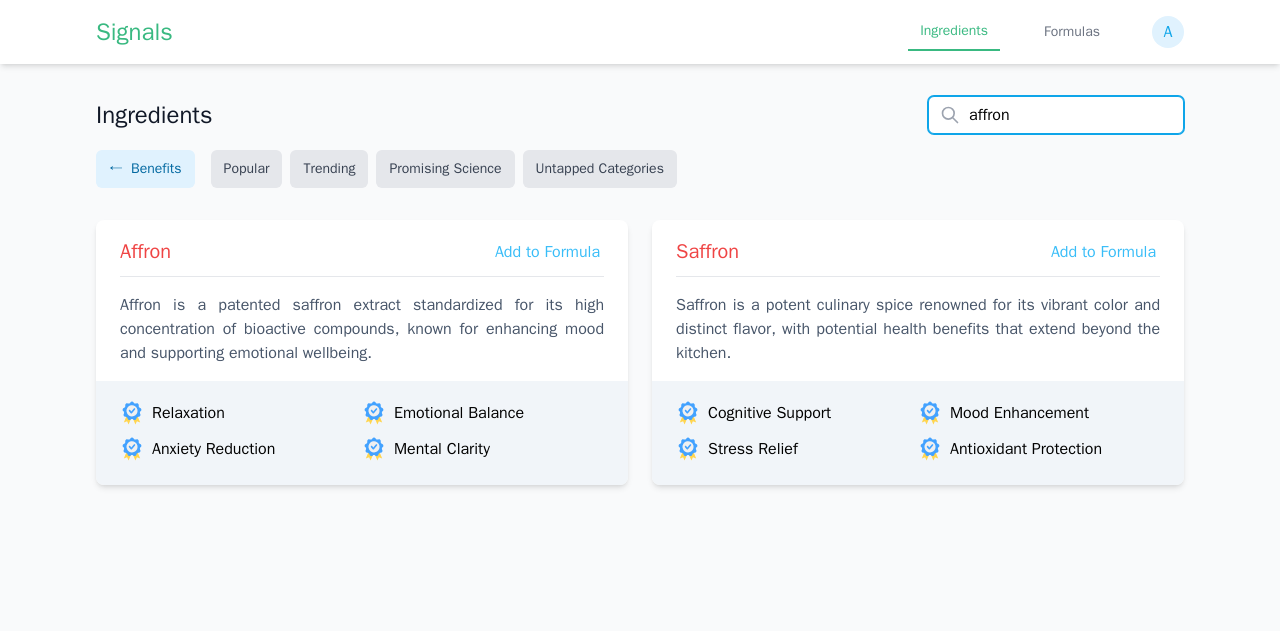 drag, startPoint x: 1046, startPoint y: 119, endPoint x: 782, endPoint y: 189, distance: 273.12268 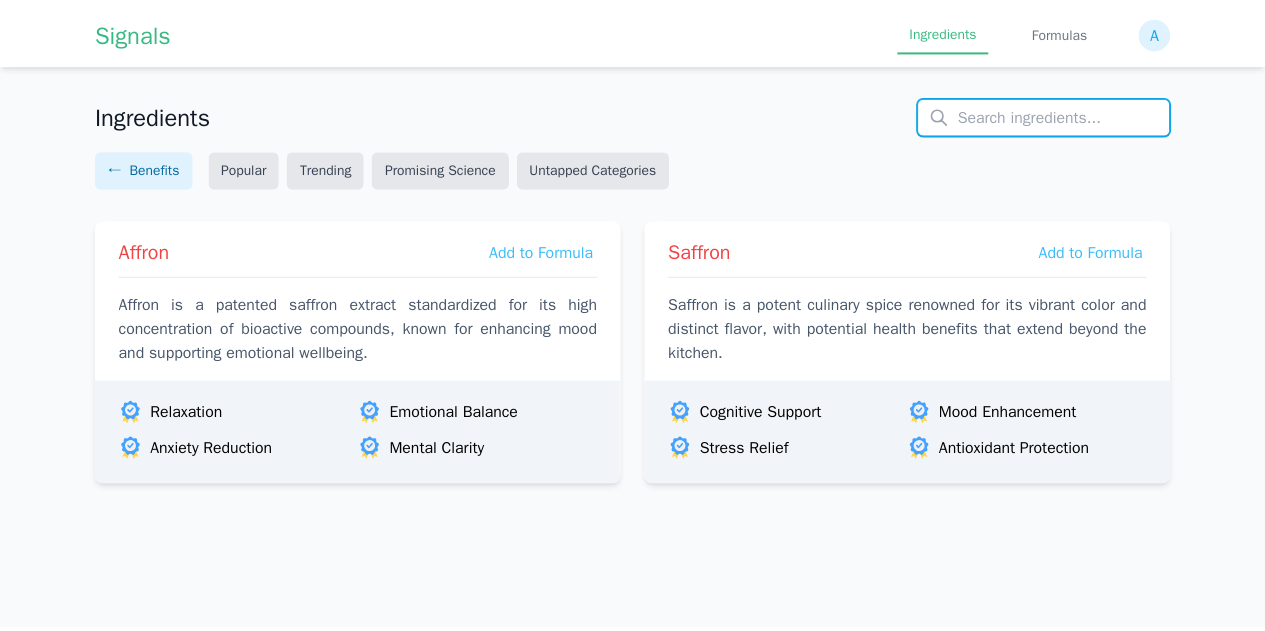 scroll, scrollTop: 0, scrollLeft: 0, axis: both 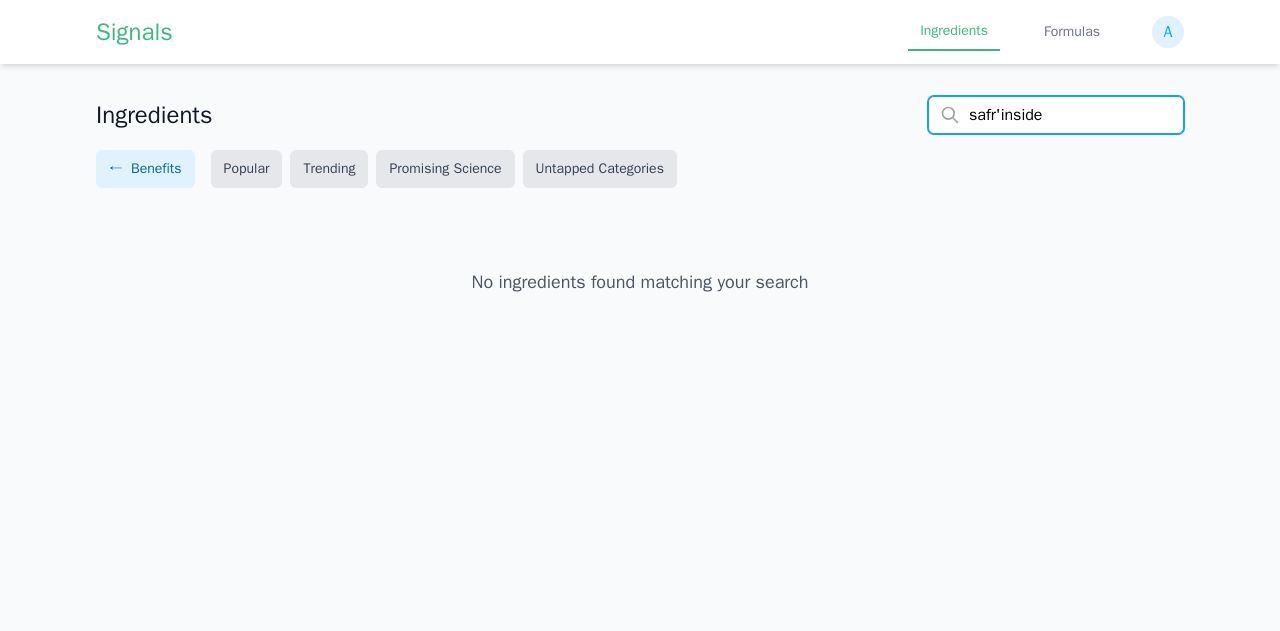 type on "safr'inside" 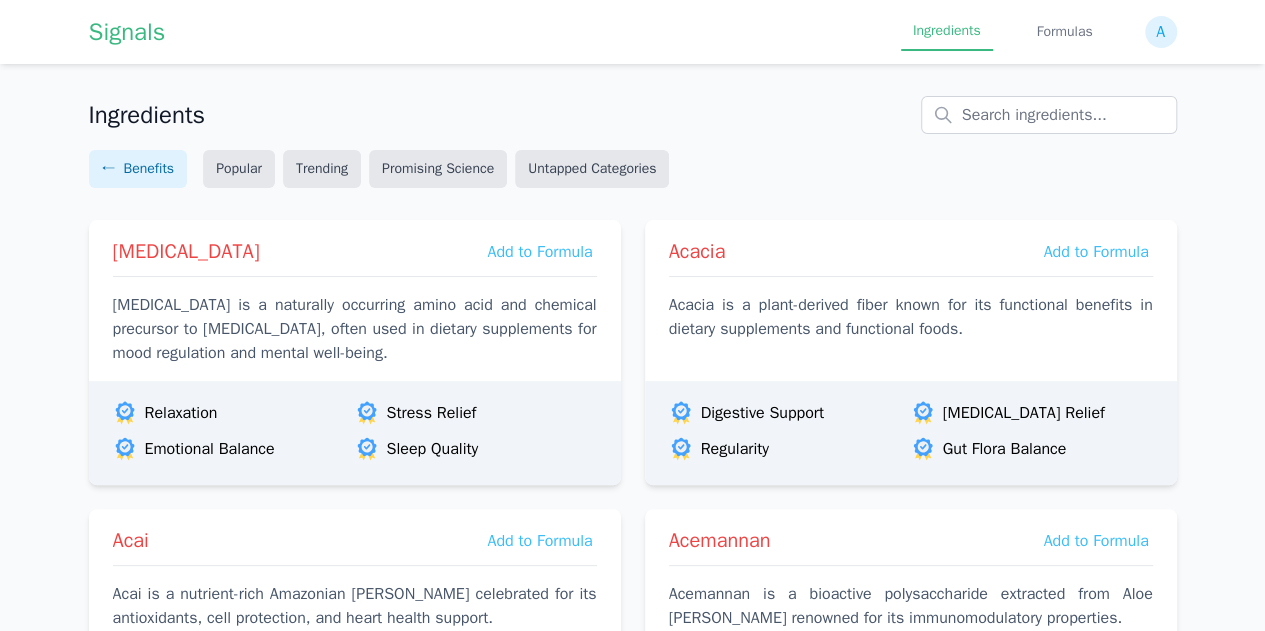click on "Ingredients" at bounding box center (633, 115) 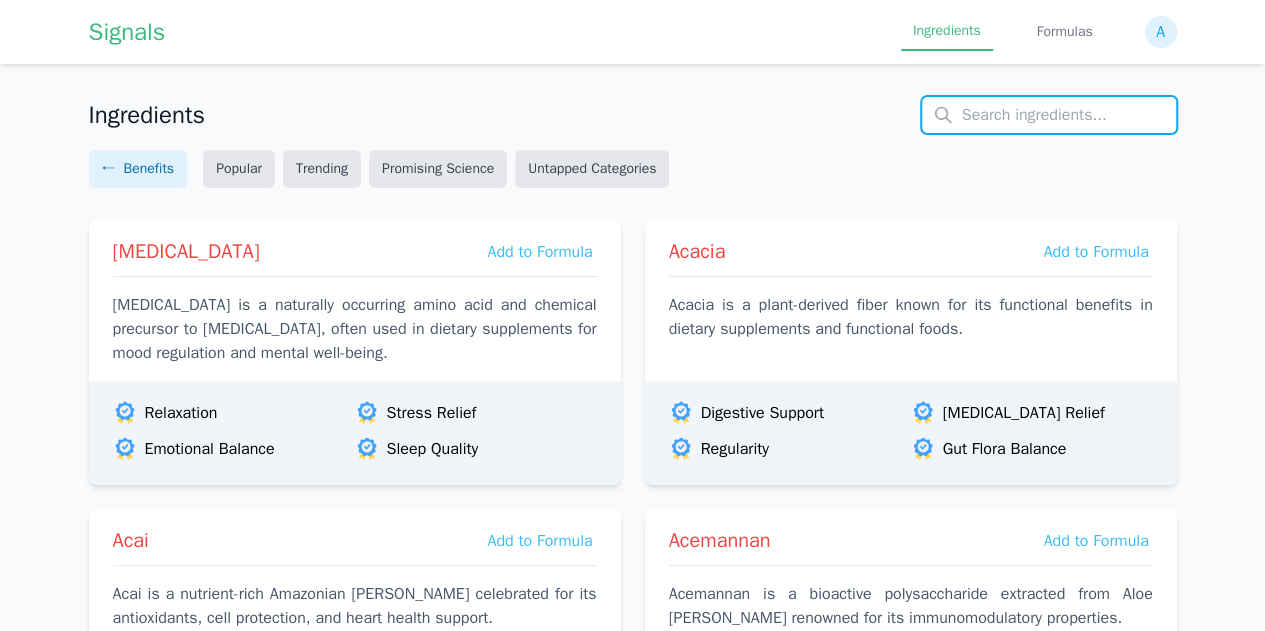 click at bounding box center (1049, 115) 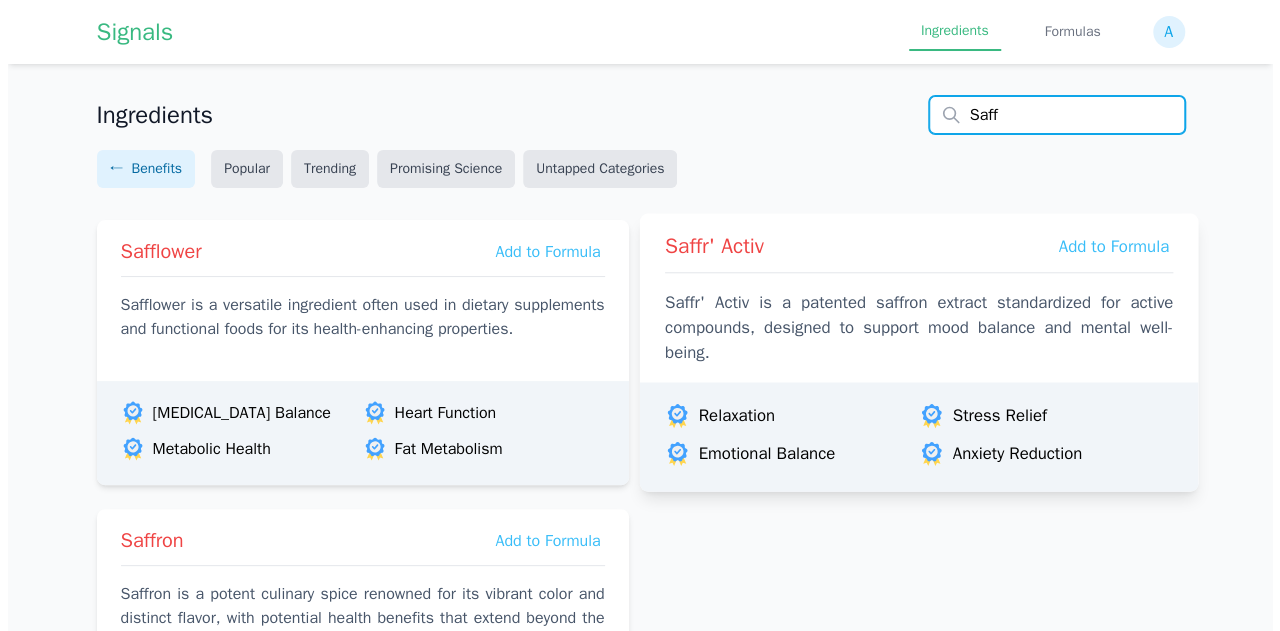 scroll, scrollTop: 172, scrollLeft: 0, axis: vertical 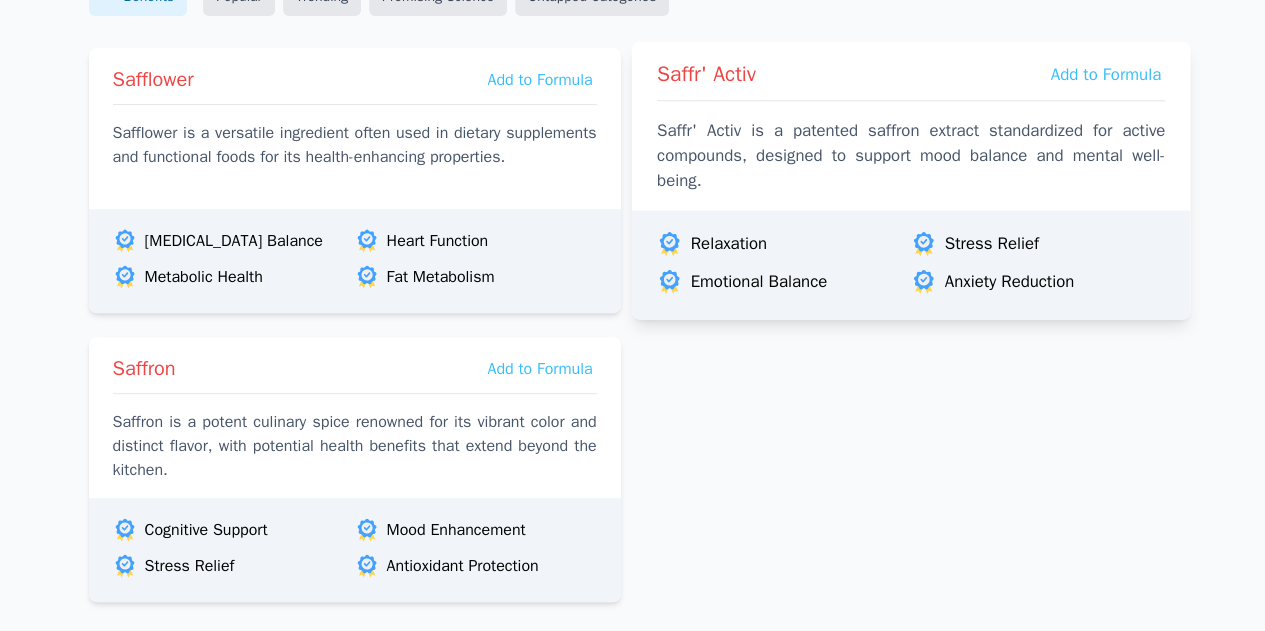 click on "Saffr' Activ is a patented saffron extract standardized for active compounds, designed to support mood balance and mental well-being." at bounding box center [910, 156] 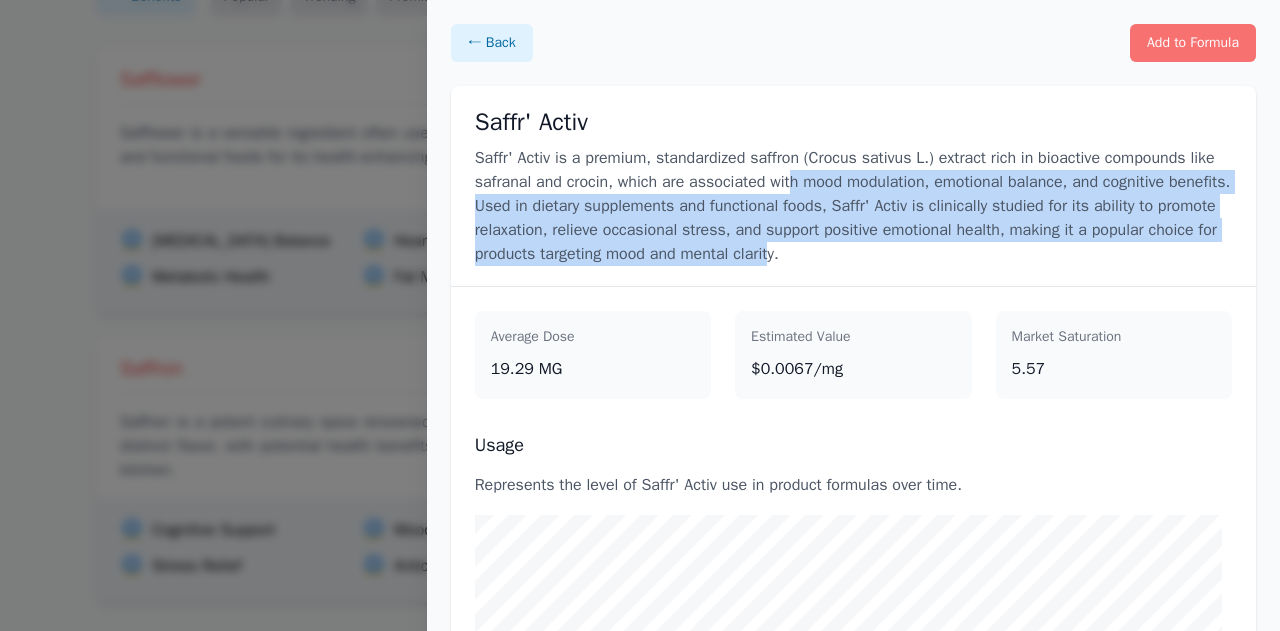 drag, startPoint x: 788, startPoint y: 187, endPoint x: 851, endPoint y: 259, distance: 95.67131 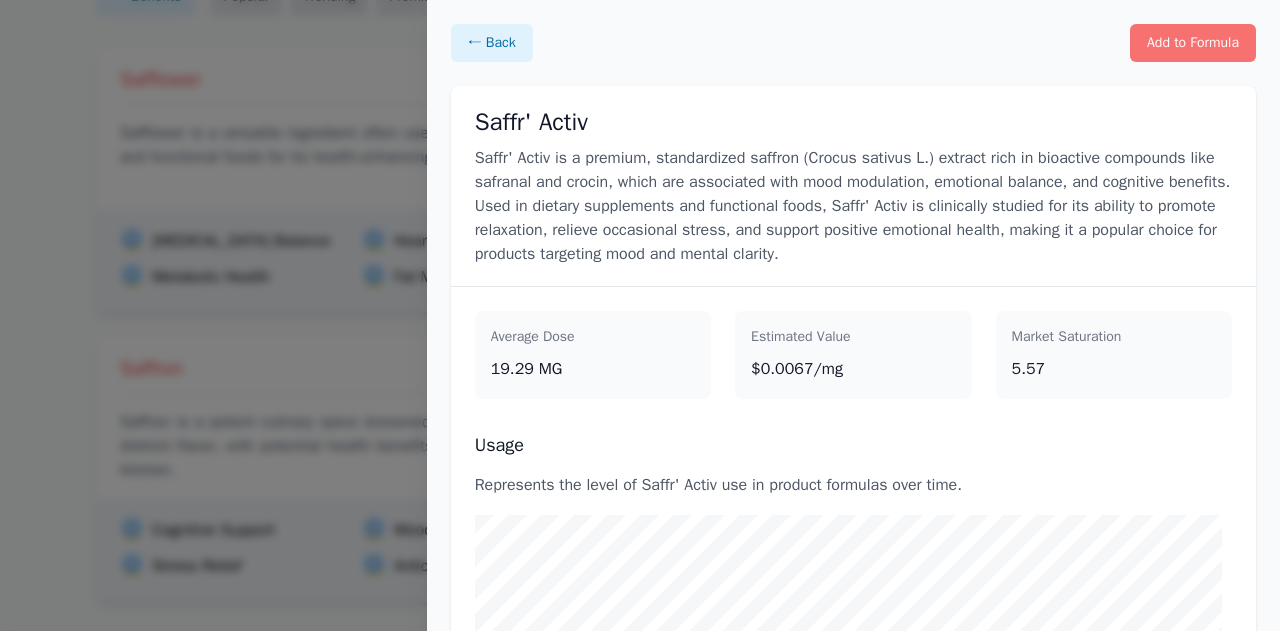 click on "Saffr' Activ is a premium, standardized saffron (Crocus sativus L.) extract rich in bioactive compounds like safranal and crocin, which are associated with mood modulation, emotional balance, and cognitive benefits. Used in dietary supplements and functional foods, Saffr' Activ is clinically studied for its ability to promote relaxation, relieve occasional stress, and support positive emotional health, making it a popular choice for products targeting mood and mental clarity." at bounding box center (853, 206) 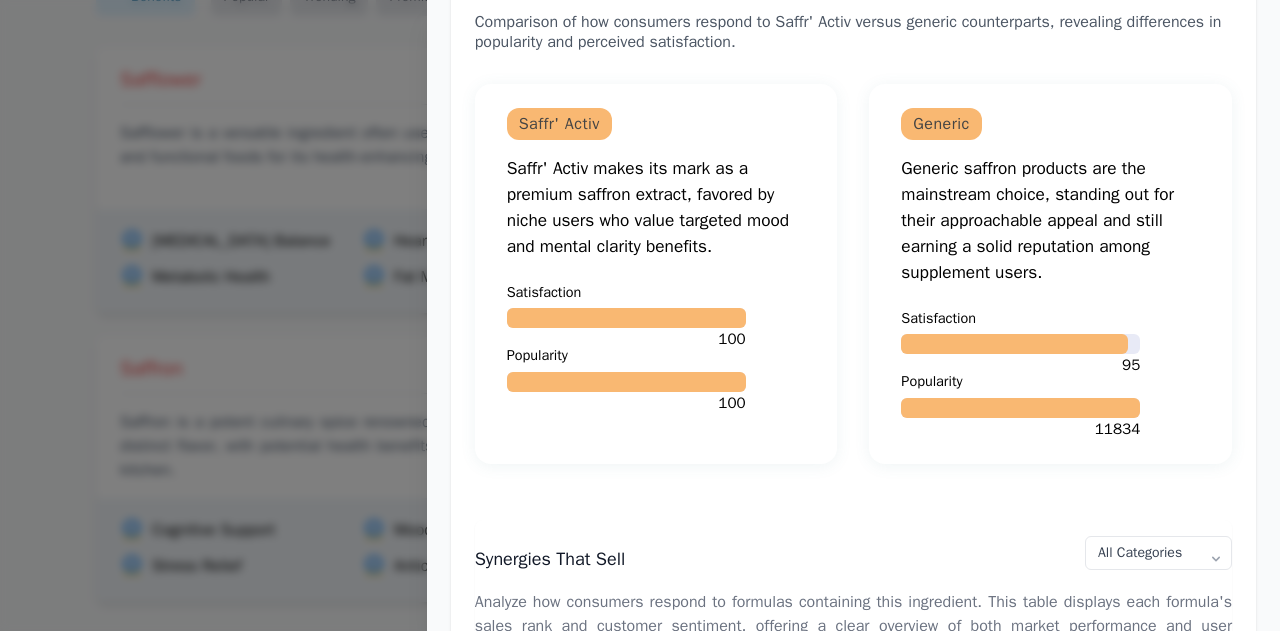 scroll, scrollTop: 942, scrollLeft: 0, axis: vertical 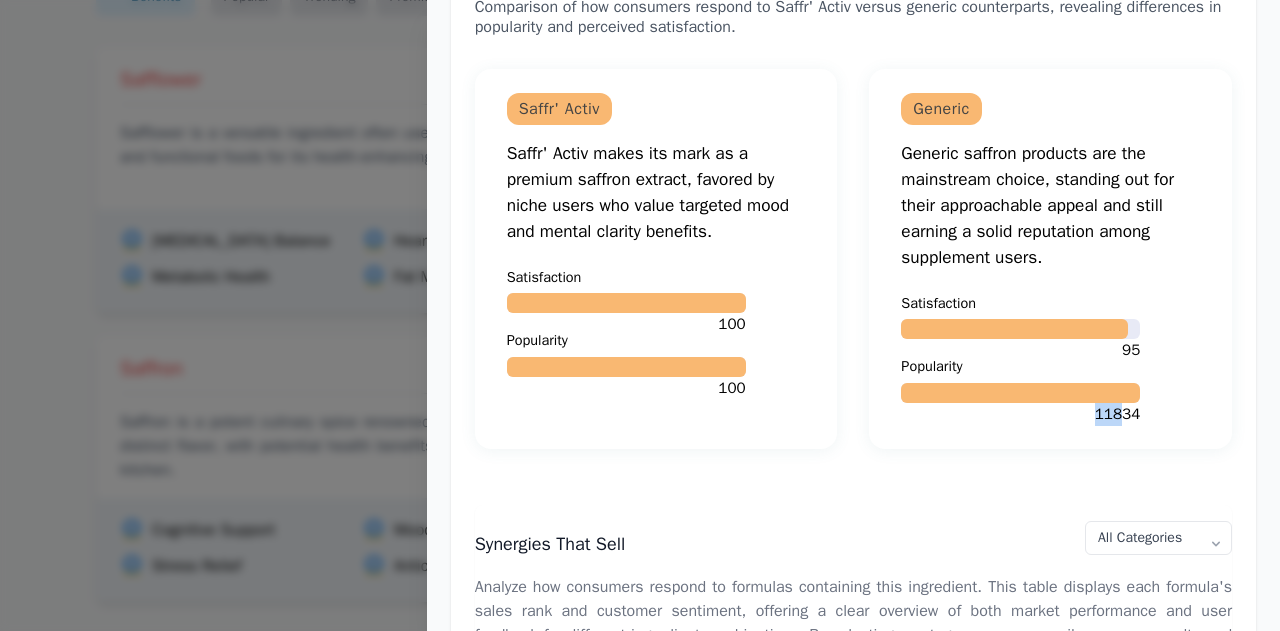 drag, startPoint x: 1110, startPoint y: 416, endPoint x: 1003, endPoint y: 383, distance: 111.97321 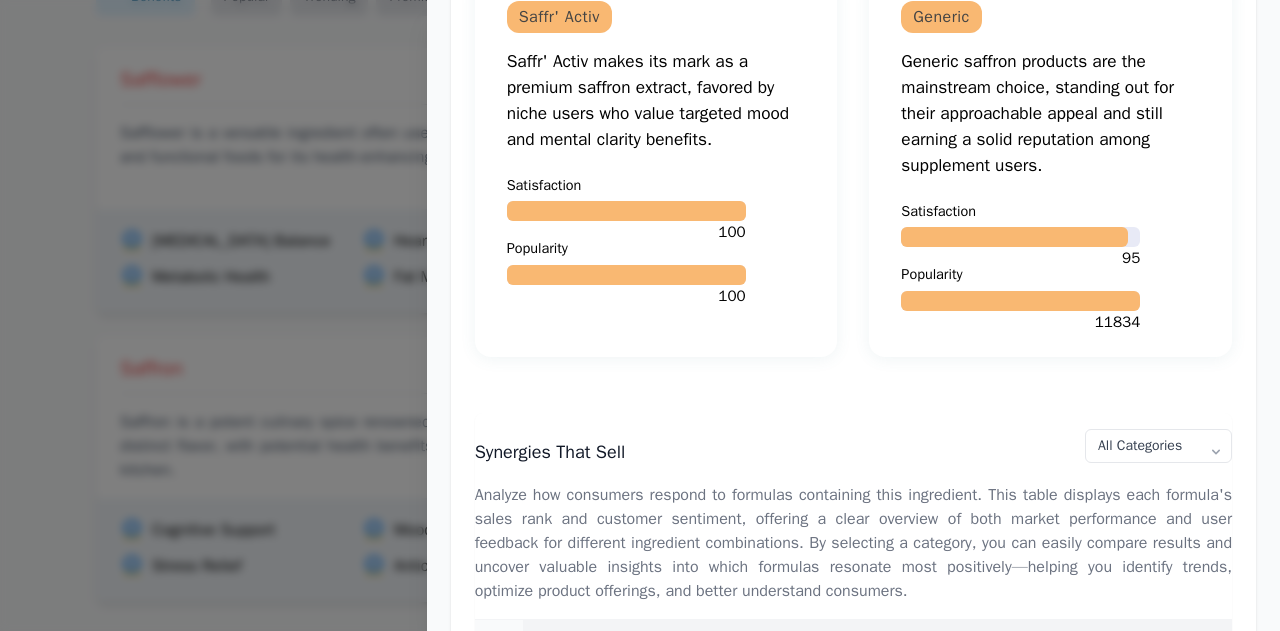 scroll, scrollTop: 1023, scrollLeft: 0, axis: vertical 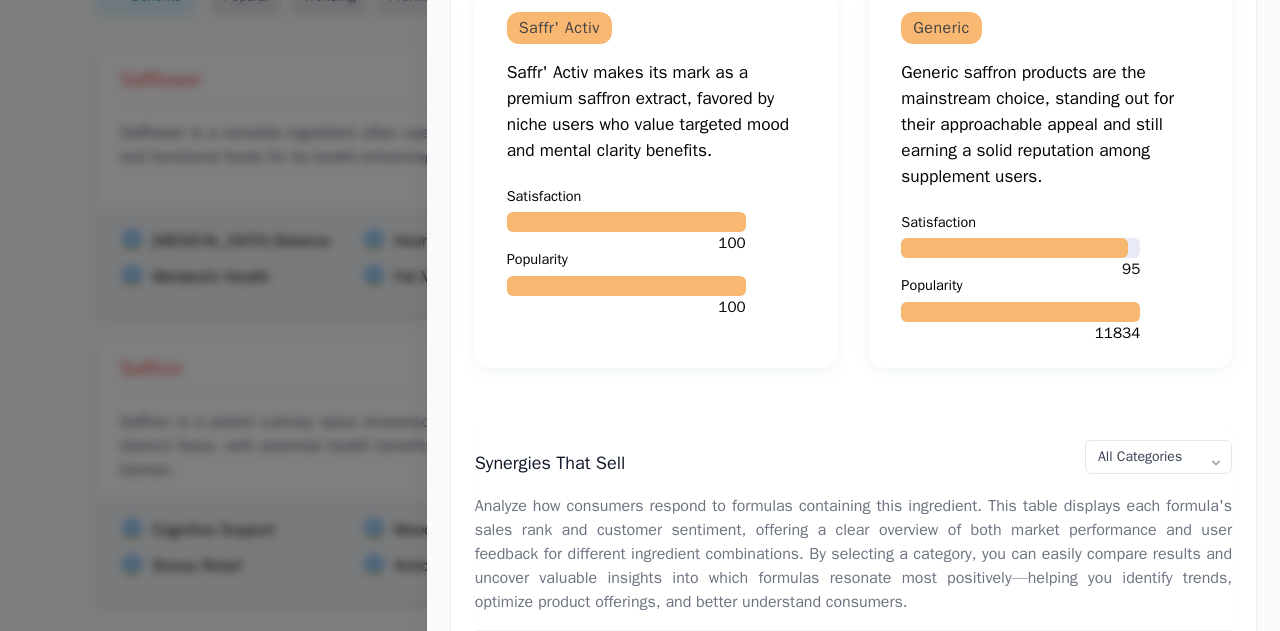 click on "11834" at bounding box center [1118, 333] 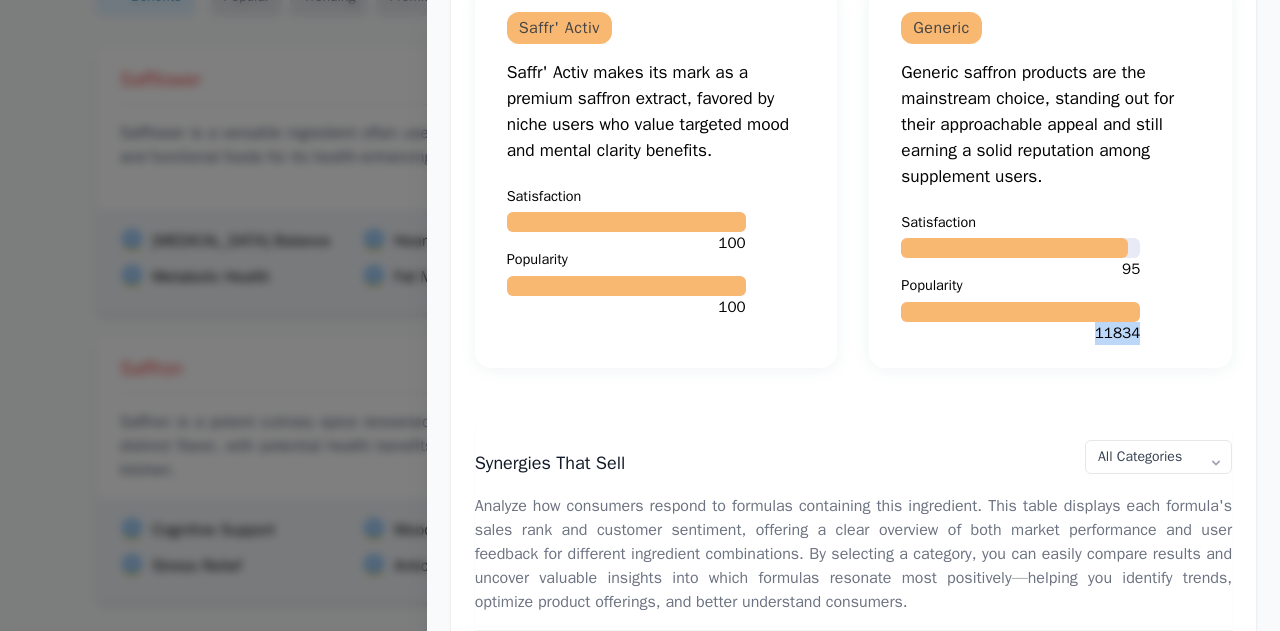 click on "11834" at bounding box center [1118, 333] 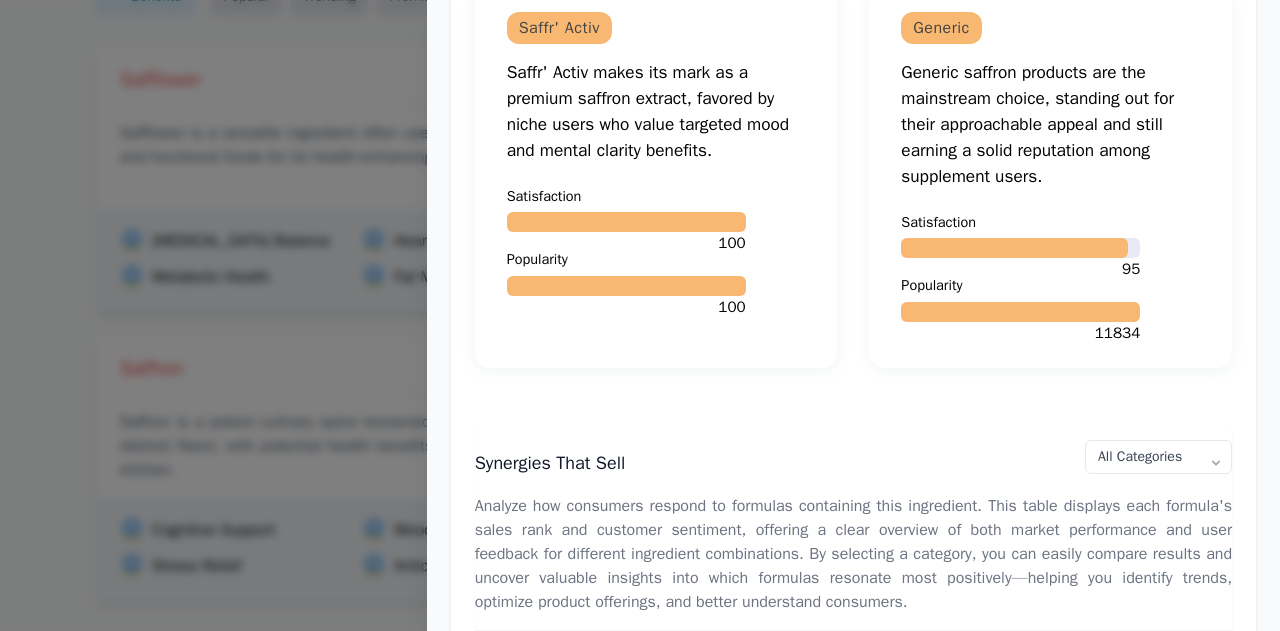click on "Saffr' Activ Saffr' Activ makes its mark as a premium saffron extract, favored by niche users who value targeted mood and mental clarity benefits. Satisfaction 100 Popularity 100" 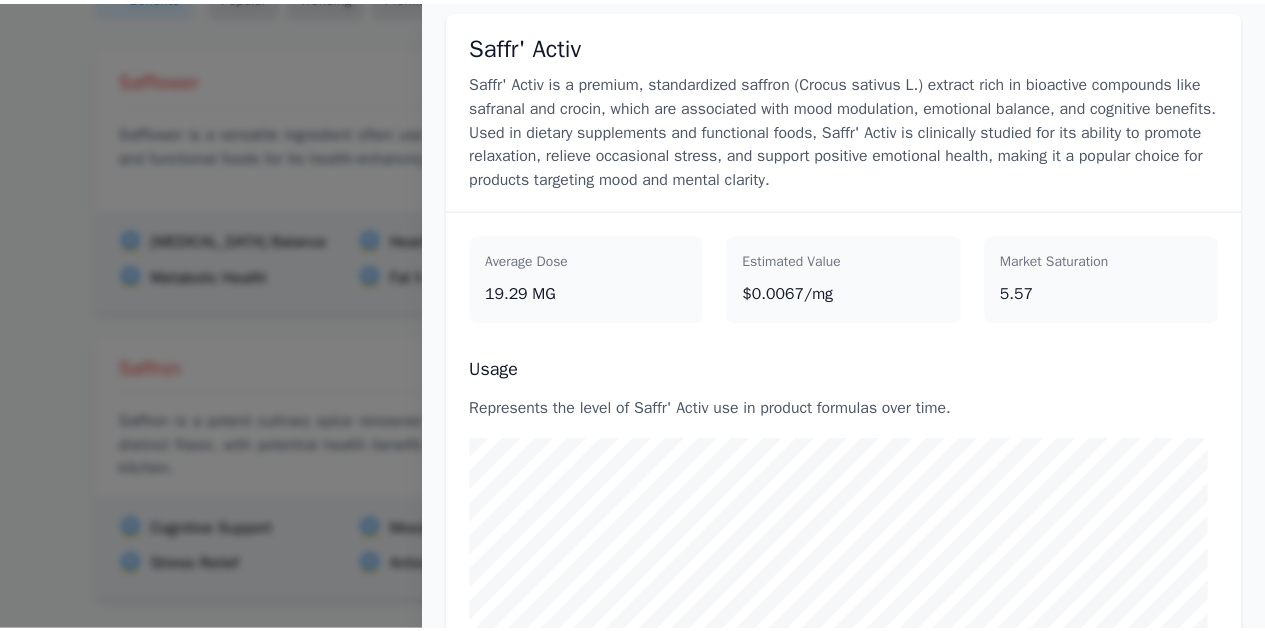 scroll, scrollTop: 0, scrollLeft: 0, axis: both 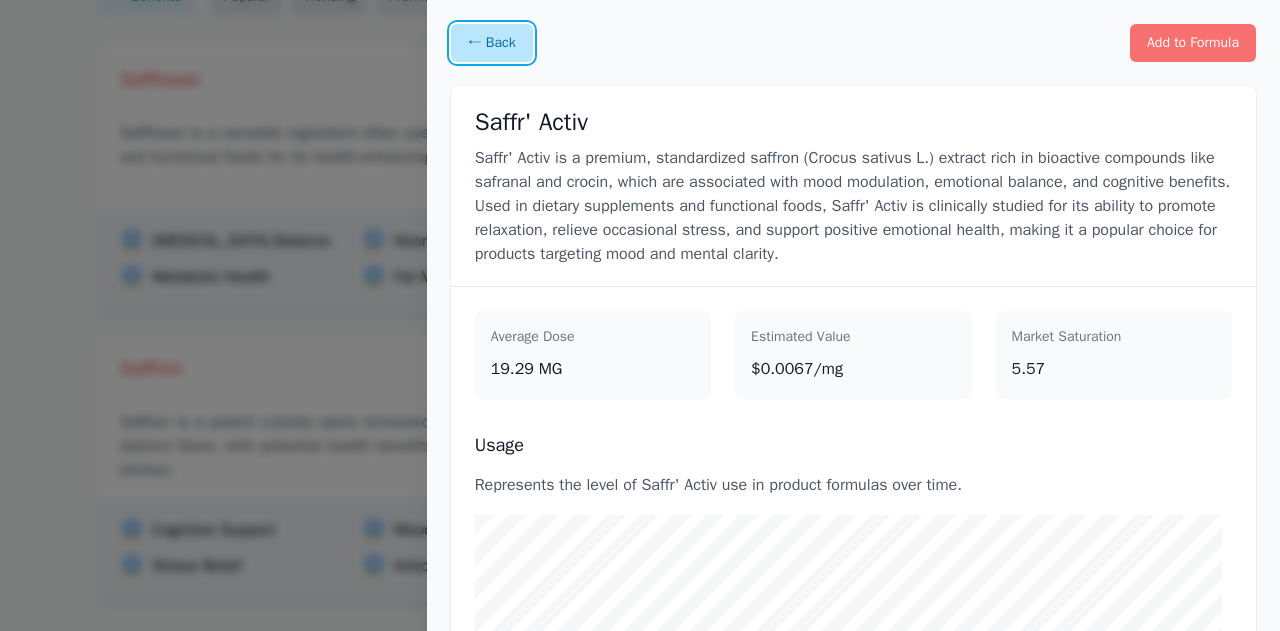 click on "← Back" at bounding box center [492, 43] 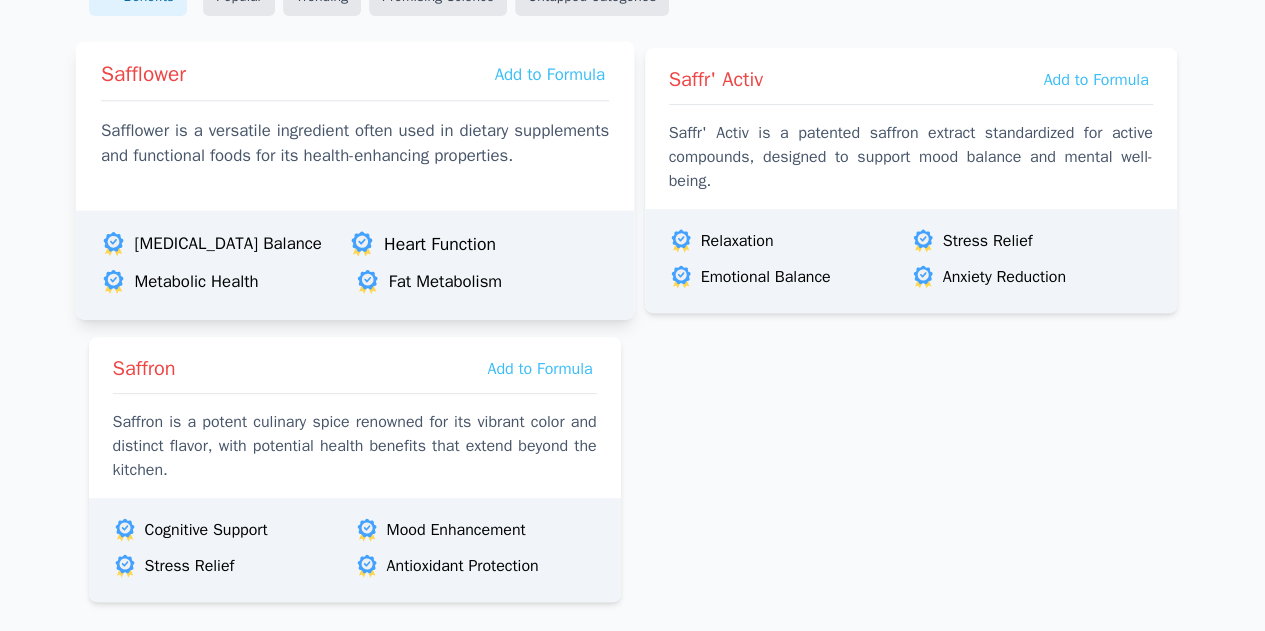 scroll, scrollTop: 0, scrollLeft: 0, axis: both 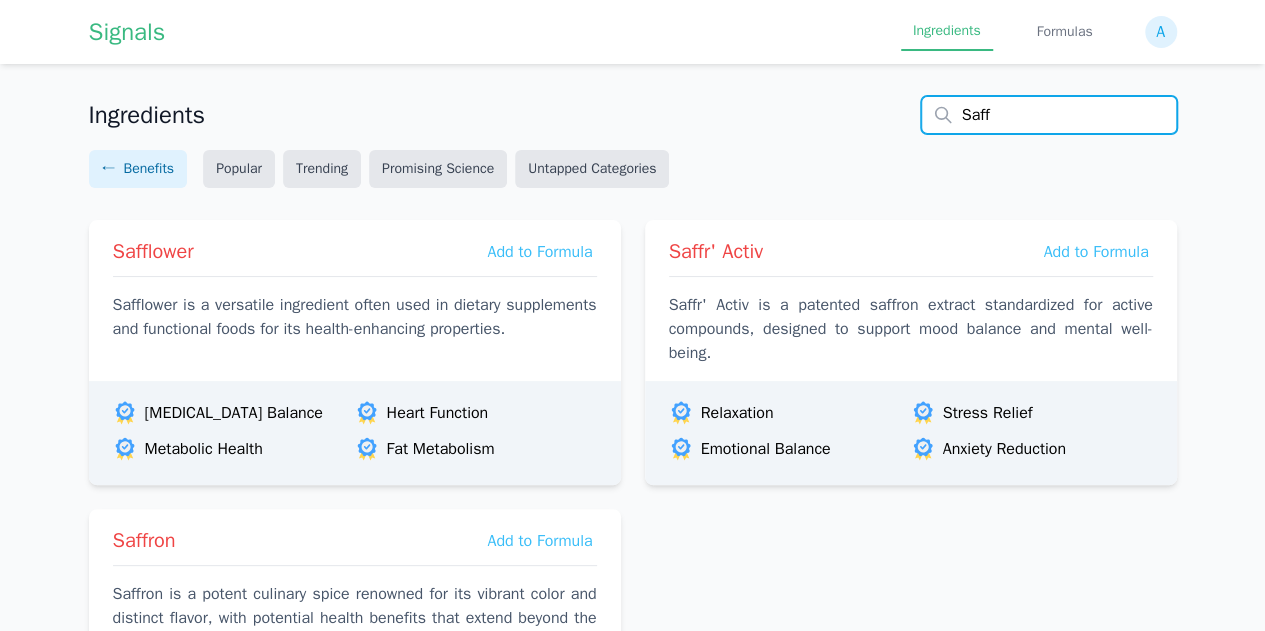 drag, startPoint x: 1012, startPoint y: 125, endPoint x: 871, endPoint y: 135, distance: 141.35417 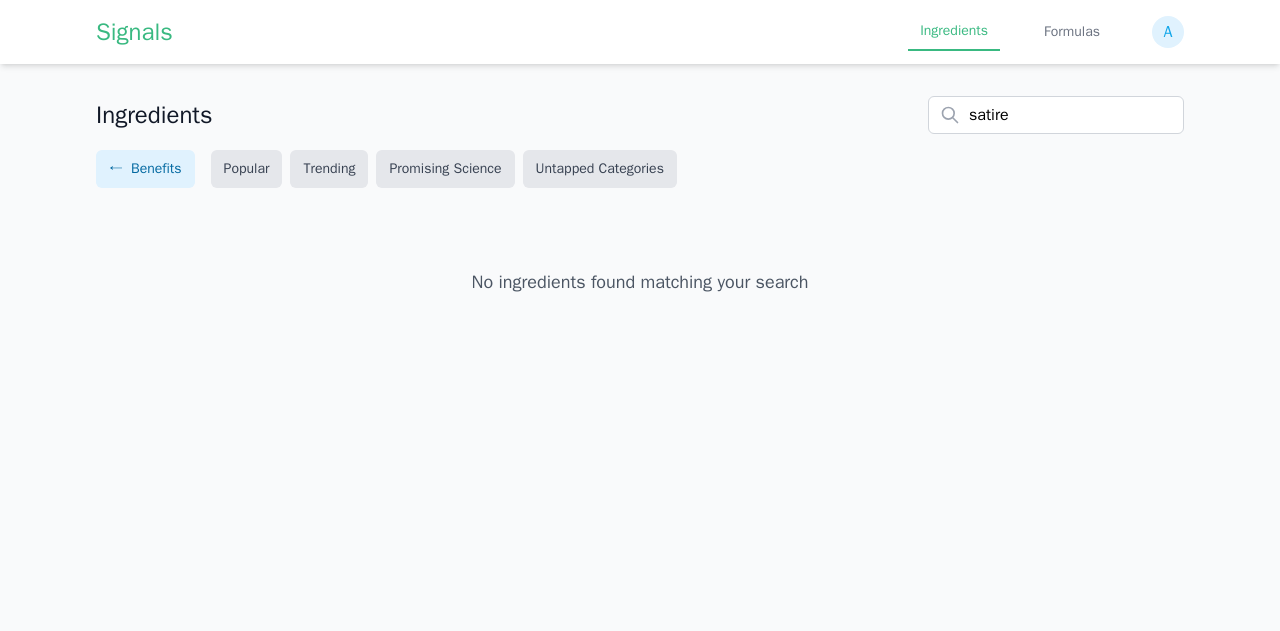 scroll, scrollTop: 0, scrollLeft: 0, axis: both 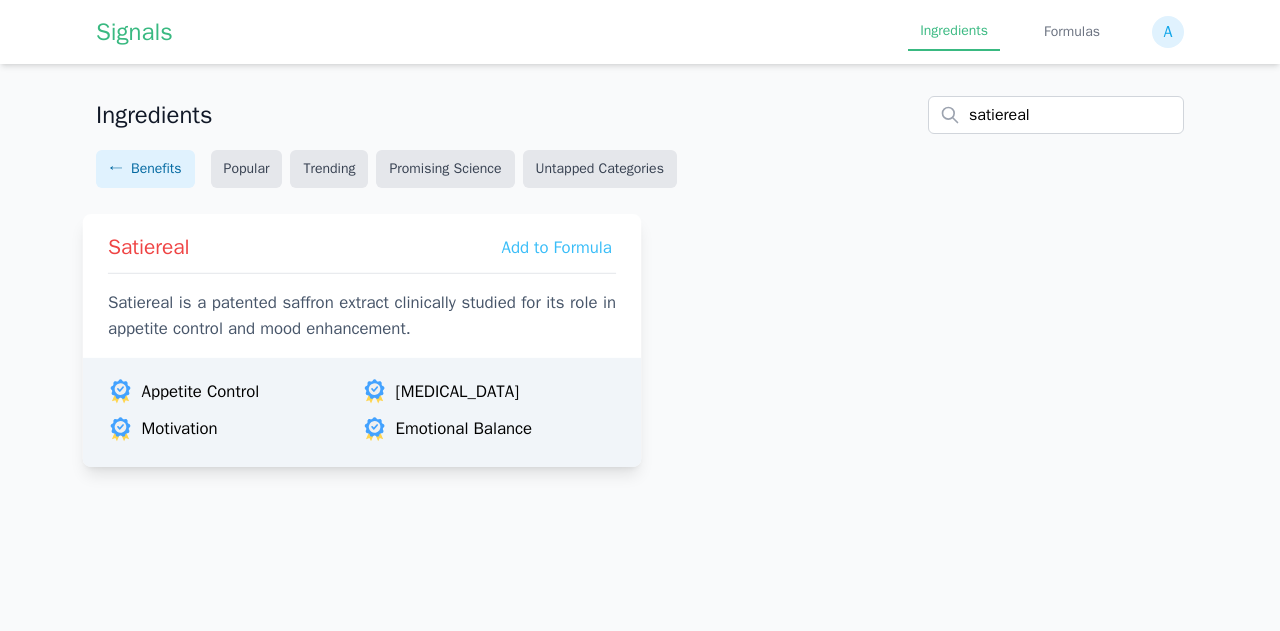 click on "Satiereal  Add to Formula  Satiereal is a patented saffron extract clinically studied for its role in appetite control and mood enhancement." at bounding box center [362, 281] 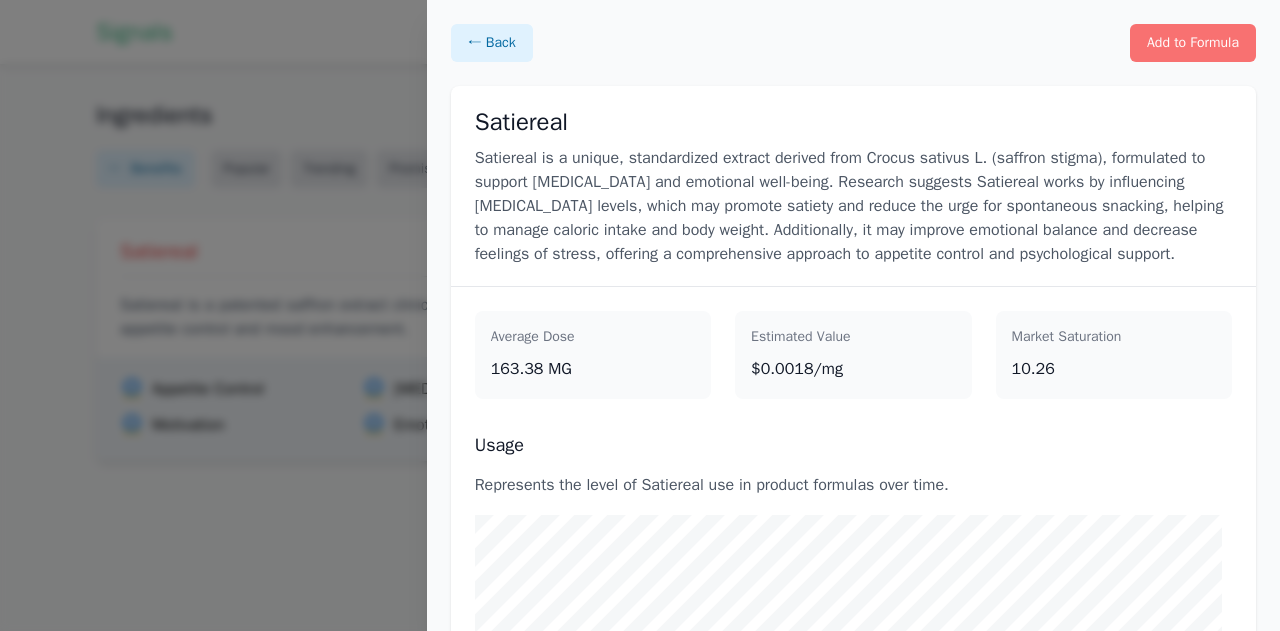 scroll, scrollTop: 6, scrollLeft: 0, axis: vertical 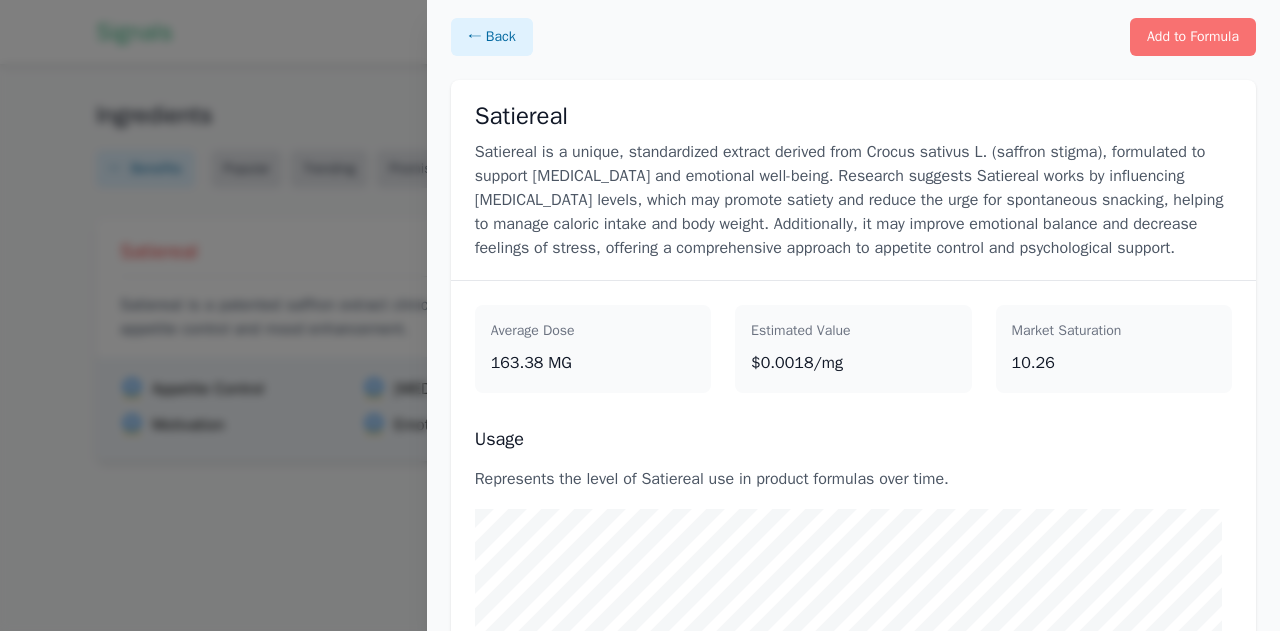 click on "Satiereal is a unique, standardized extract derived from Crocus sativus L. (saffron stigma), formulated to support [MEDICAL_DATA] and emotional well-being. Research suggests Satiereal works by influencing [MEDICAL_DATA] levels, which may promote satiety and reduce the urge for spontaneous snacking, helping to manage caloric intake and body weight. Additionally, it may improve emotional balance and decrease feelings of stress, offering a comprehensive approach to appetite control and psychological support." at bounding box center [853, 200] 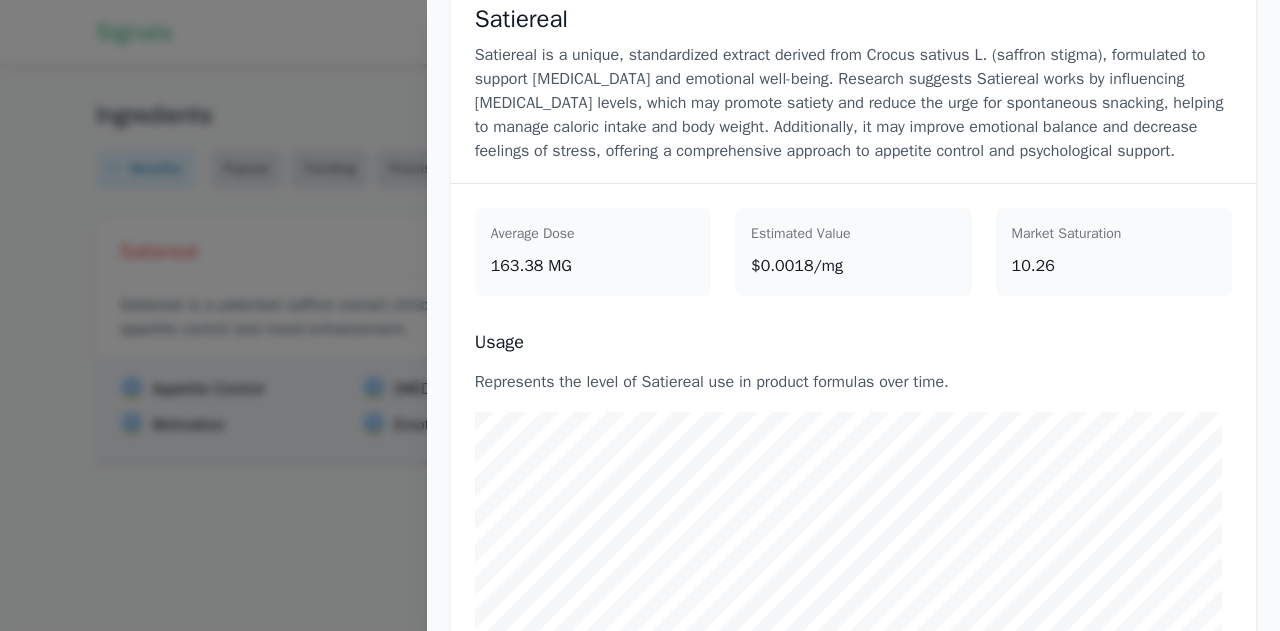 scroll, scrollTop: 104, scrollLeft: 0, axis: vertical 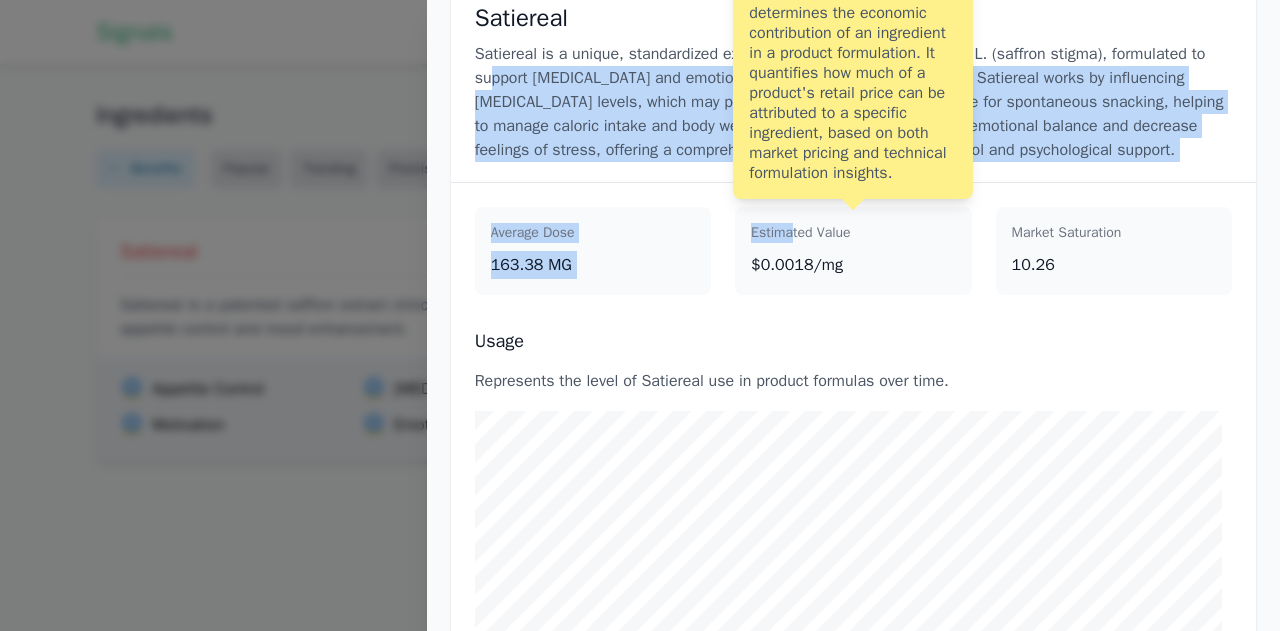 drag, startPoint x: 487, startPoint y: 81, endPoint x: 774, endPoint y: 207, distance: 313.44058 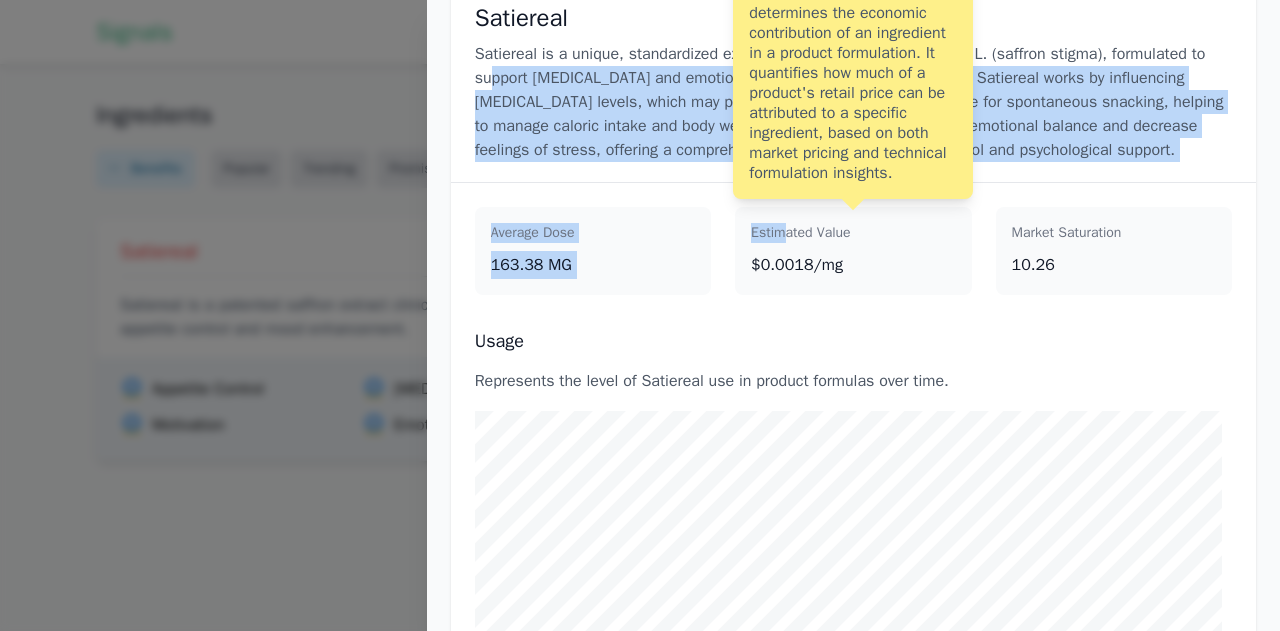 click on "Estimated Value   $0.0018/mg   The Estimated Value metric determines the economic contribution of an ingredient in a product formulation. It quantifies how much of a product's retail price can be attributed to a specific ingredient, based on both market pricing and technical formulation insights." at bounding box center (853, 251) 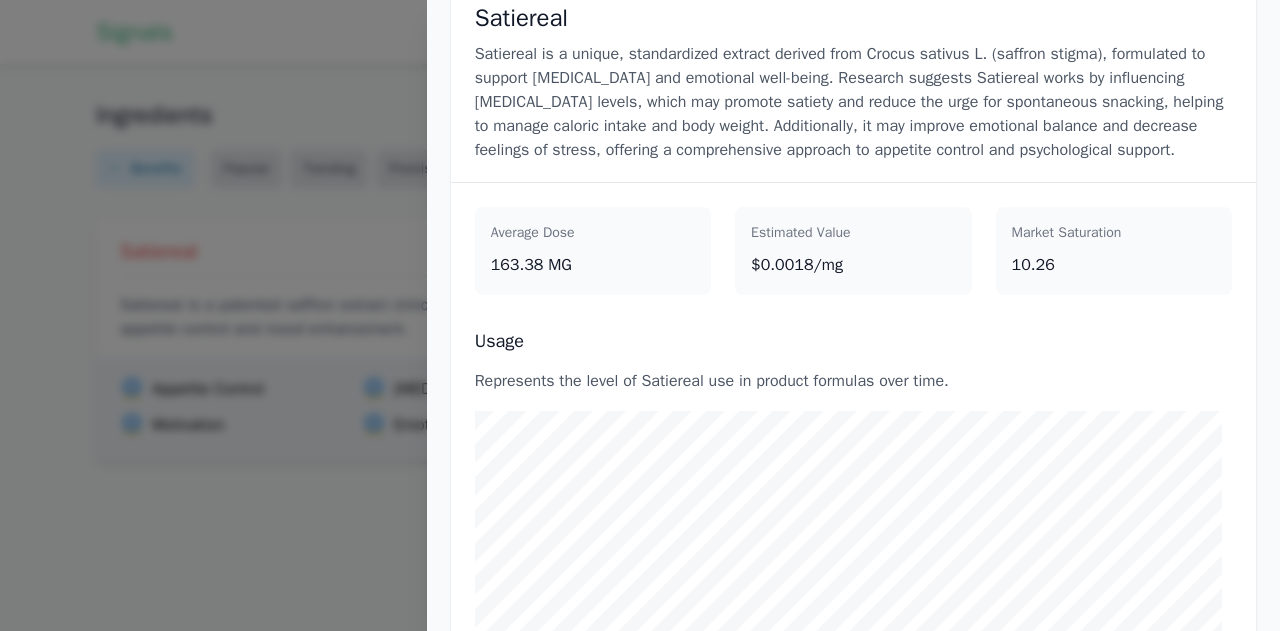 click on "Satiereal Satiereal is a unique, standardized extract derived from Crocus sativus L. (saffron stigma), formulated to support [MEDICAL_DATA] and emotional well-being. Research suggests Satiereal works by influencing [MEDICAL_DATA] levels, which may promote satiety and reduce the urge for spontaneous snacking, helping to manage caloric intake and body weight. Additionally, it may improve emotional balance and decrease feelings of stress, offering a comprehensive approach to appetite control and psychological support." at bounding box center [853, 82] 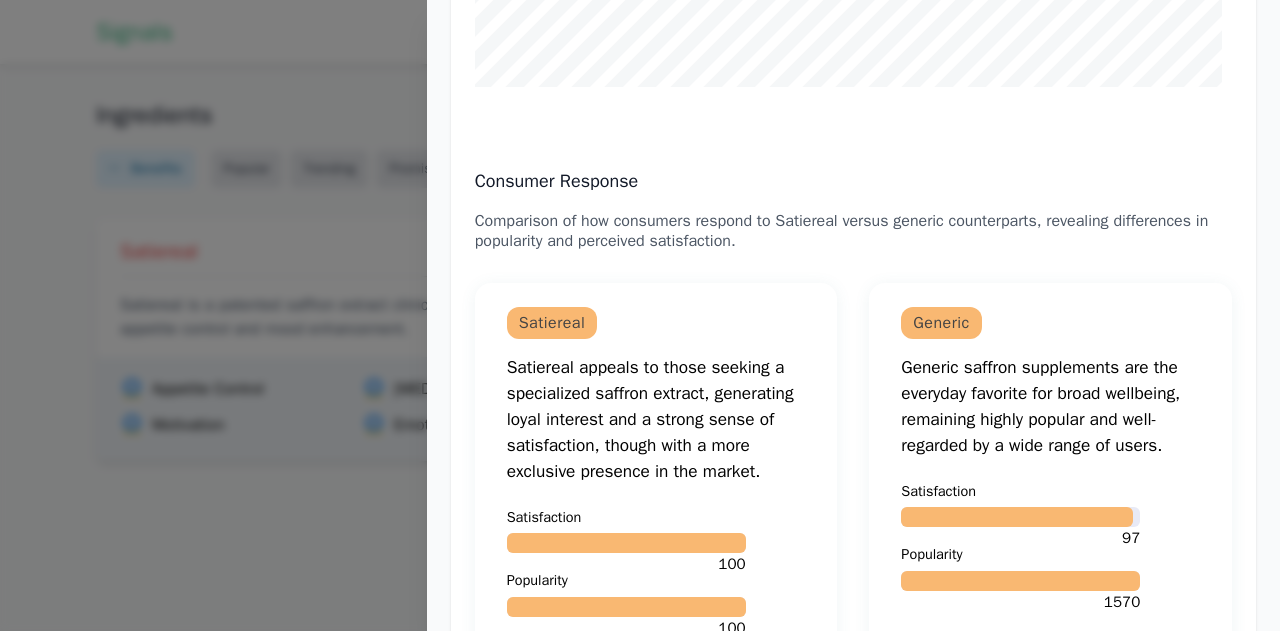 scroll, scrollTop: 890, scrollLeft: 0, axis: vertical 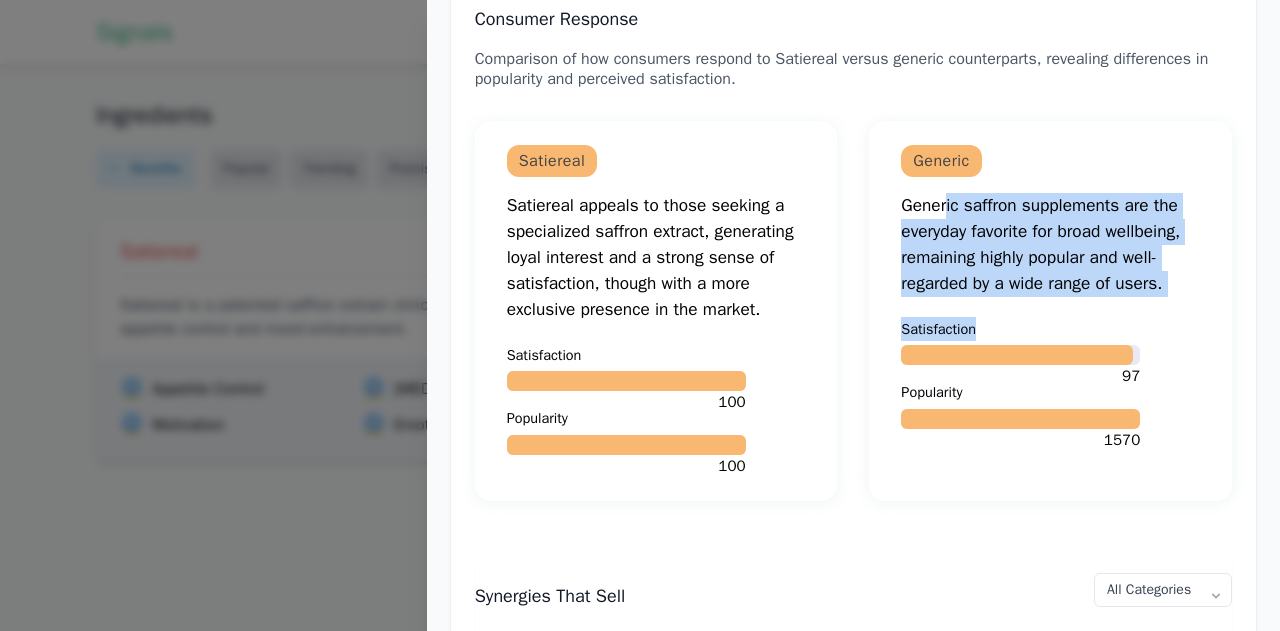 drag, startPoint x: 942, startPoint y: 216, endPoint x: 1138, endPoint y: 335, distance: 229.29675 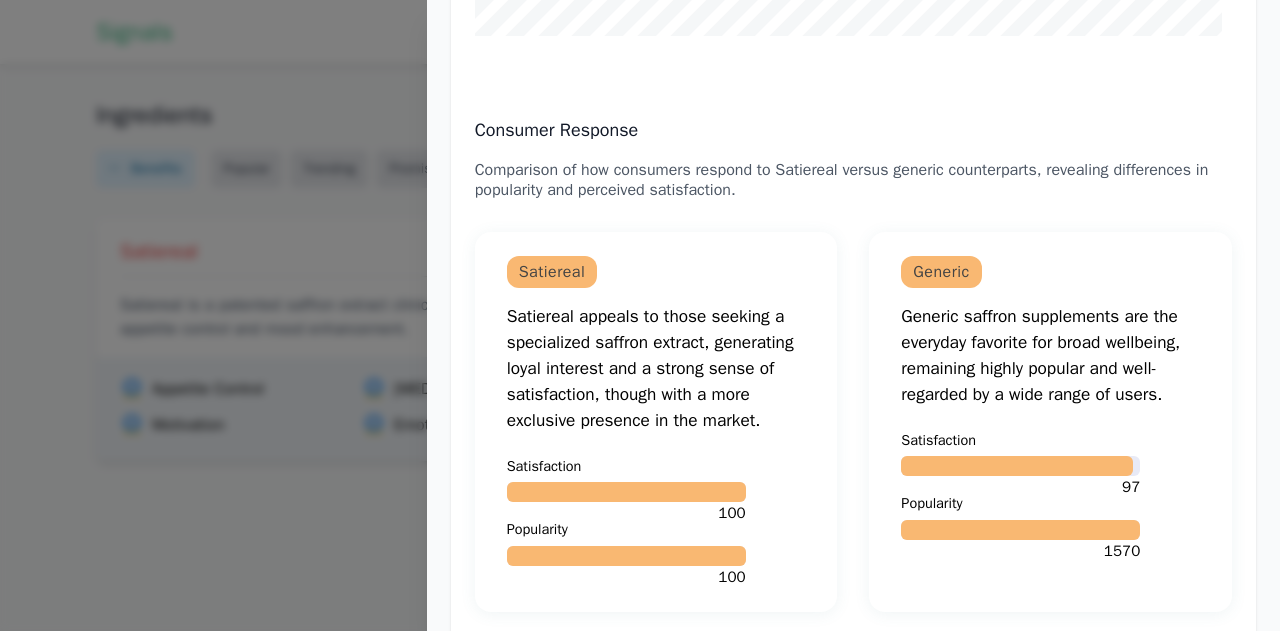 scroll, scrollTop: 799, scrollLeft: 0, axis: vertical 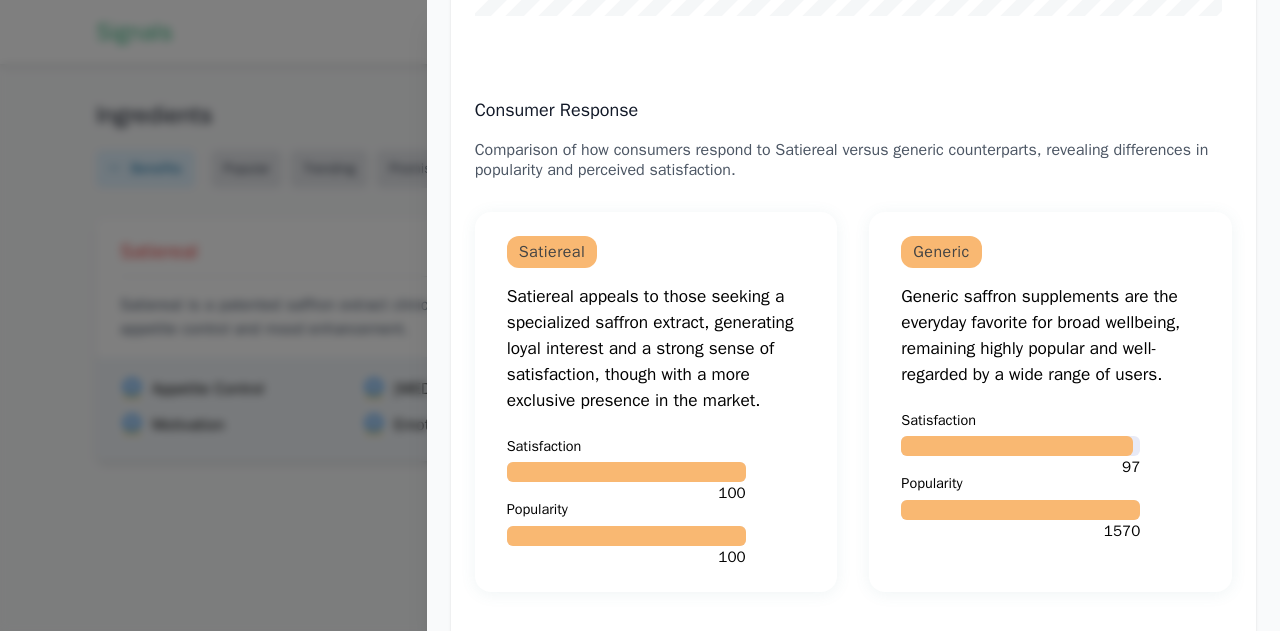click on "Generic saffron supplements are the everyday favorite for broad wellbeing, remaining highly popular and well-regarded by a wide range of users." at bounding box center (1050, 336) 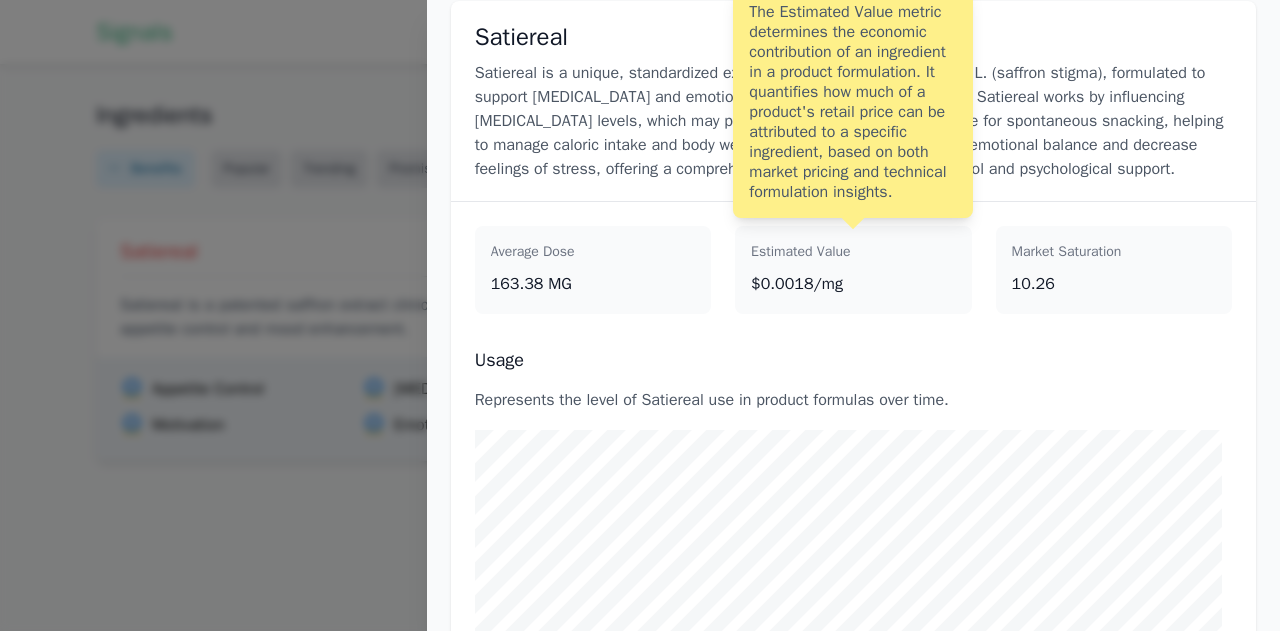 scroll, scrollTop: 0, scrollLeft: 0, axis: both 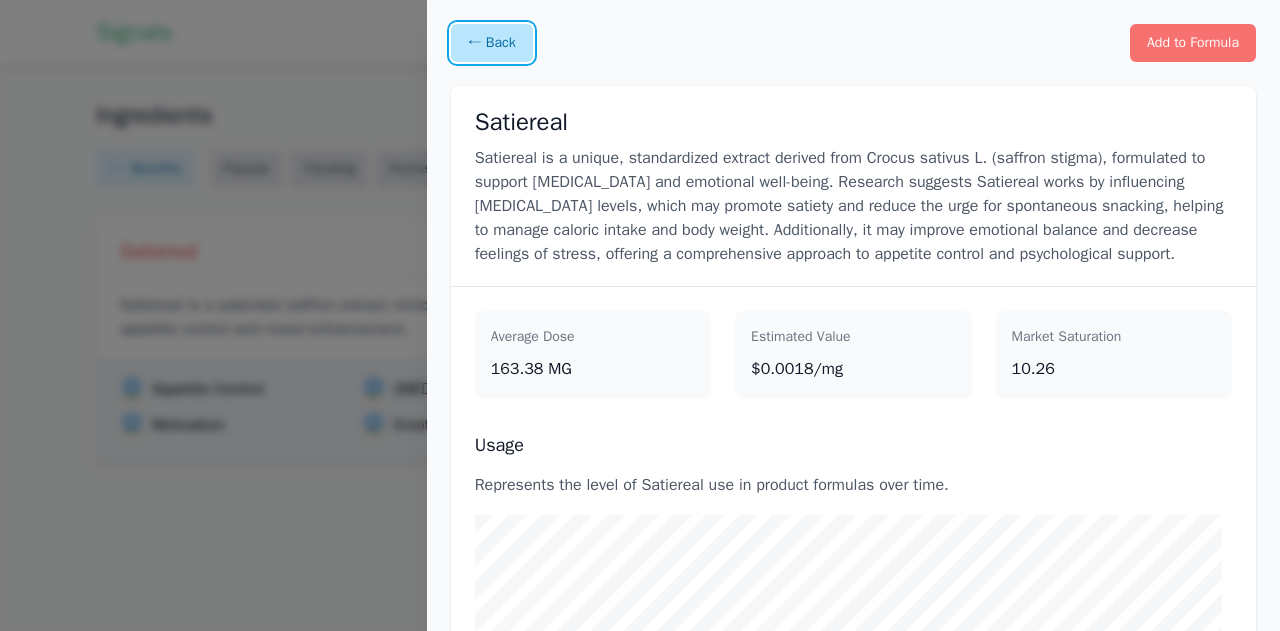 click on "← Back" at bounding box center (492, 43) 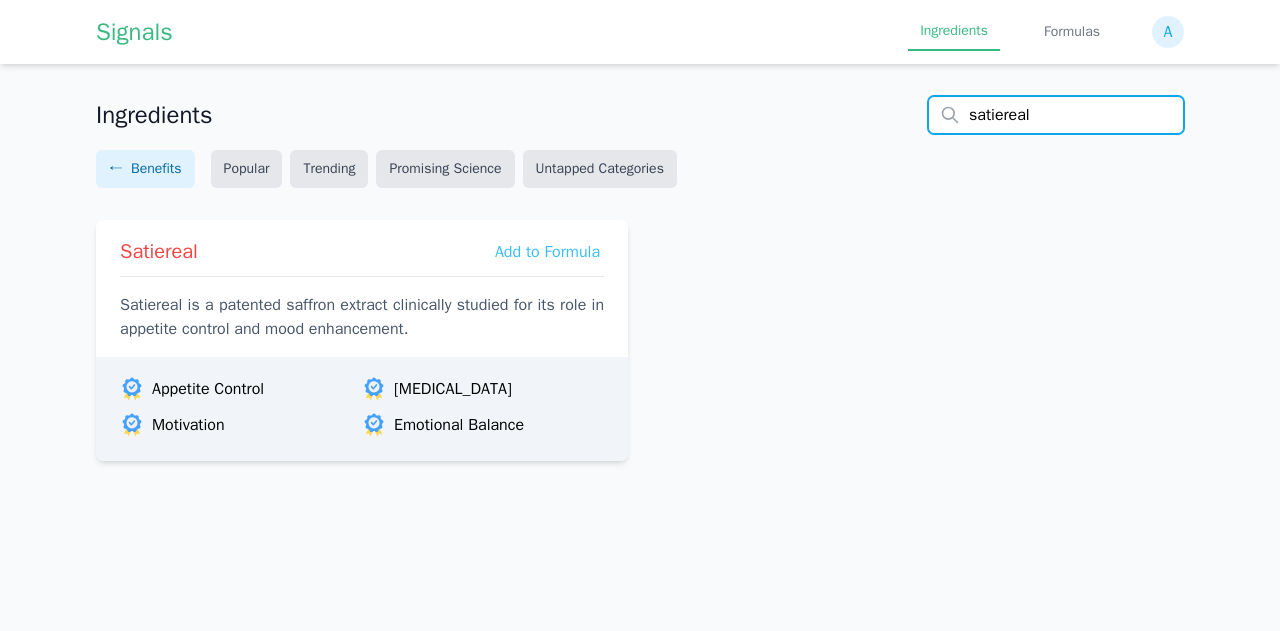scroll, scrollTop: 0, scrollLeft: 0, axis: both 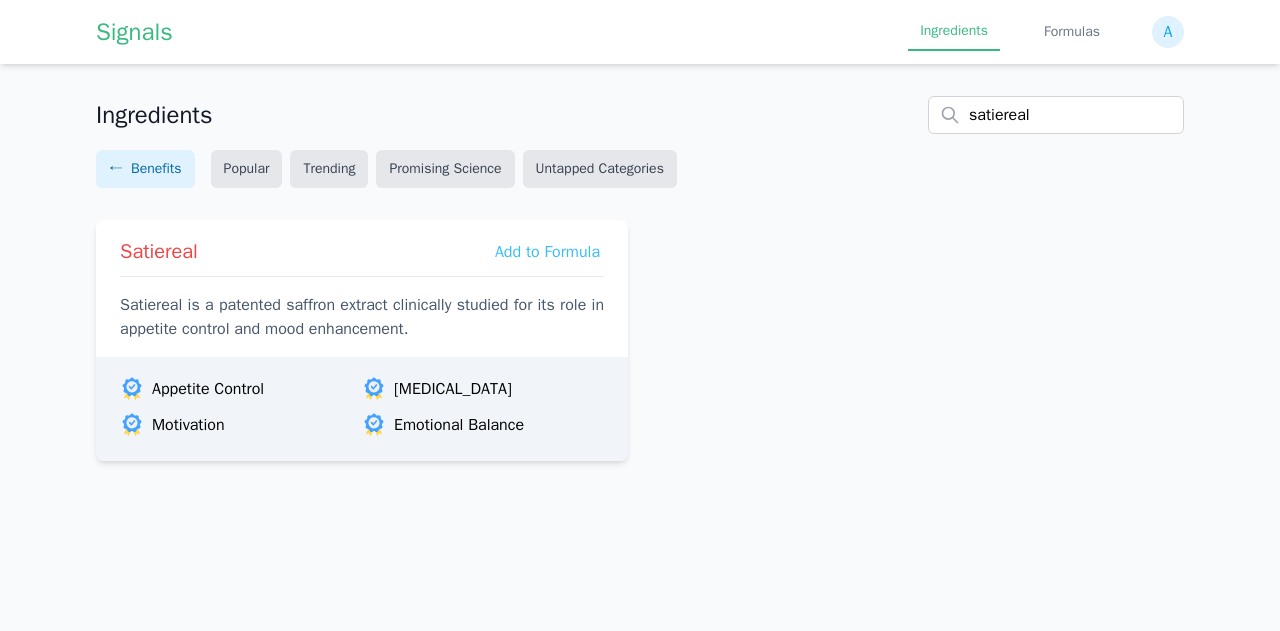 click on "Satiereal is a patented saffron extract clinically studied for its role in appetite control and mood enhancement." at bounding box center [362, 317] 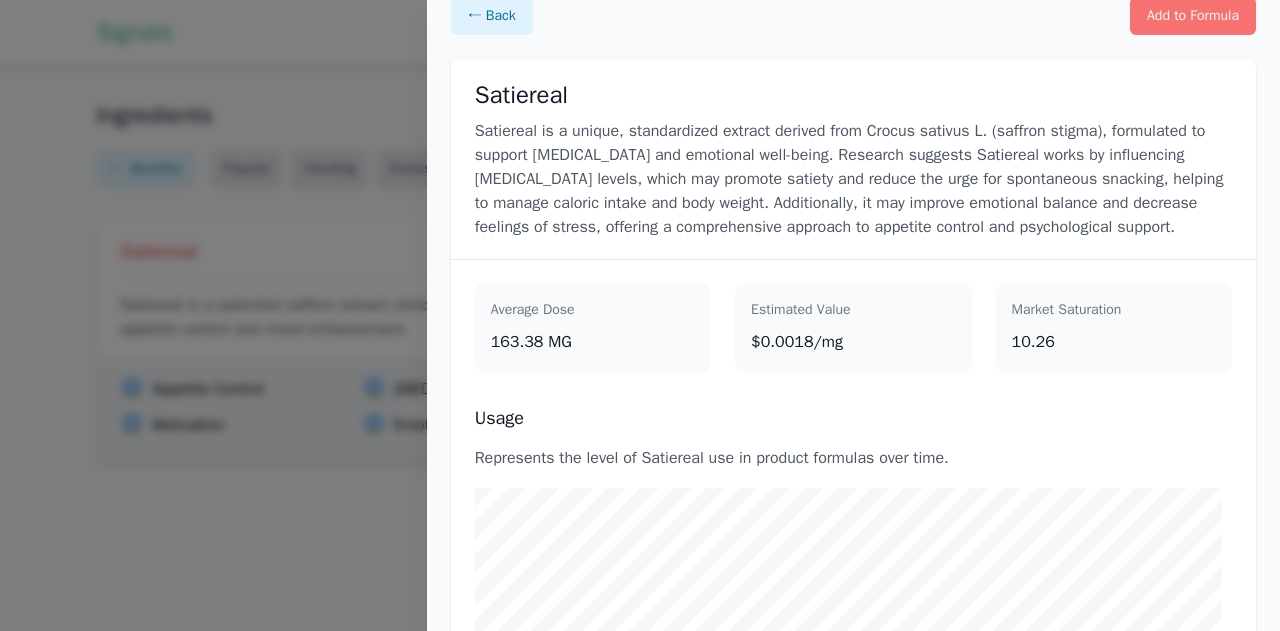 scroll, scrollTop: 0, scrollLeft: 0, axis: both 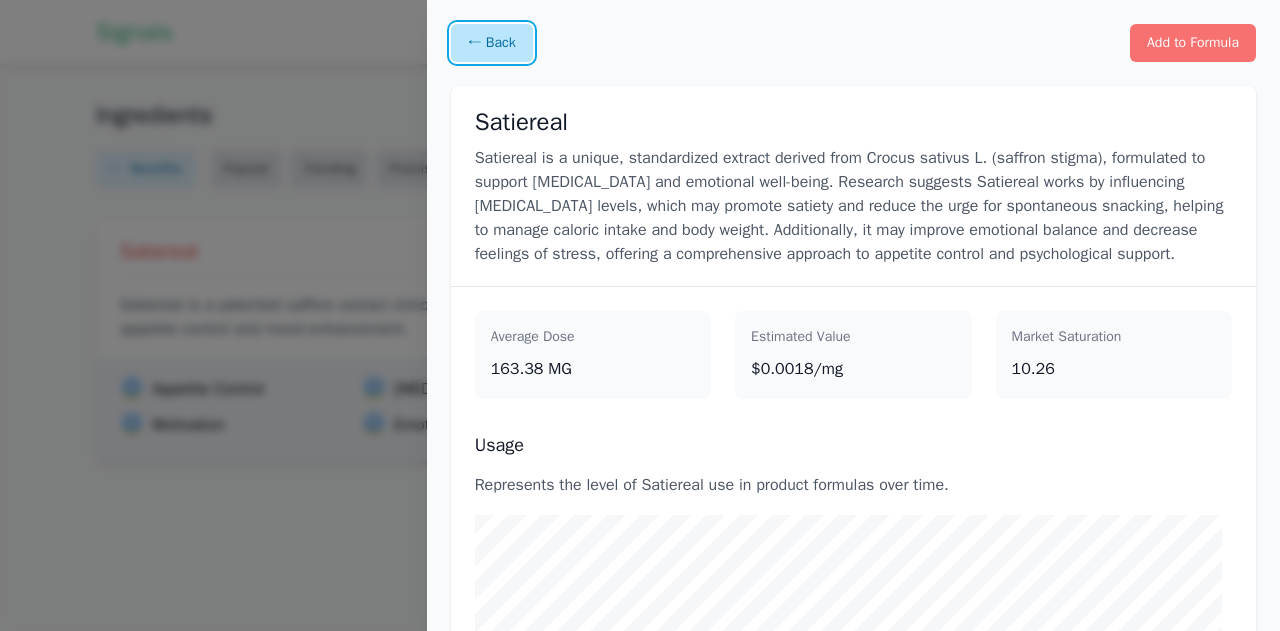 click on "← Back" at bounding box center (492, 43) 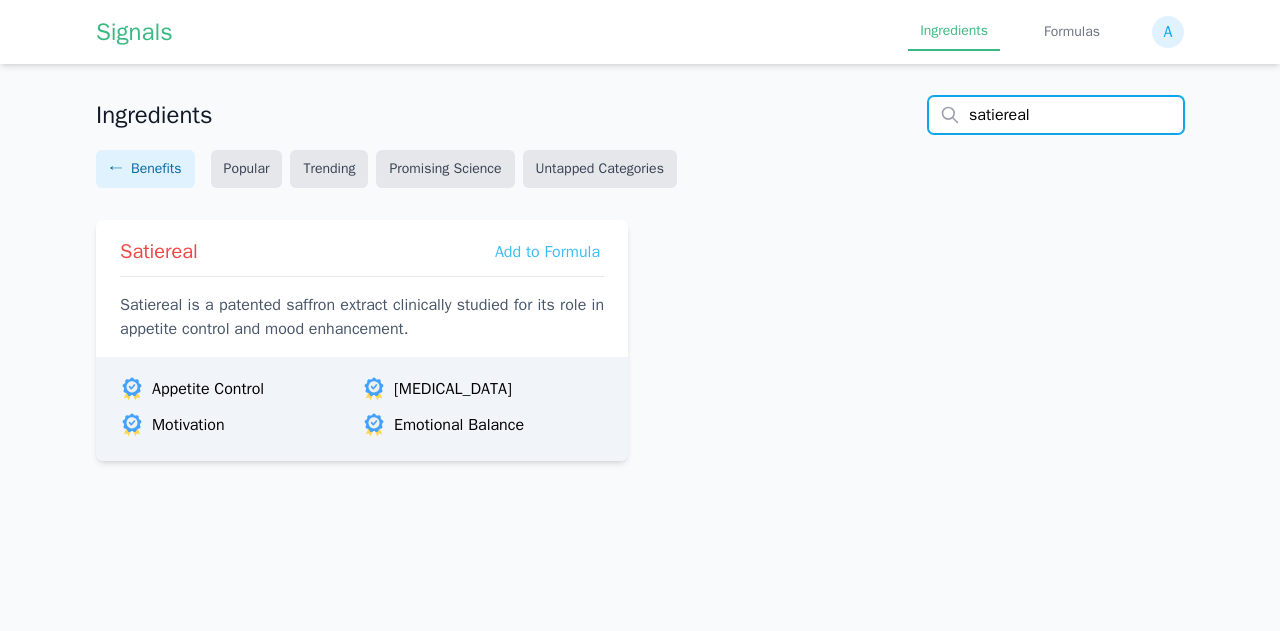 drag, startPoint x: 1038, startPoint y: 117, endPoint x: 686, endPoint y: 104, distance: 352.24 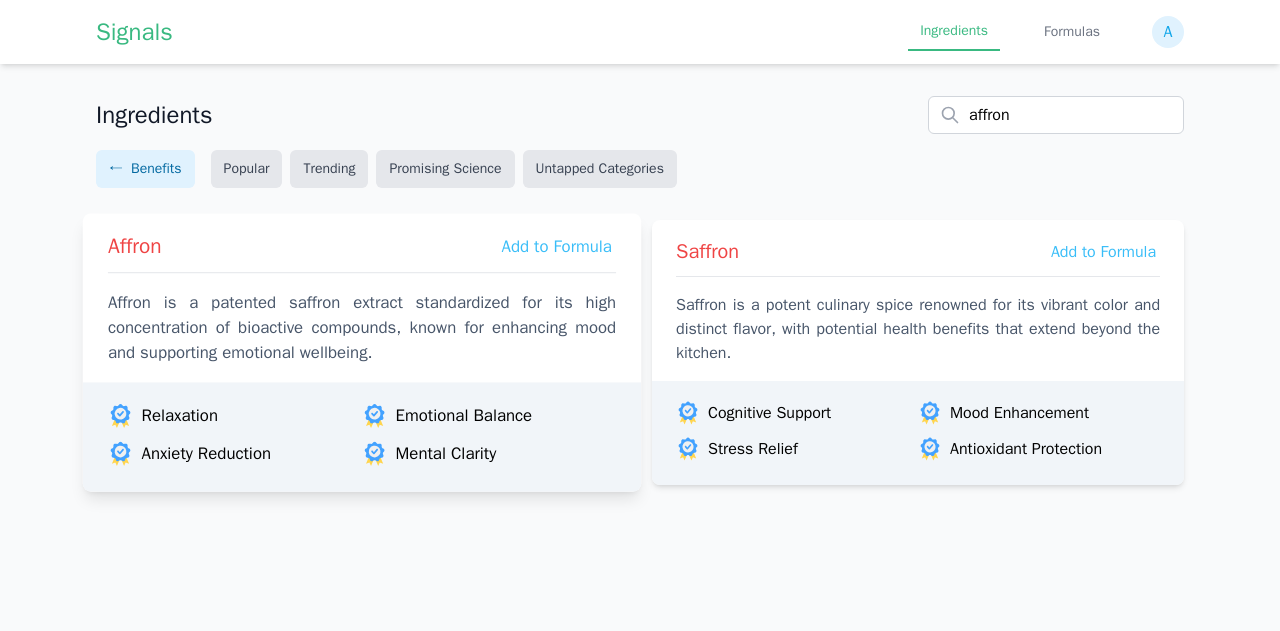 click on "Affron is a patented saffron extract standardized for its high concentration of bioactive compounds, known for enhancing mood and supporting emotional wellbeing." at bounding box center [362, 328] 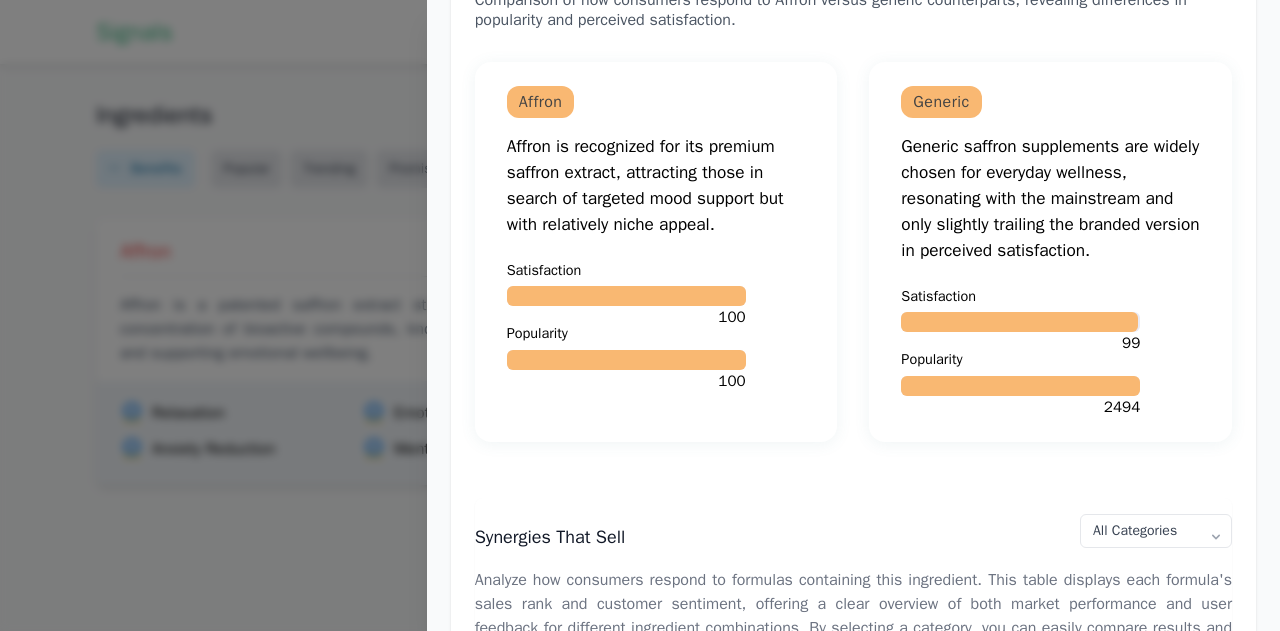 scroll, scrollTop: 974, scrollLeft: 0, axis: vertical 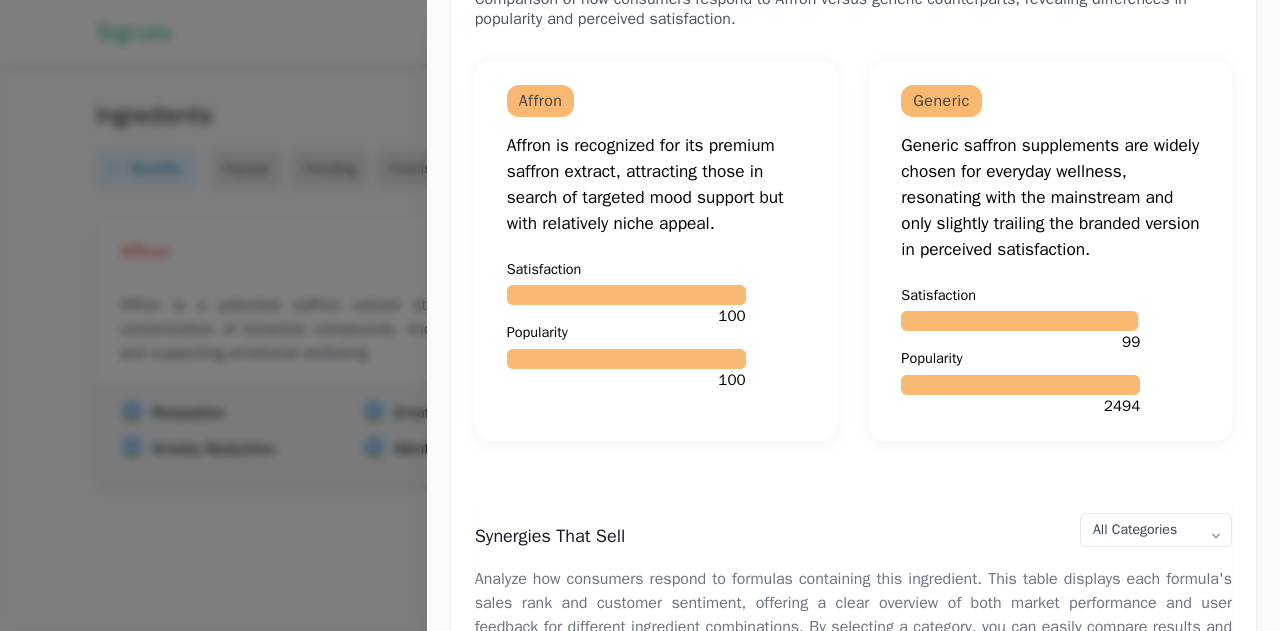 drag, startPoint x: 960, startPoint y: 371, endPoint x: 1004, endPoint y: 393, distance: 49.193497 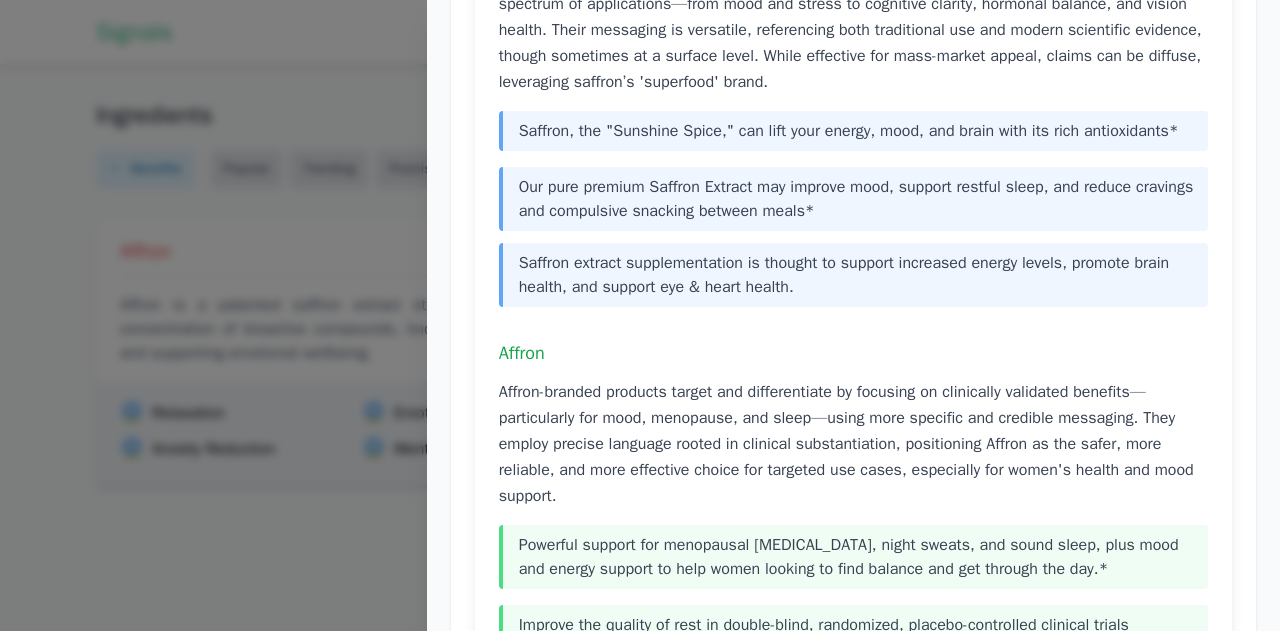 scroll, scrollTop: 12917, scrollLeft: 0, axis: vertical 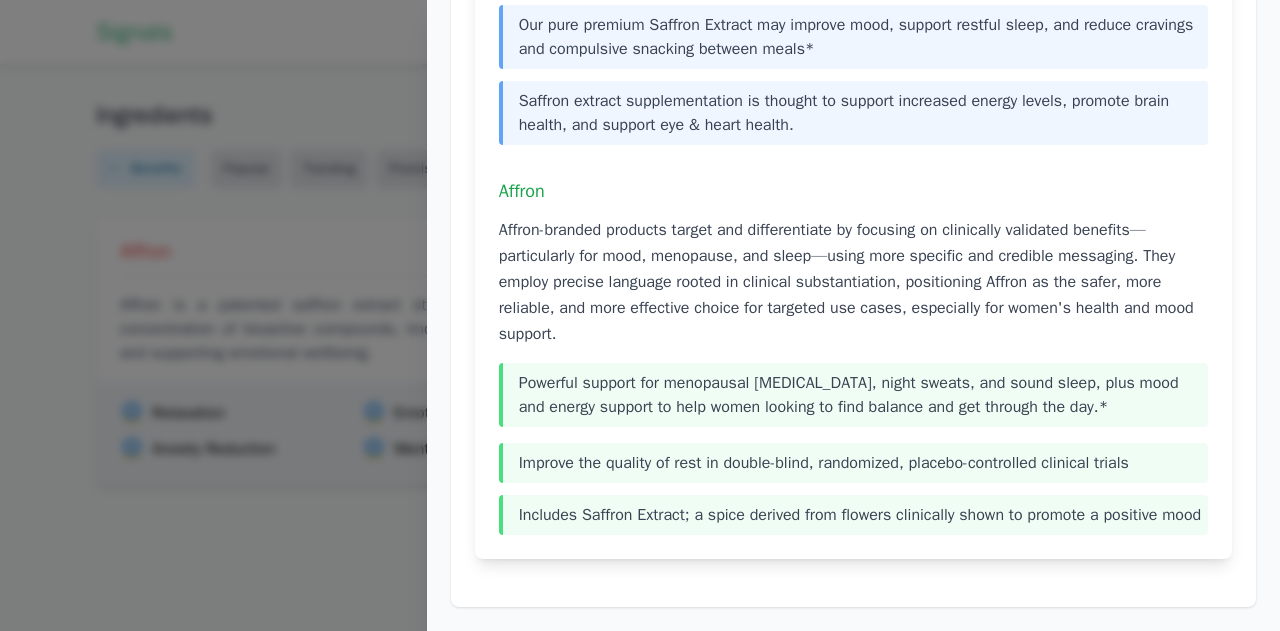 click on "Powerful support for menopausal [MEDICAL_DATA], night sweats, and sound sleep, plus mood and energy support to help women looking to find balance and get through the day.*" 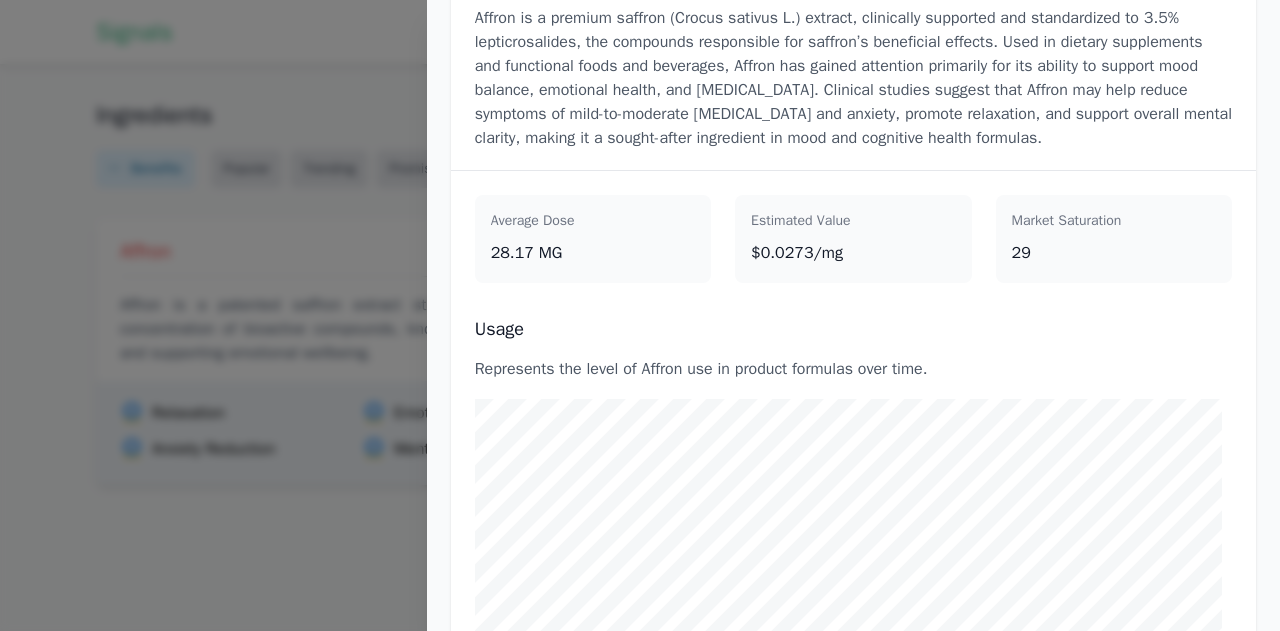 scroll, scrollTop: 0, scrollLeft: 0, axis: both 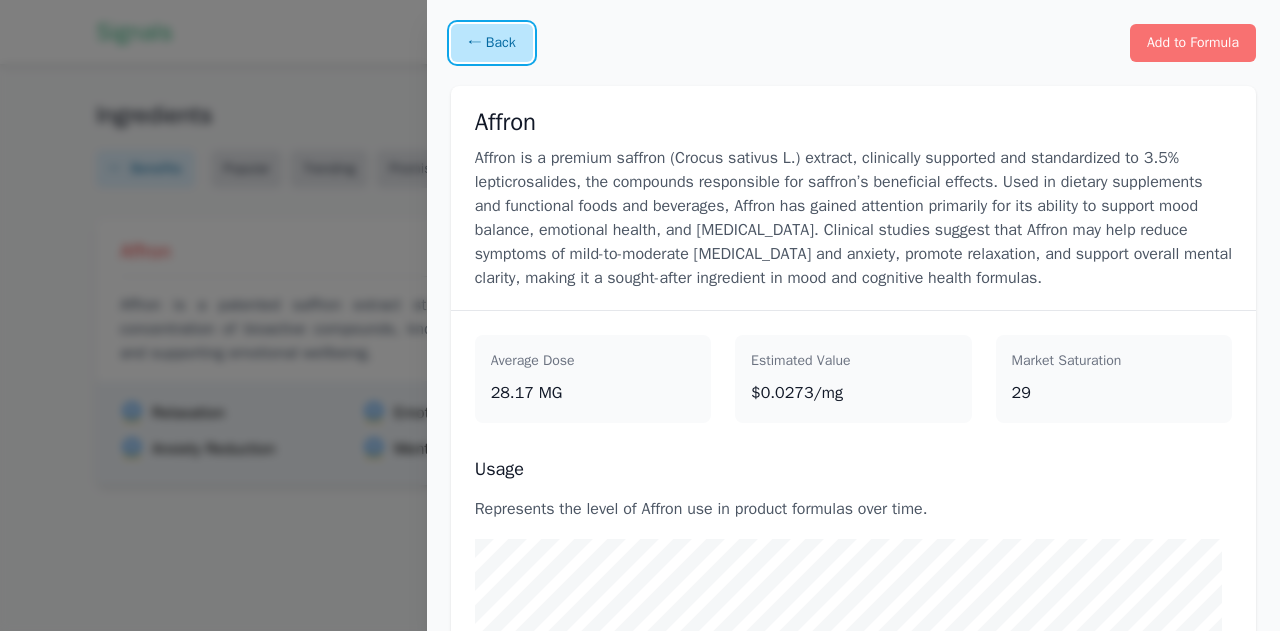 click on "← Back" at bounding box center (492, 43) 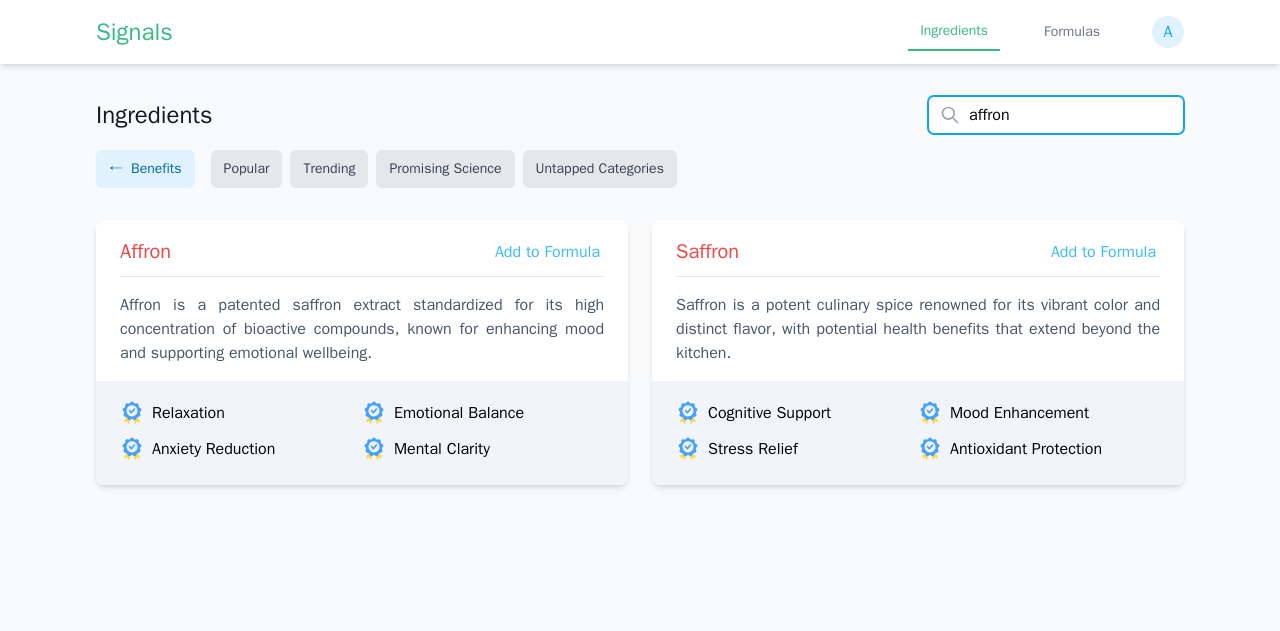 drag, startPoint x: 1035, startPoint y: 115, endPoint x: 800, endPoint y: 154, distance: 238.21419 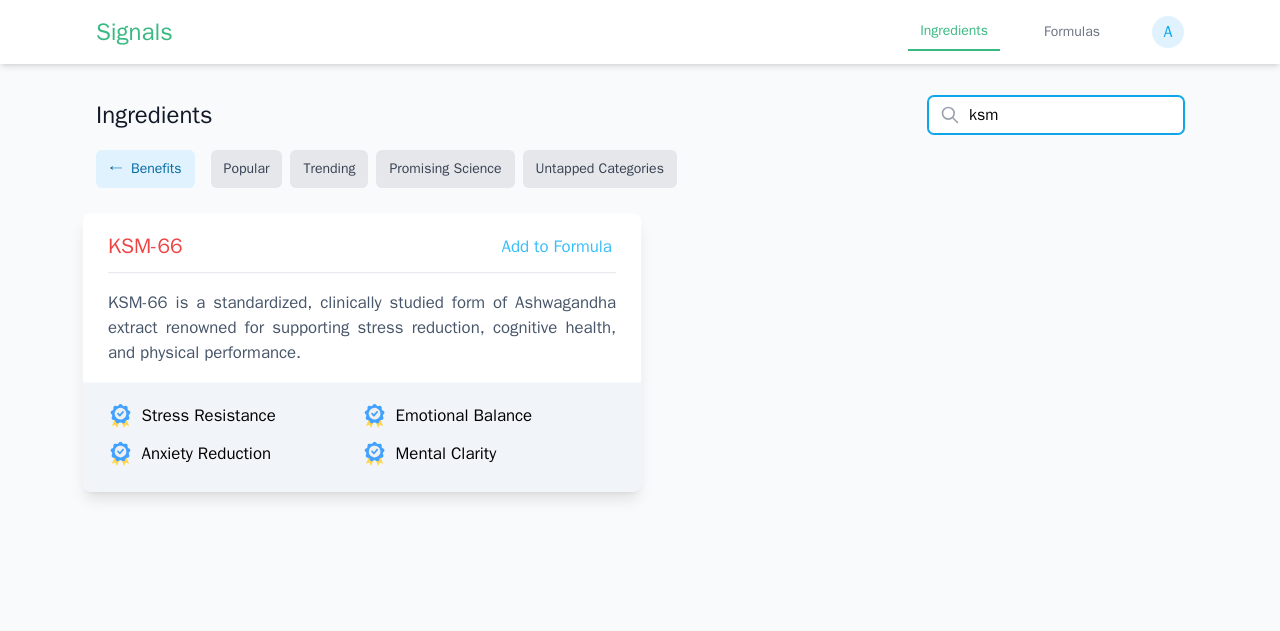 type on "ksm" 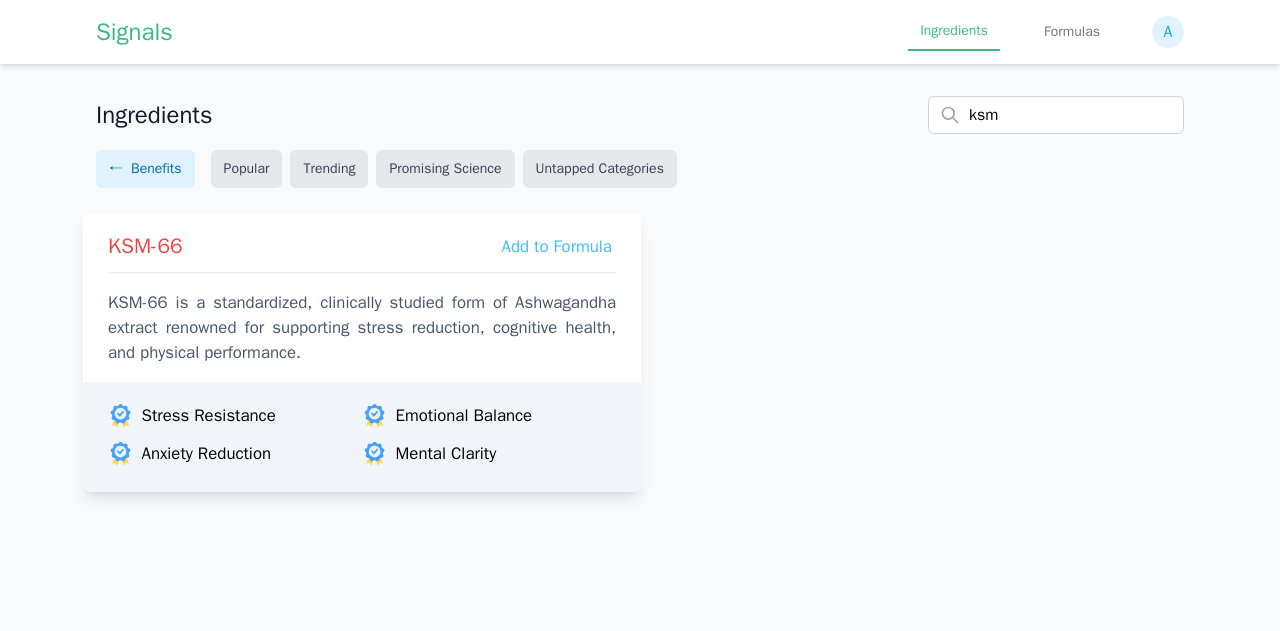 scroll, scrollTop: 0, scrollLeft: 0, axis: both 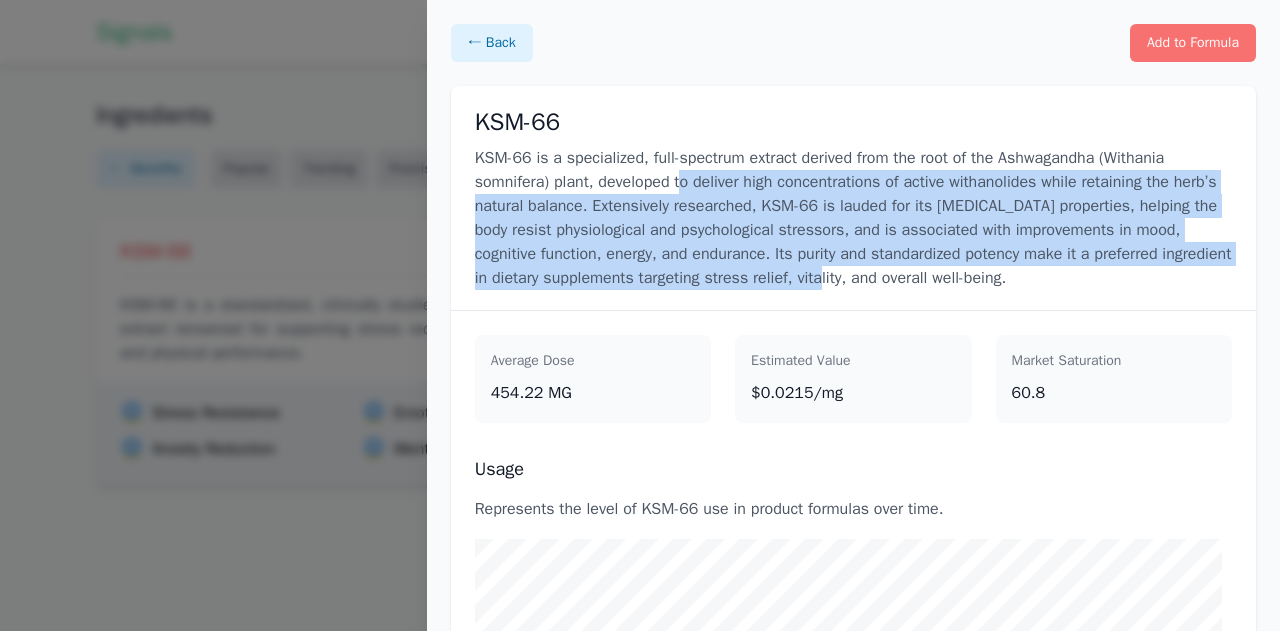 drag, startPoint x: 685, startPoint y: 171, endPoint x: 912, endPoint y: 304, distance: 263.09314 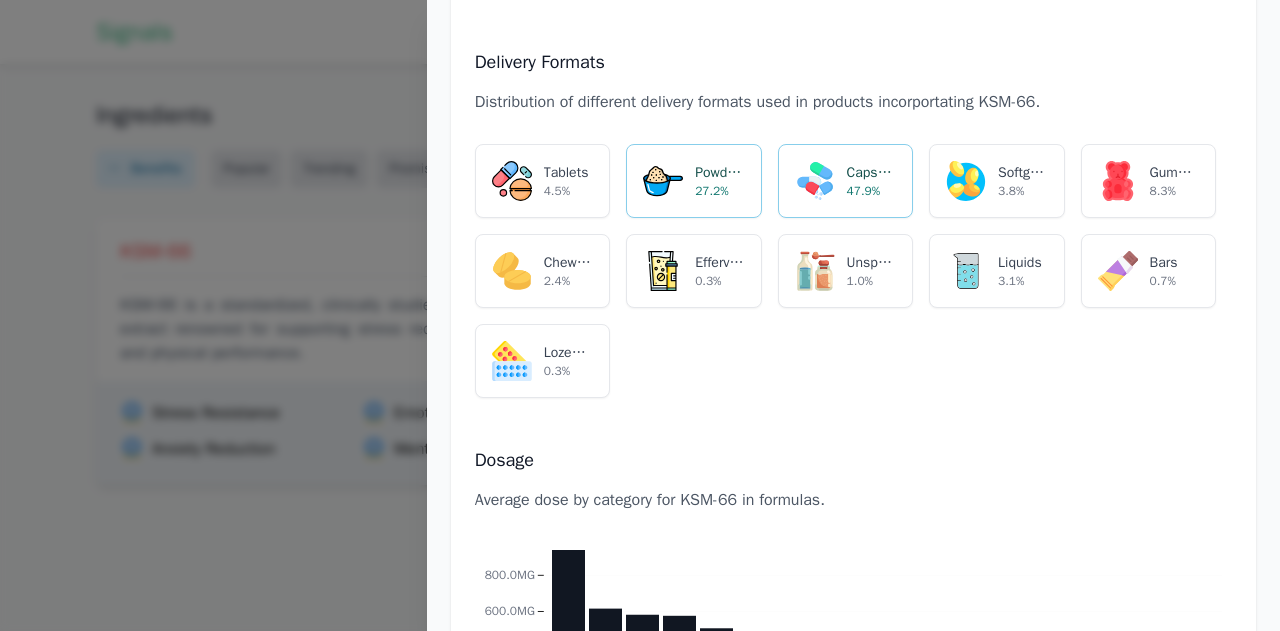 scroll, scrollTop: 2102, scrollLeft: 0, axis: vertical 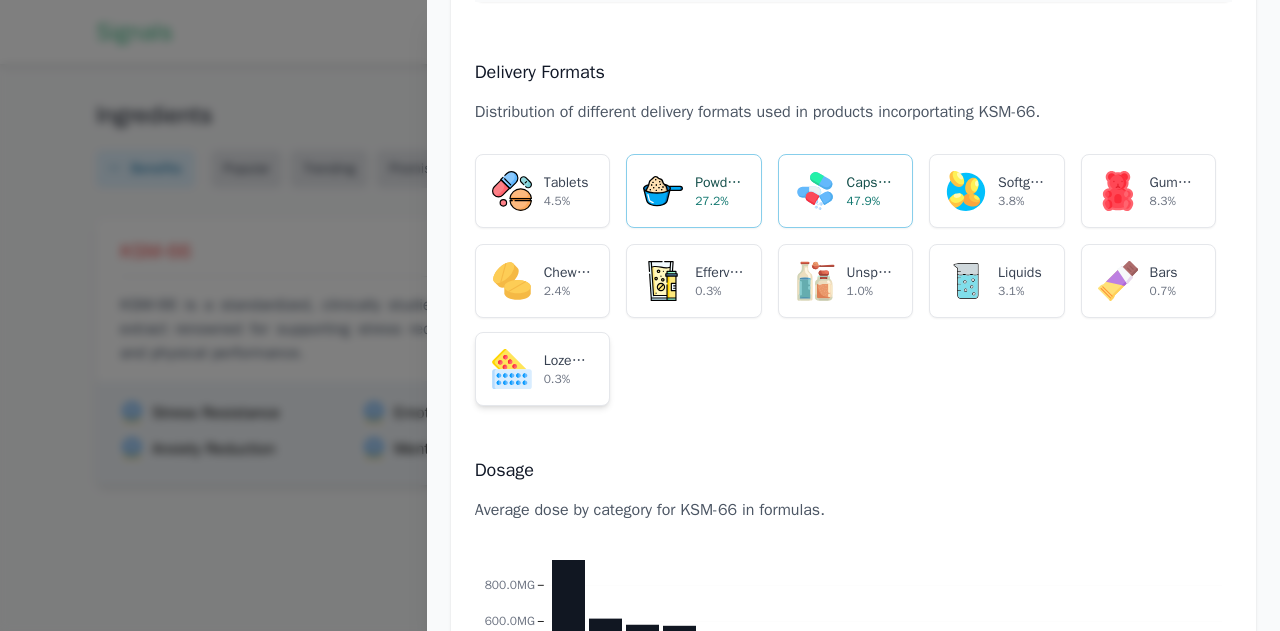 click on "0.3%" at bounding box center [568, 379] 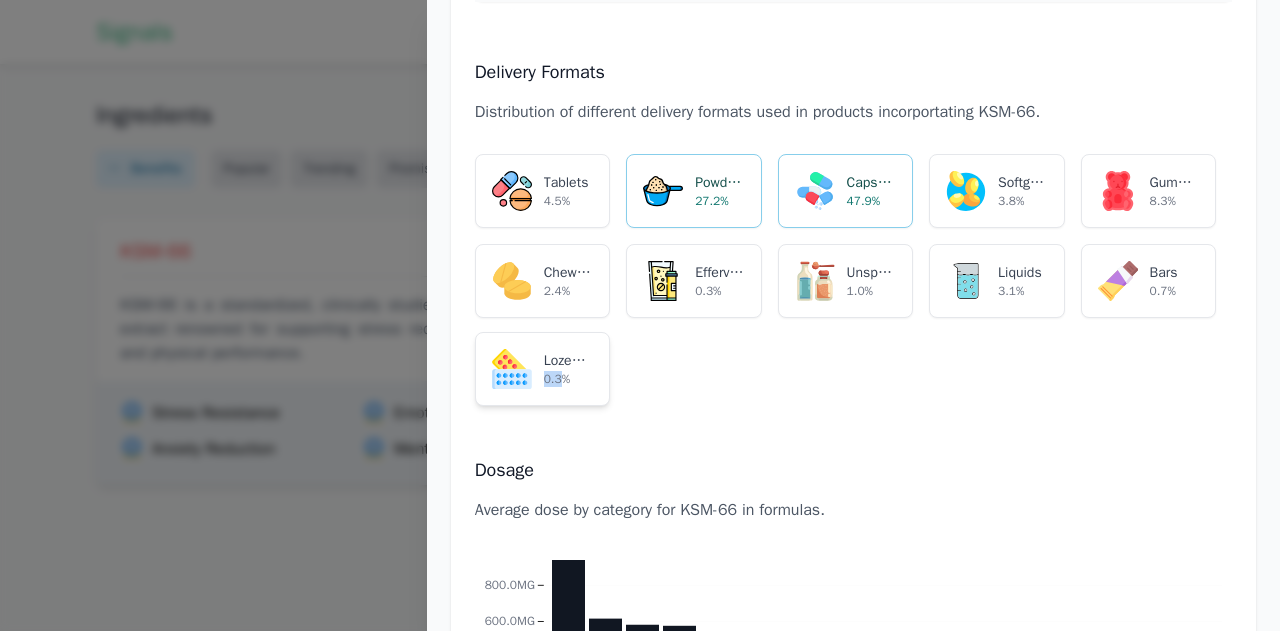 click on "0.3%" at bounding box center (568, 379) 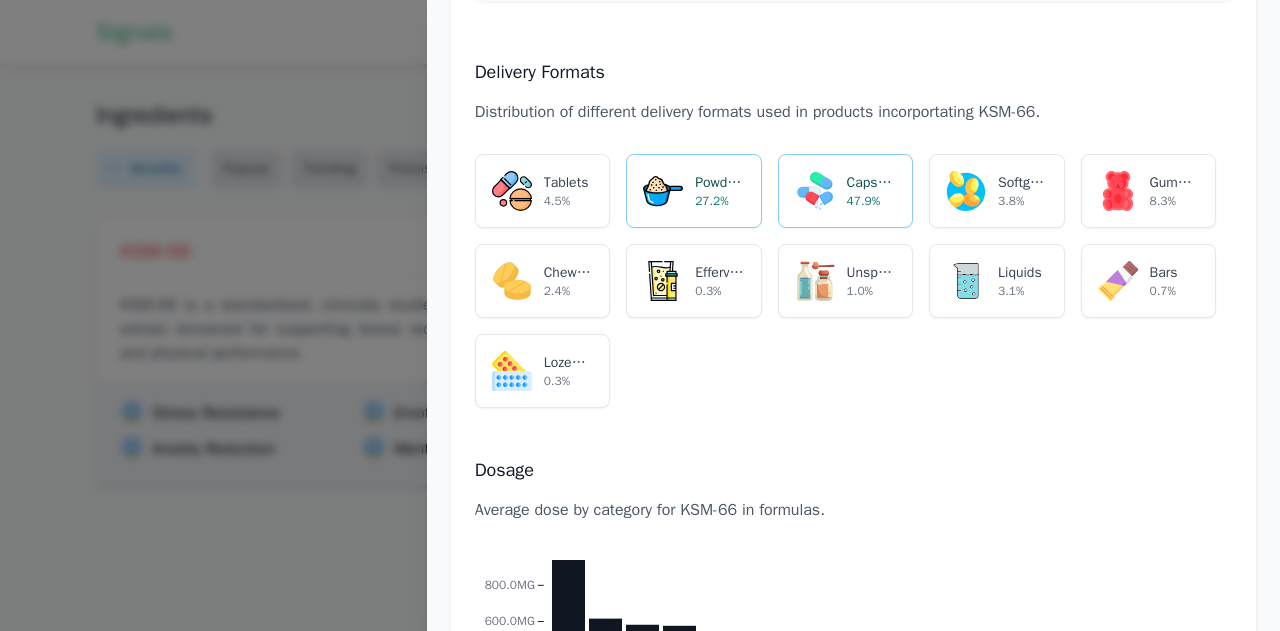 click on "Tablets 4.5%  Powders 27.2%  Capsules 47.9%  Softgels 3.8%  Gummies 8.3%  Chewables 2.4%  Effervescent Tablets 0.3%  Unspecified 1.0%  Liquids 3.1%  Bars 0.7%  Lozenges 0.3%" at bounding box center (853, 281) 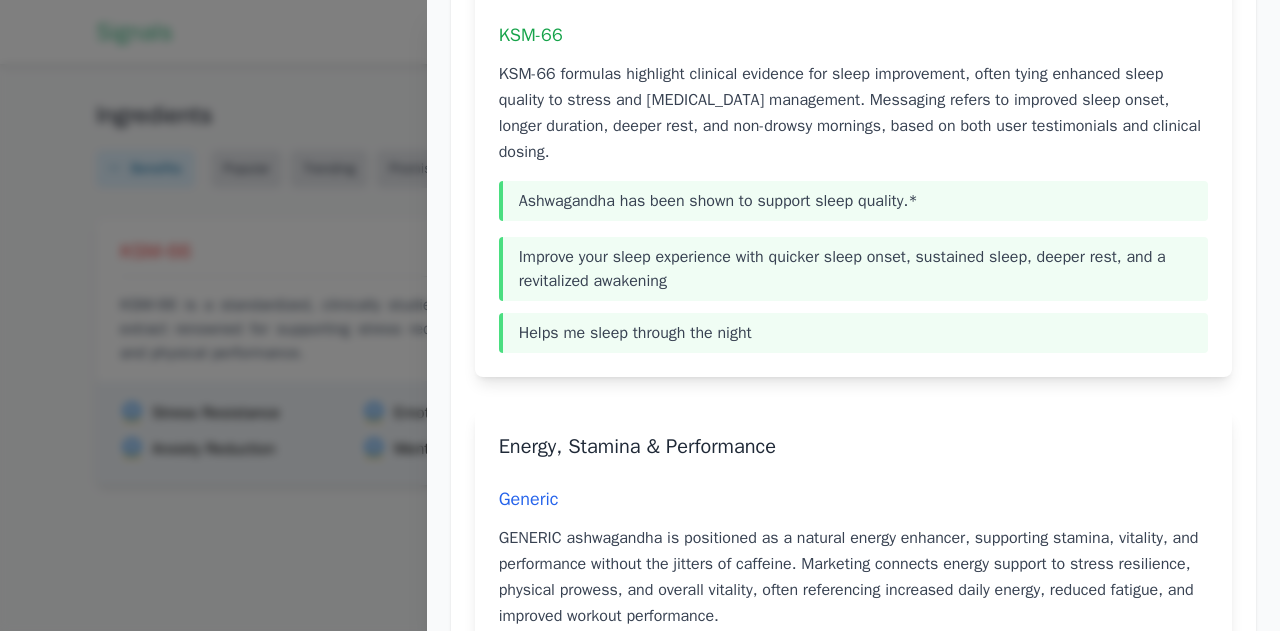 scroll, scrollTop: 5520, scrollLeft: 0, axis: vertical 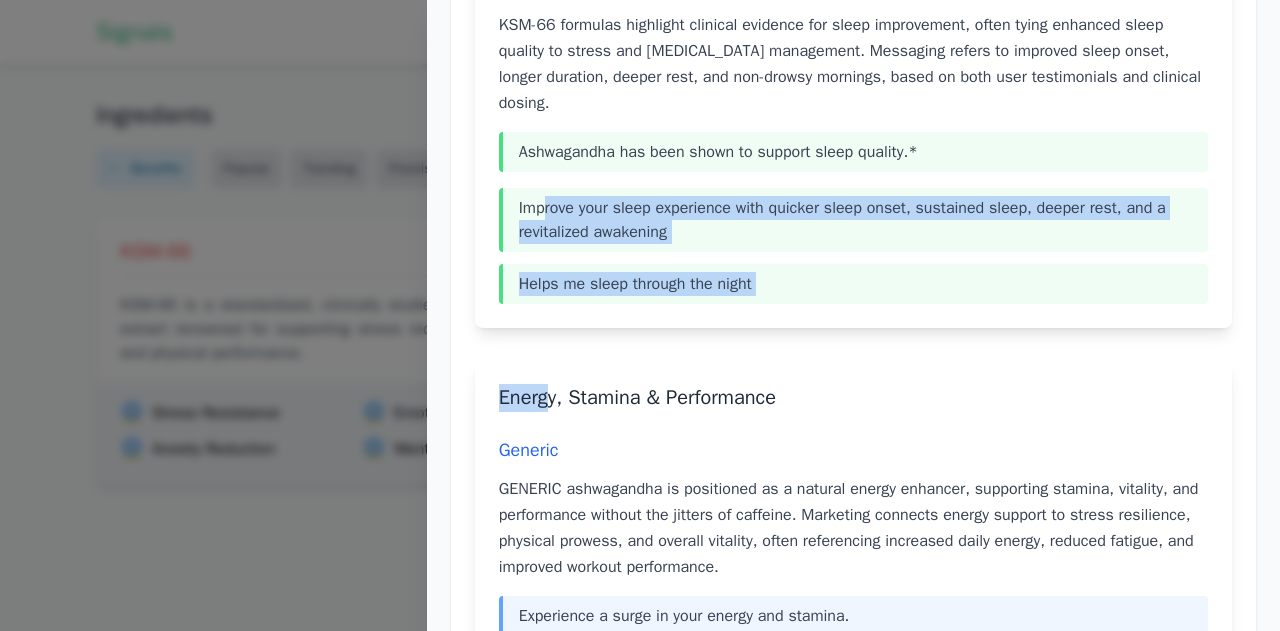 drag, startPoint x: 548, startPoint y: 191, endPoint x: 545, endPoint y: 351, distance: 160.02812 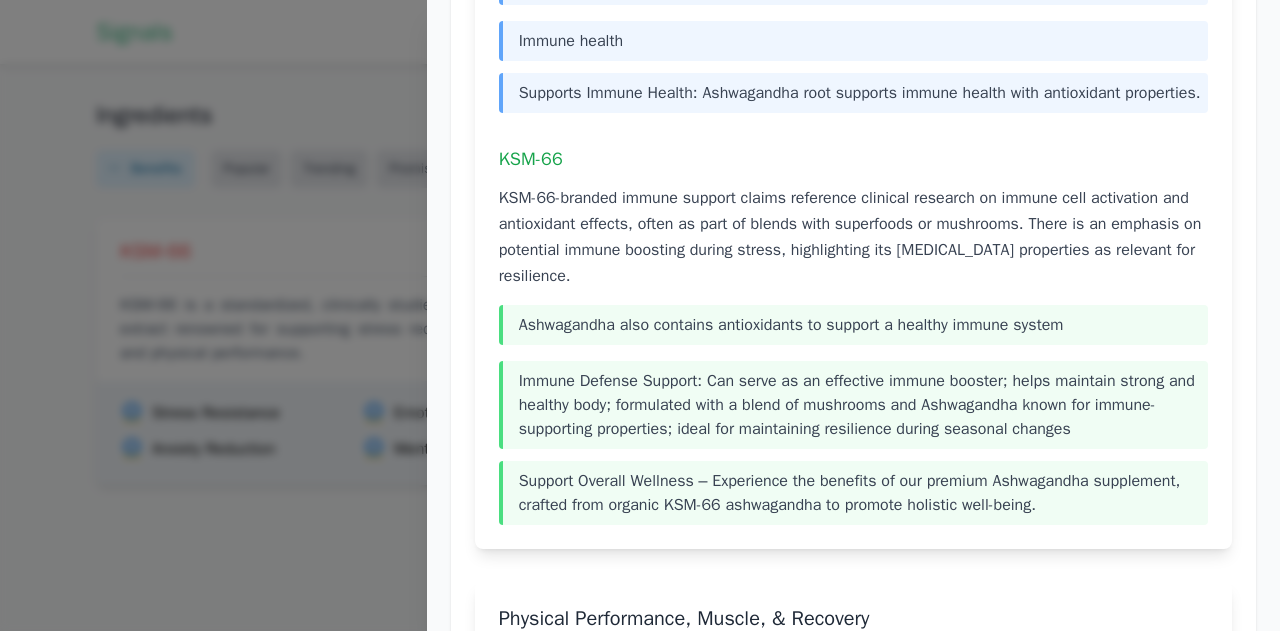 scroll, scrollTop: 10212, scrollLeft: 0, axis: vertical 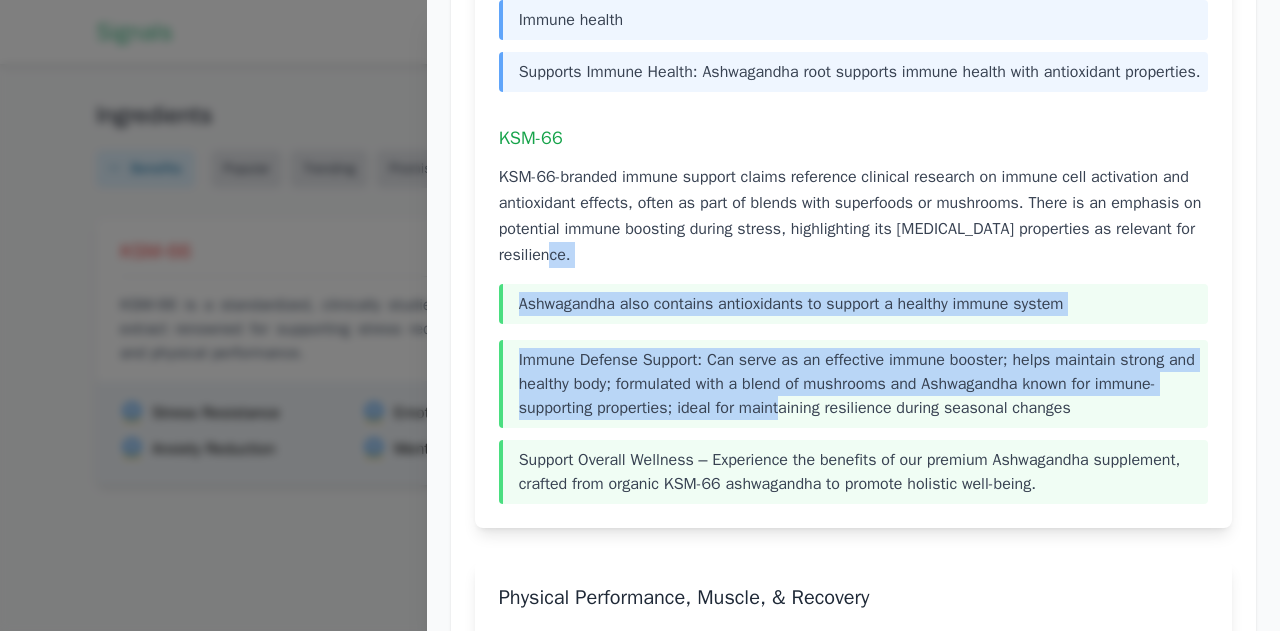 drag, startPoint x: 602, startPoint y: 221, endPoint x: 779, endPoint y: 381, distance: 238.59799 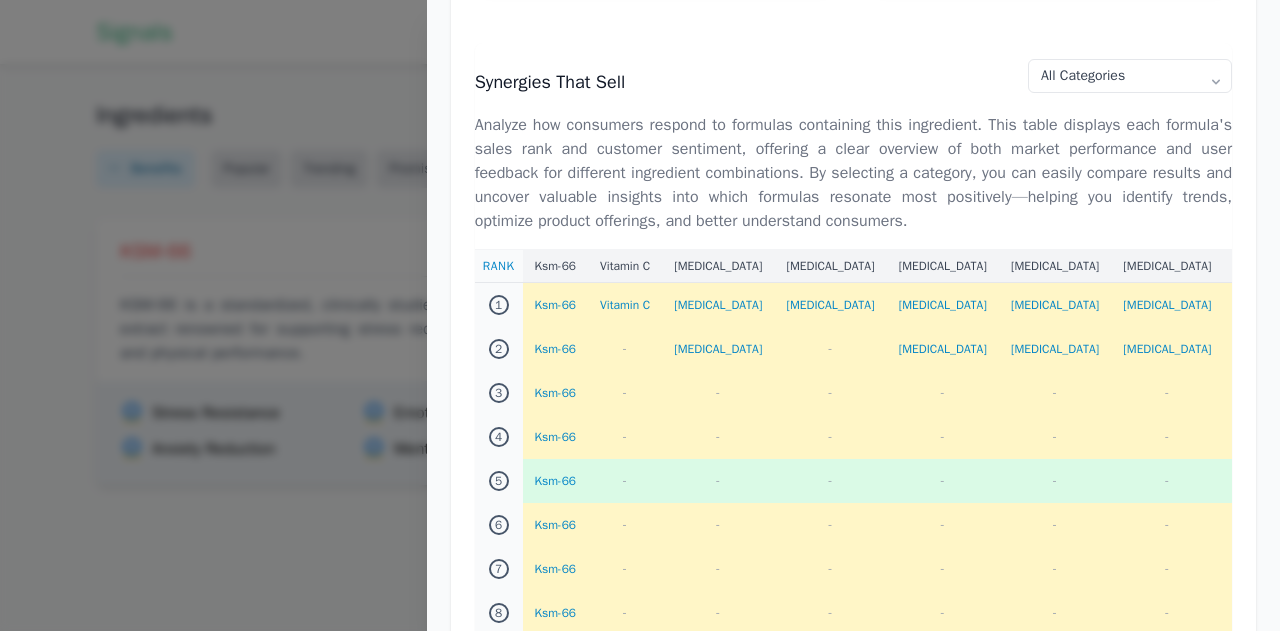 scroll, scrollTop: 1468, scrollLeft: 0, axis: vertical 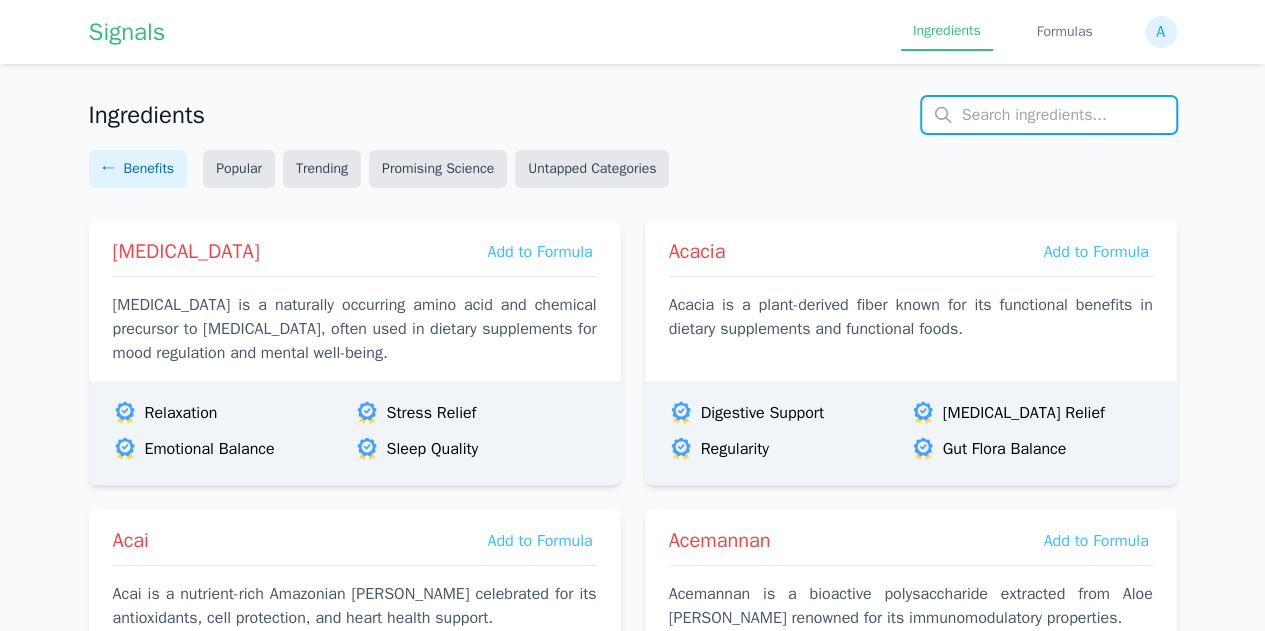click at bounding box center (1049, 115) 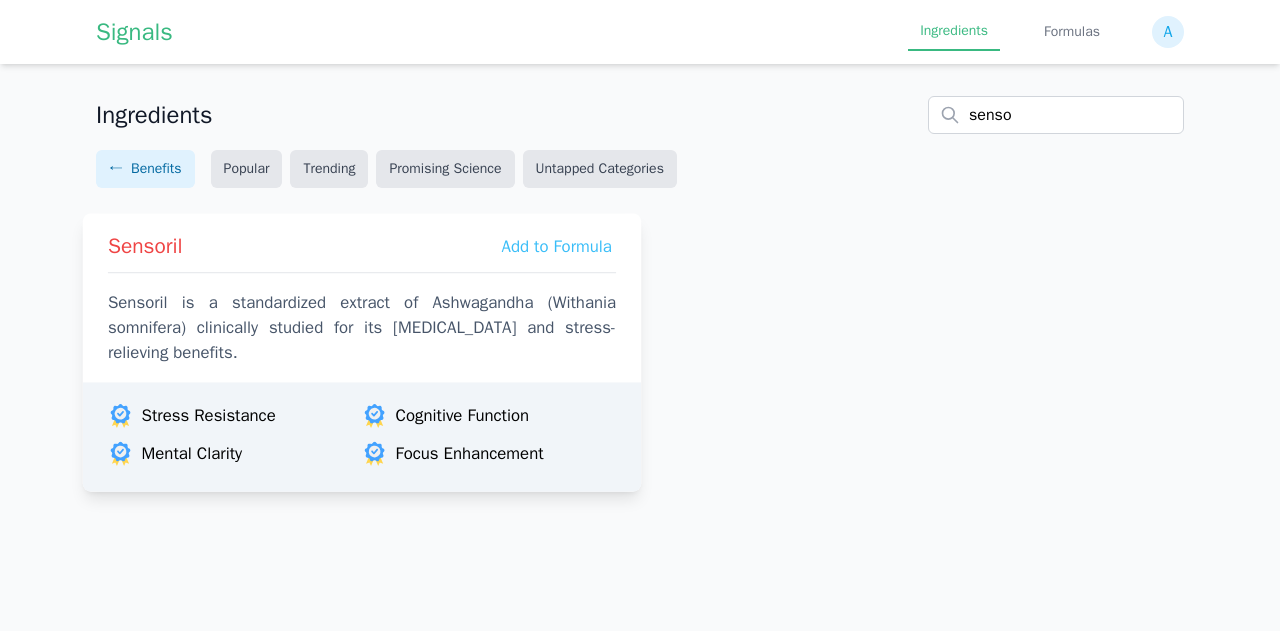 click on "Sensoril is a standardized extract of Ashwagandha (Withania somnifera) clinically studied for its [MEDICAL_DATA] and stress-relieving benefits." at bounding box center (362, 328) 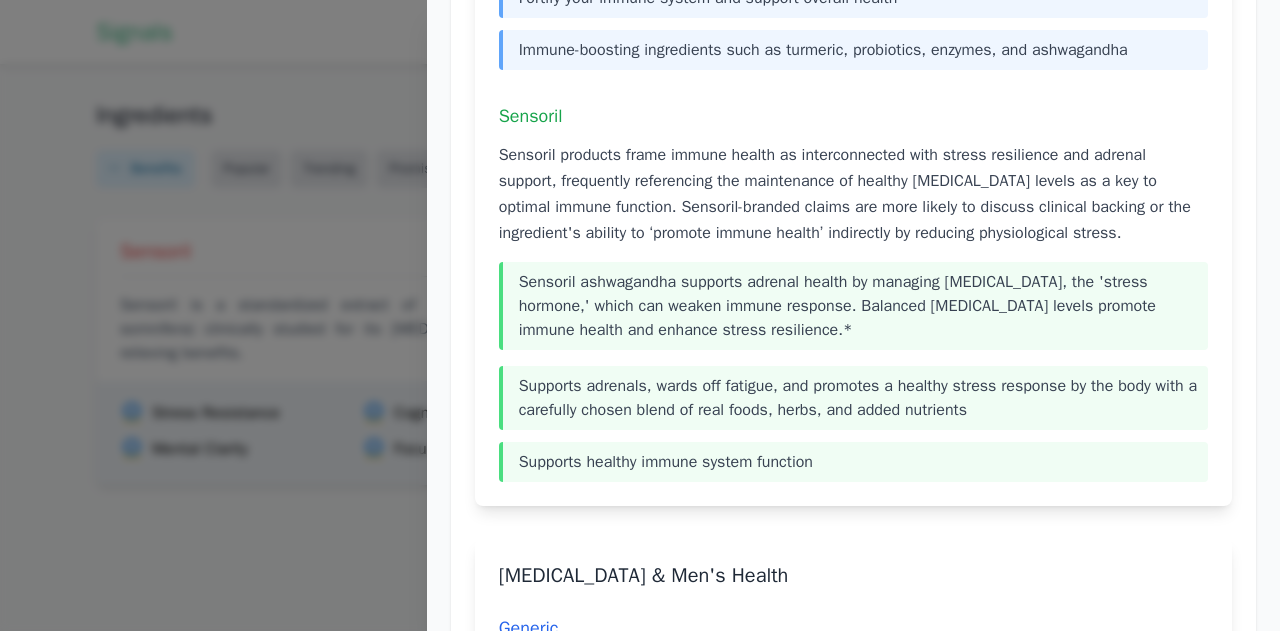 scroll, scrollTop: 8858, scrollLeft: 0, axis: vertical 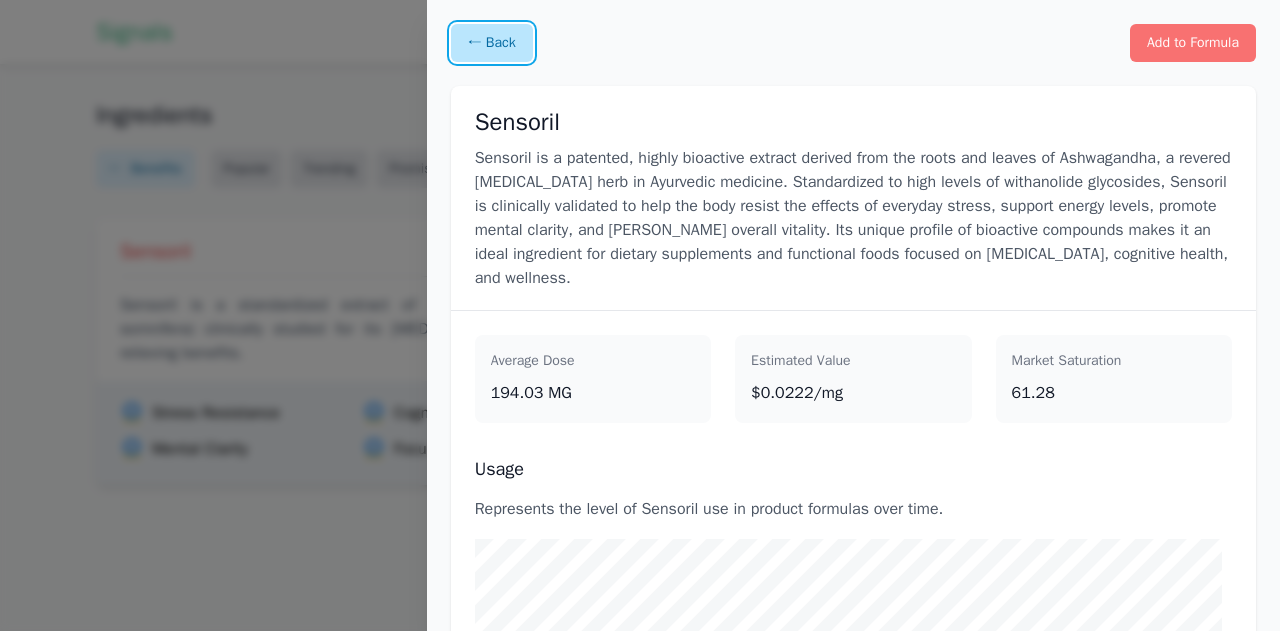click on "← Back" at bounding box center [492, 43] 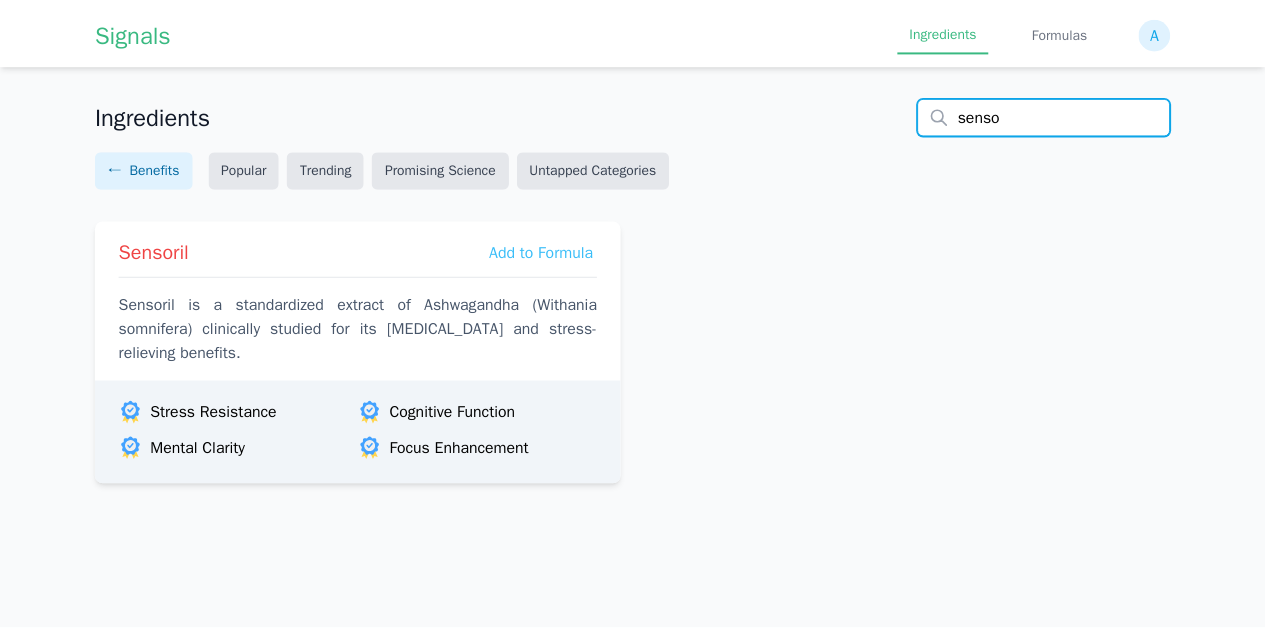 scroll, scrollTop: 0, scrollLeft: 0, axis: both 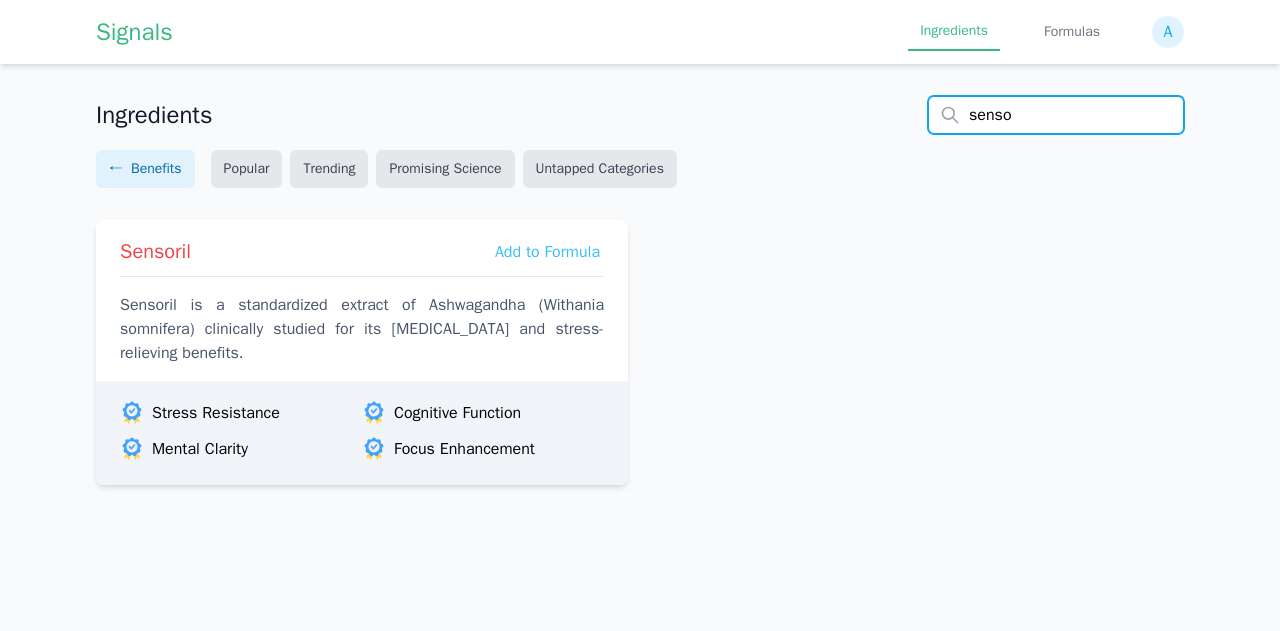 drag, startPoint x: 1030, startPoint y: 126, endPoint x: 780, endPoint y: 112, distance: 250.3917 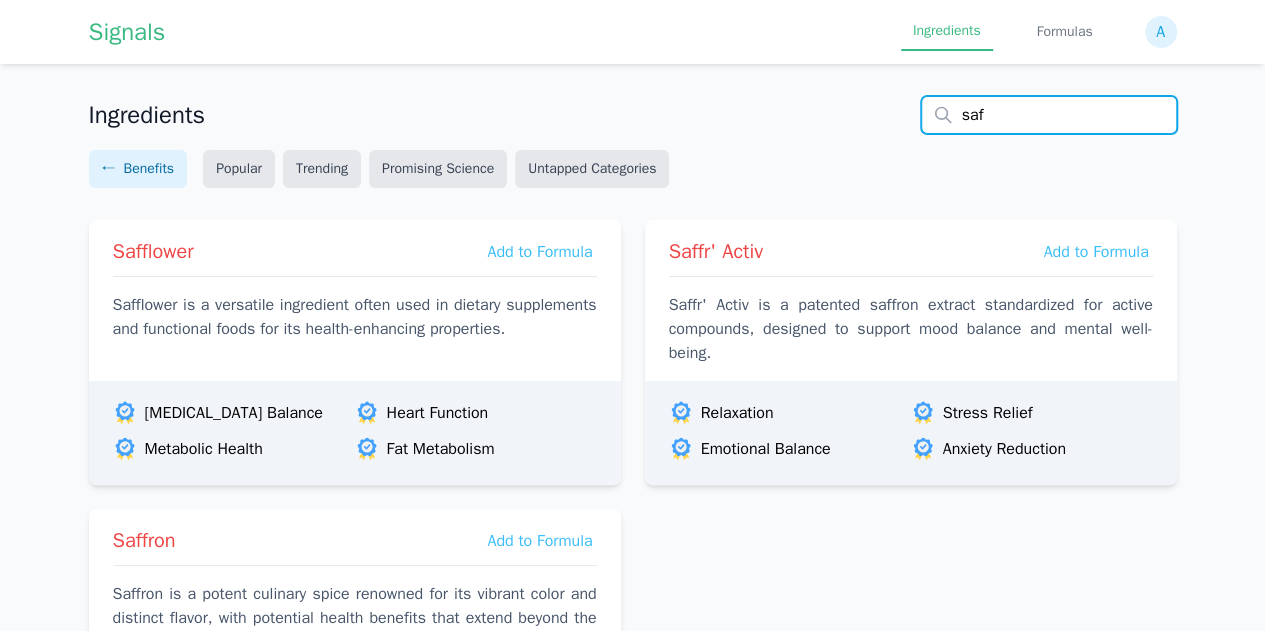 scroll, scrollTop: 0, scrollLeft: 0, axis: both 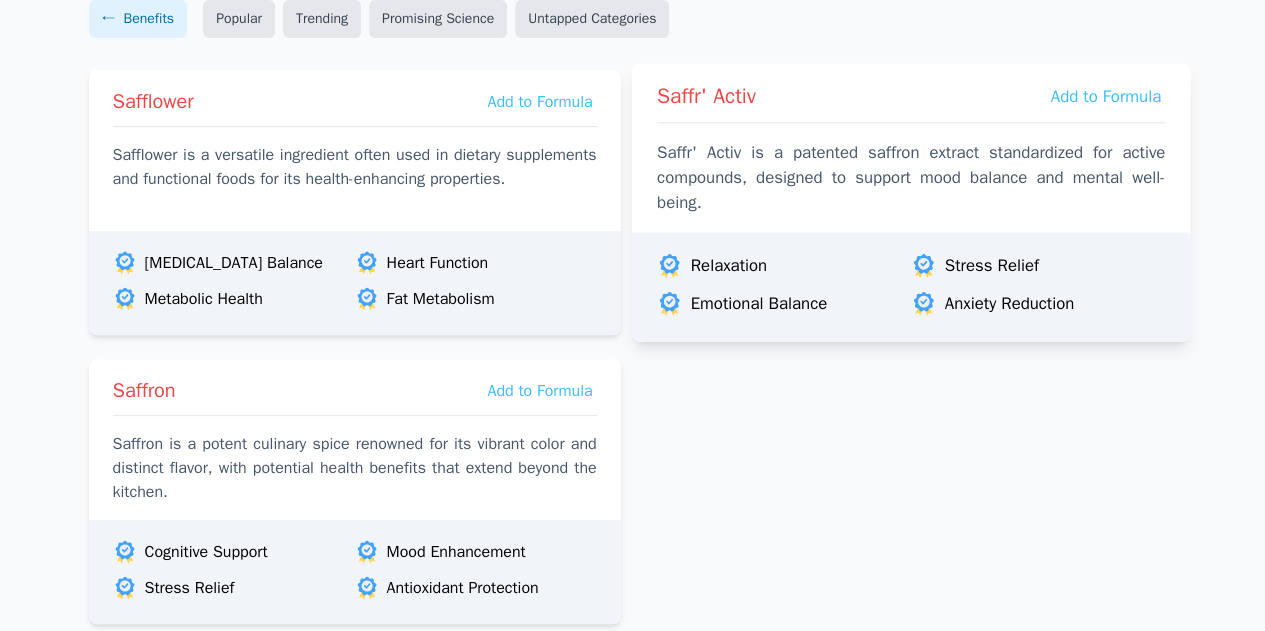 click on "Saffr' Activ is a patented saffron extract standardized for active compounds, designed to support mood balance and mental well-being." at bounding box center [910, 178] 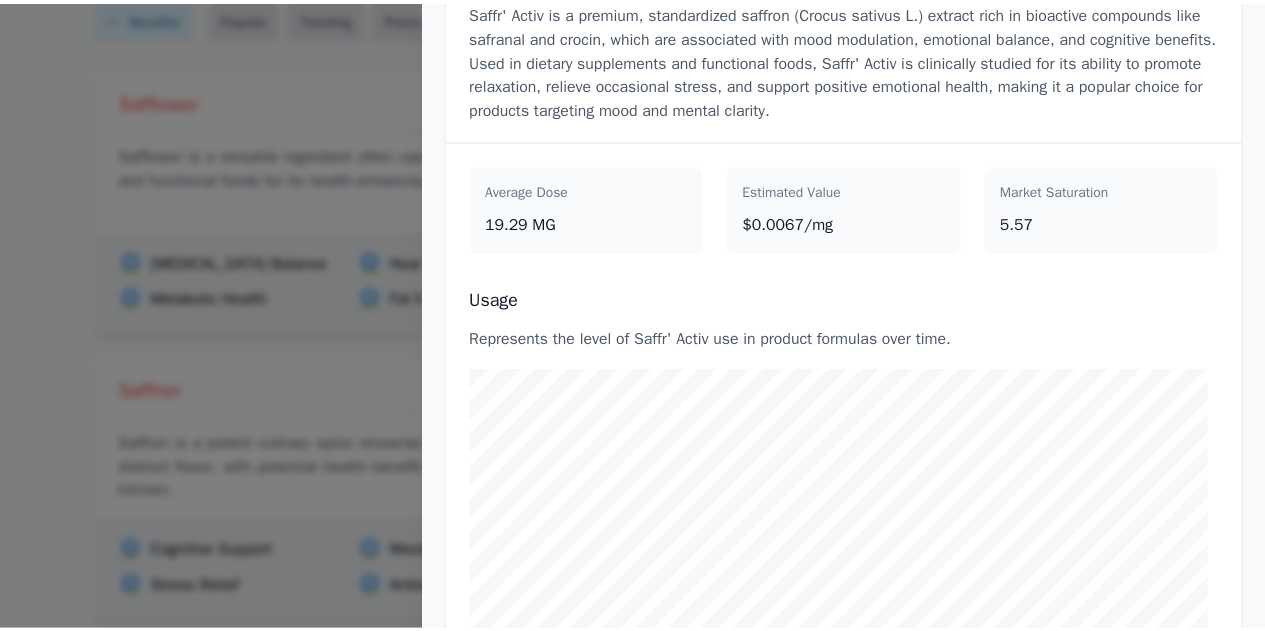 scroll, scrollTop: 0, scrollLeft: 0, axis: both 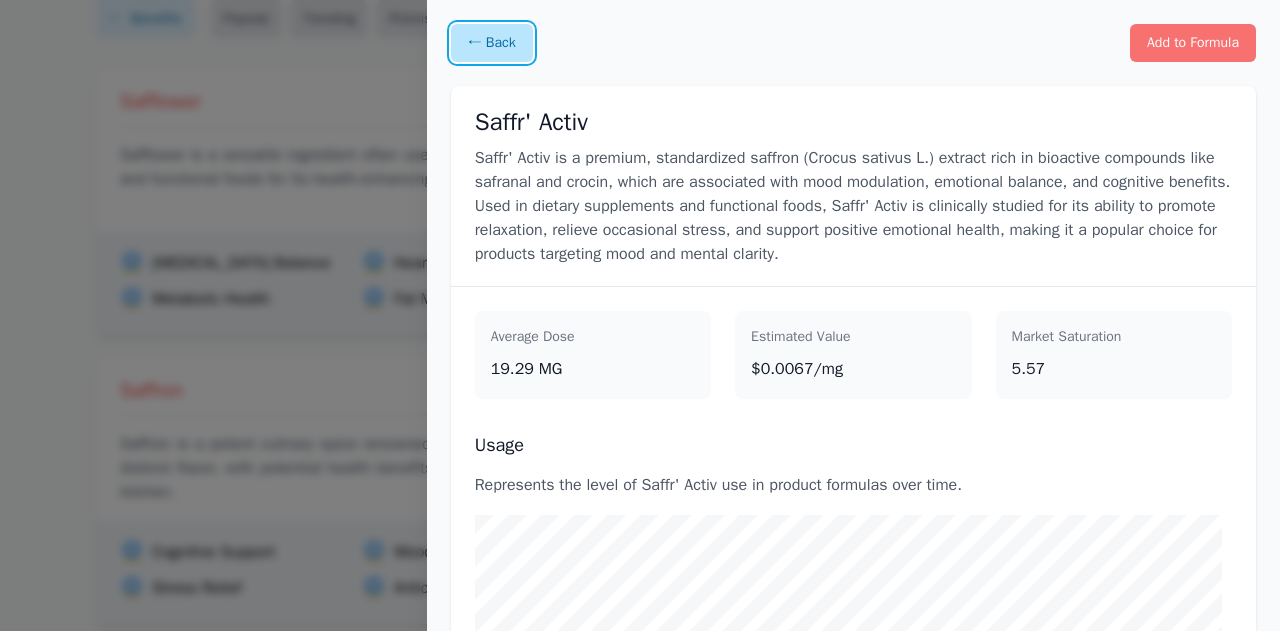 click on "← Back" at bounding box center [492, 43] 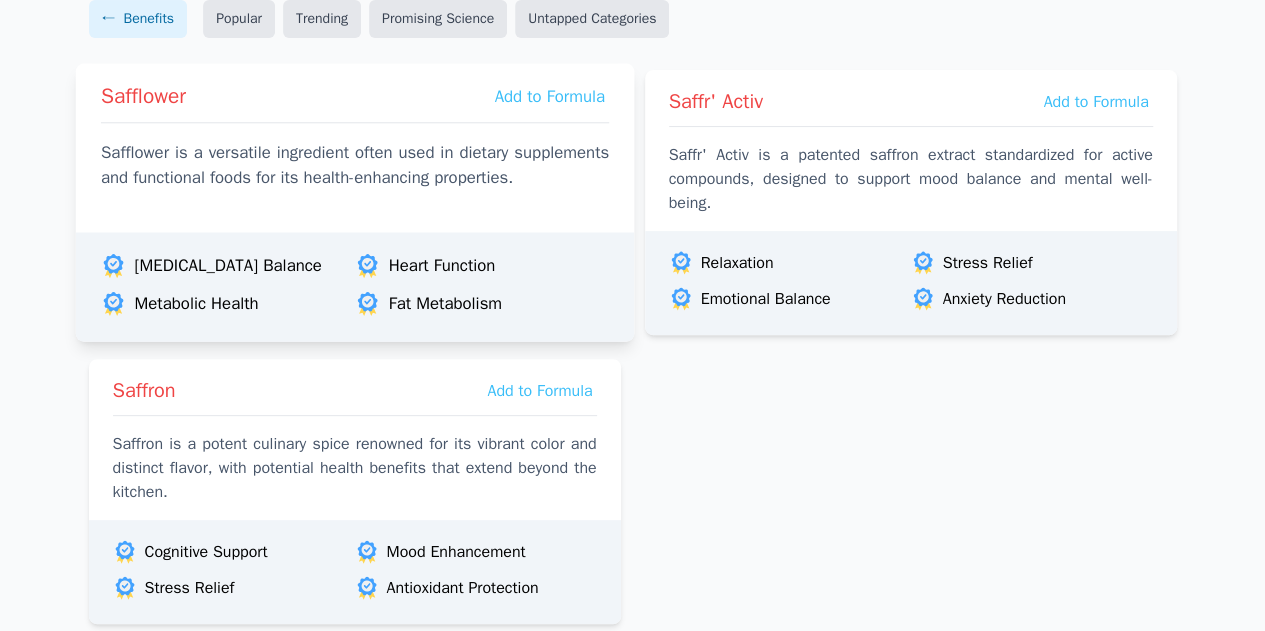 scroll, scrollTop: 0, scrollLeft: 0, axis: both 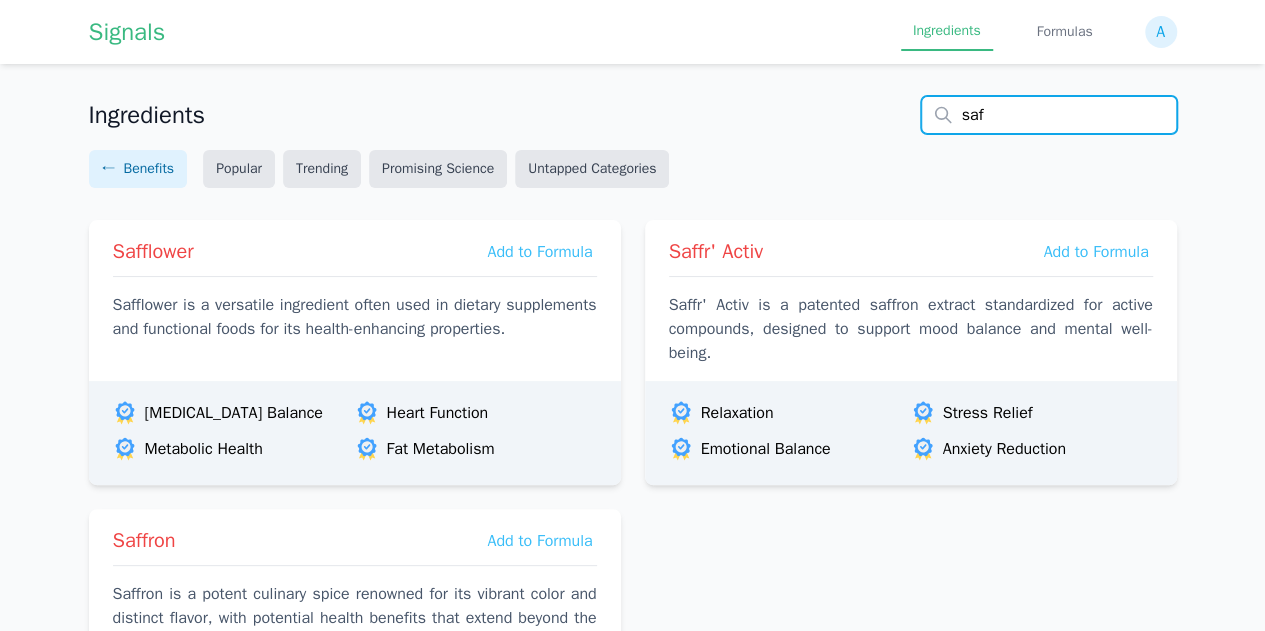 drag, startPoint x: 995, startPoint y: 123, endPoint x: 728, endPoint y: 125, distance: 267.00748 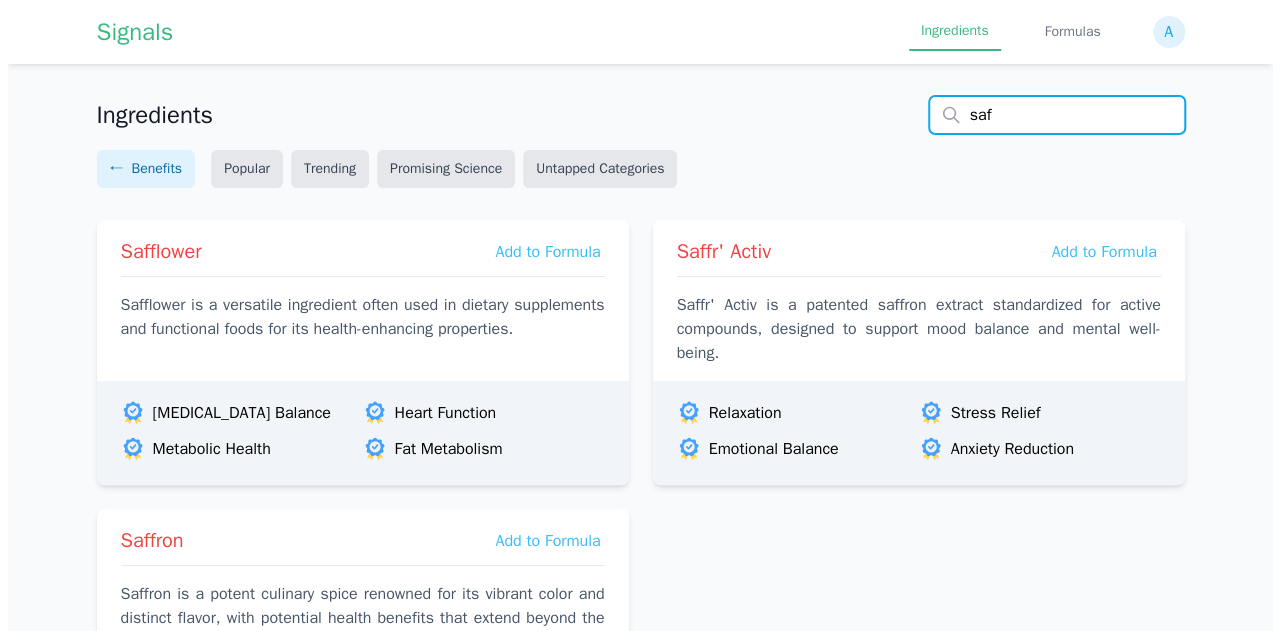 scroll, scrollTop: 0, scrollLeft: 0, axis: both 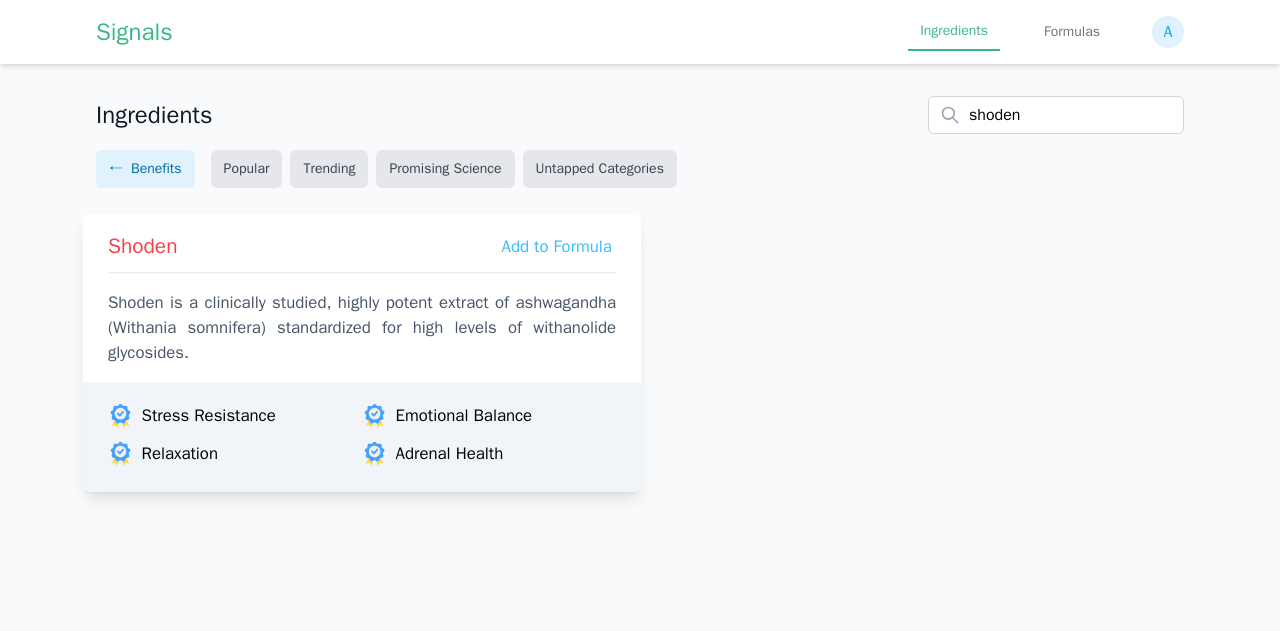 click on "Shoden is a clinically studied, highly potent extract of ashwagandha (Withania somnifera) standardized for high levels of withanolide glycosides." at bounding box center [362, 328] 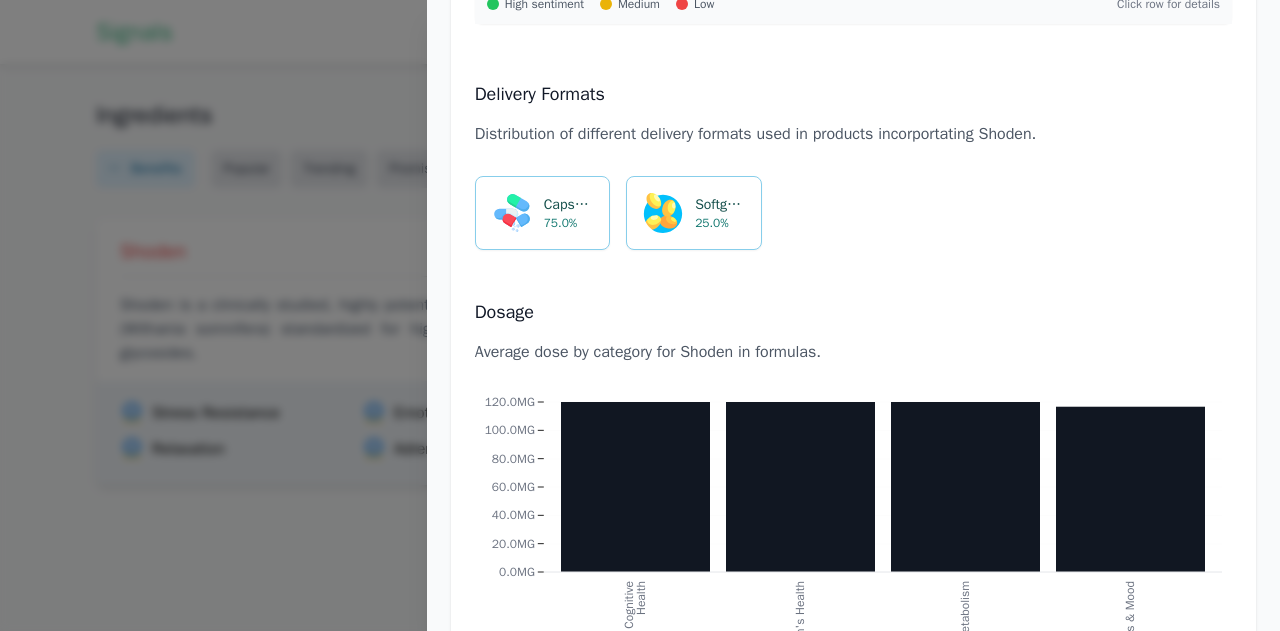 scroll, scrollTop: 2108, scrollLeft: 0, axis: vertical 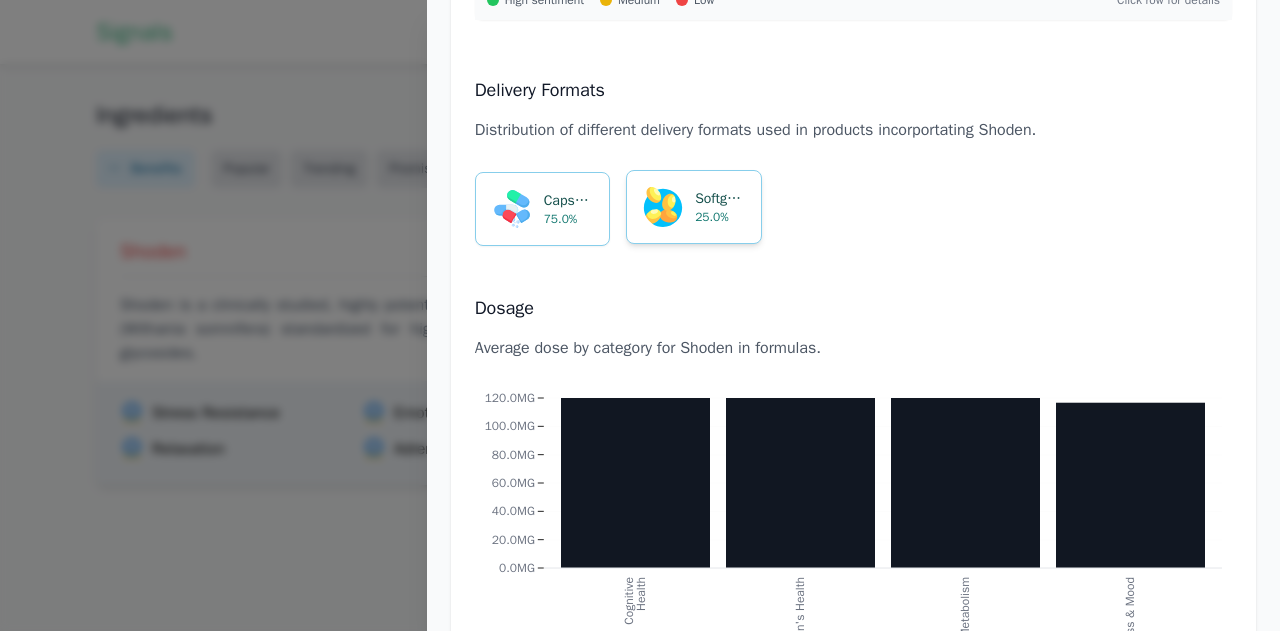 click on "Softgels 25.0%" 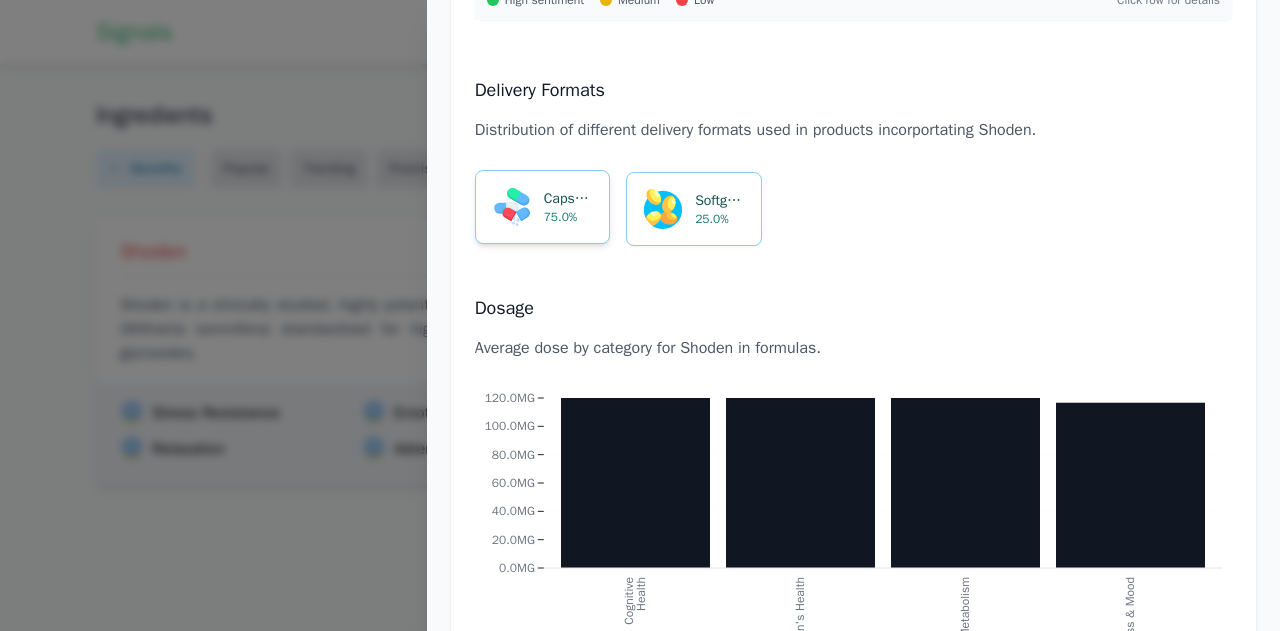 click on "Capsules" at bounding box center [568, 199] 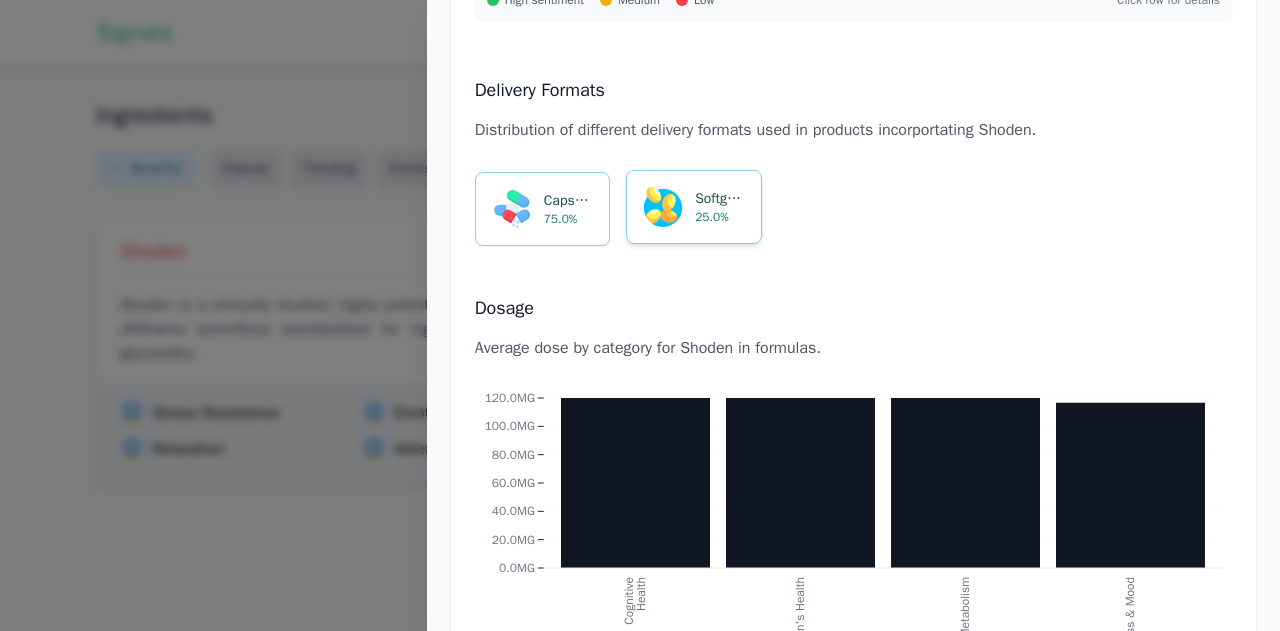 click on "Softgels 25.0%" 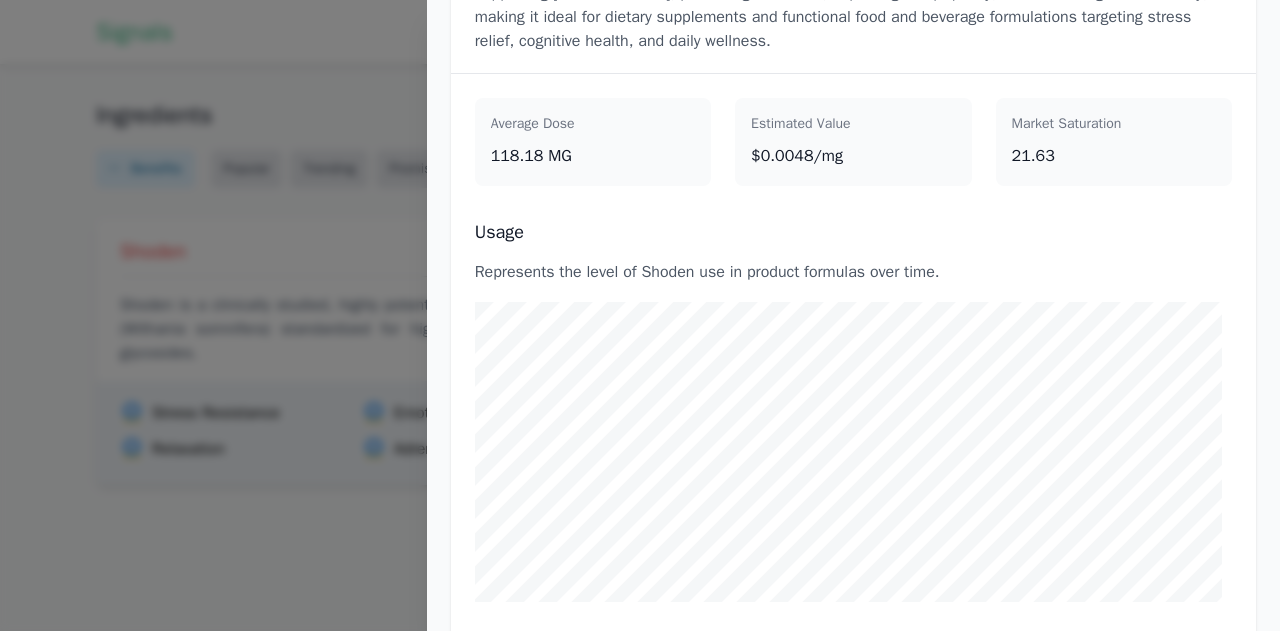 scroll, scrollTop: 0, scrollLeft: 0, axis: both 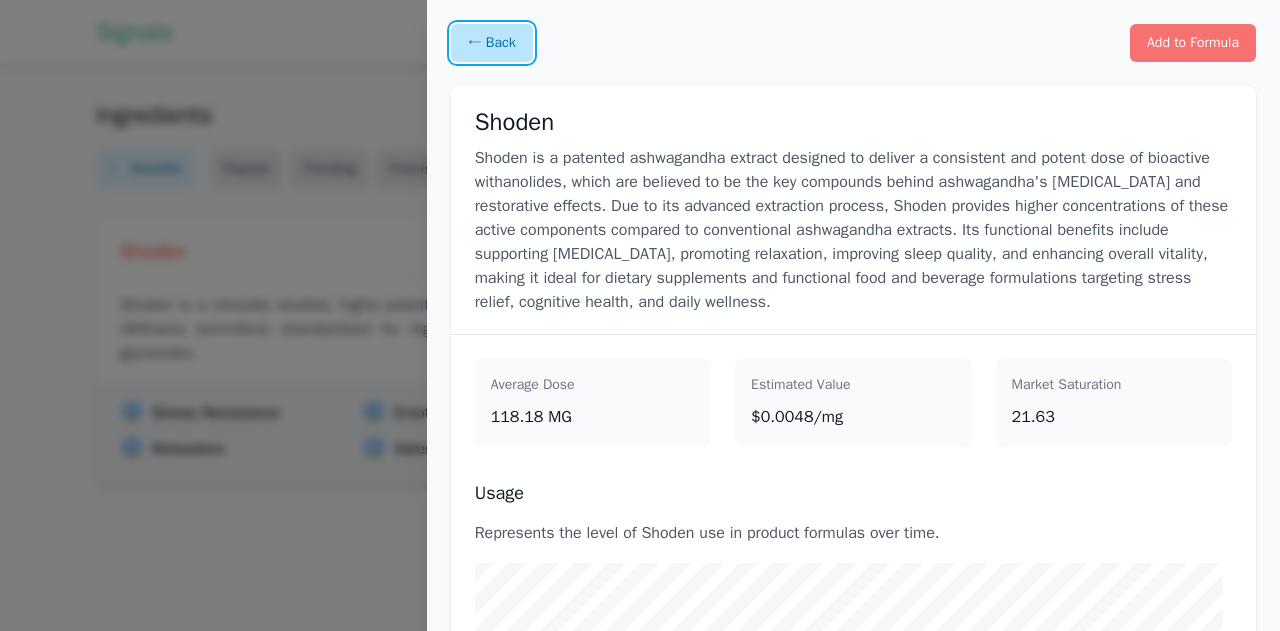 click on "← Back" at bounding box center [492, 43] 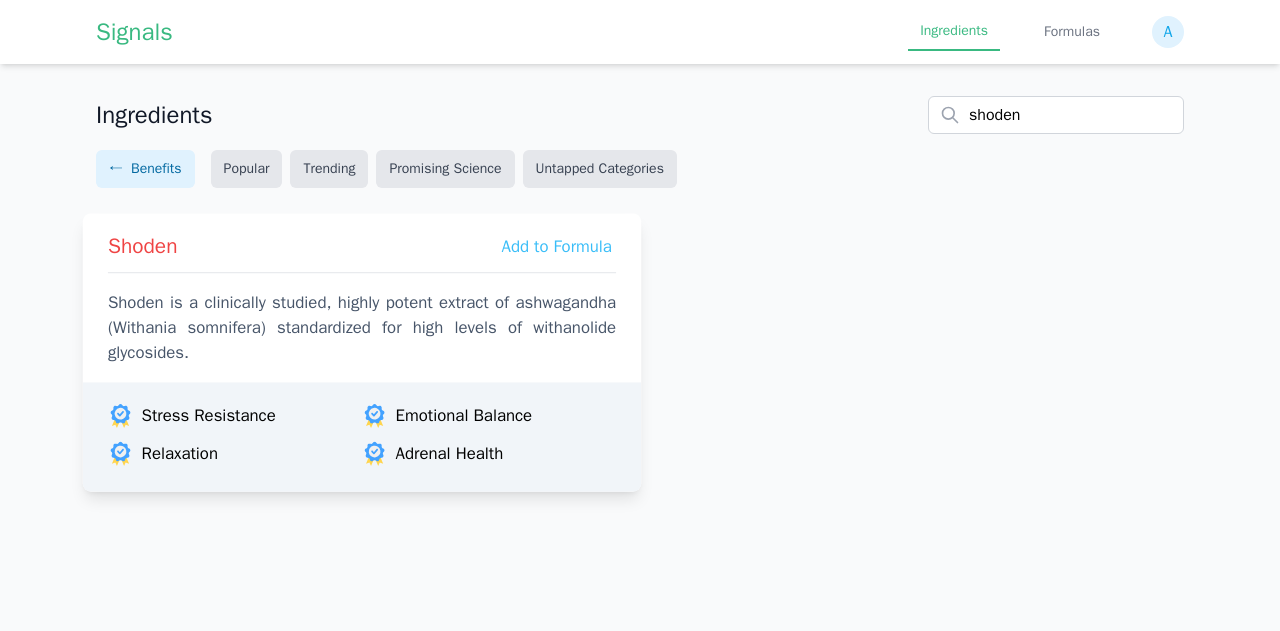 click on "Shoden is a clinically studied, highly potent extract of ashwagandha (Withania somnifera) standardized for high levels of withanolide glycosides." at bounding box center [362, 328] 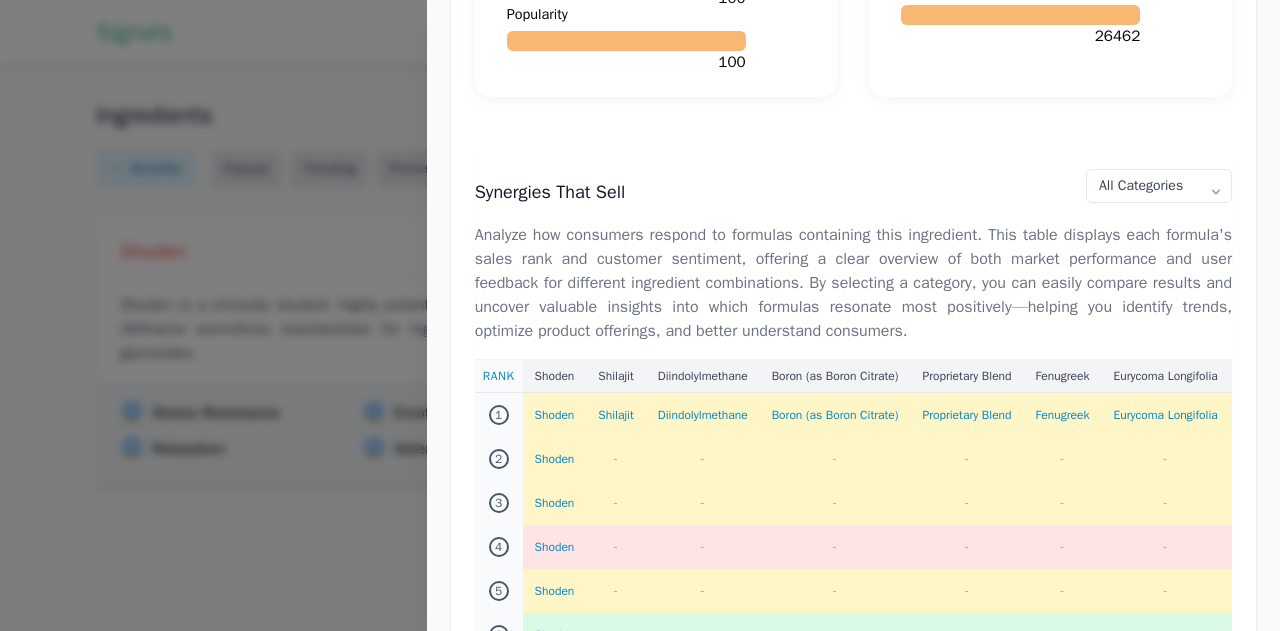 scroll, scrollTop: 1343, scrollLeft: 0, axis: vertical 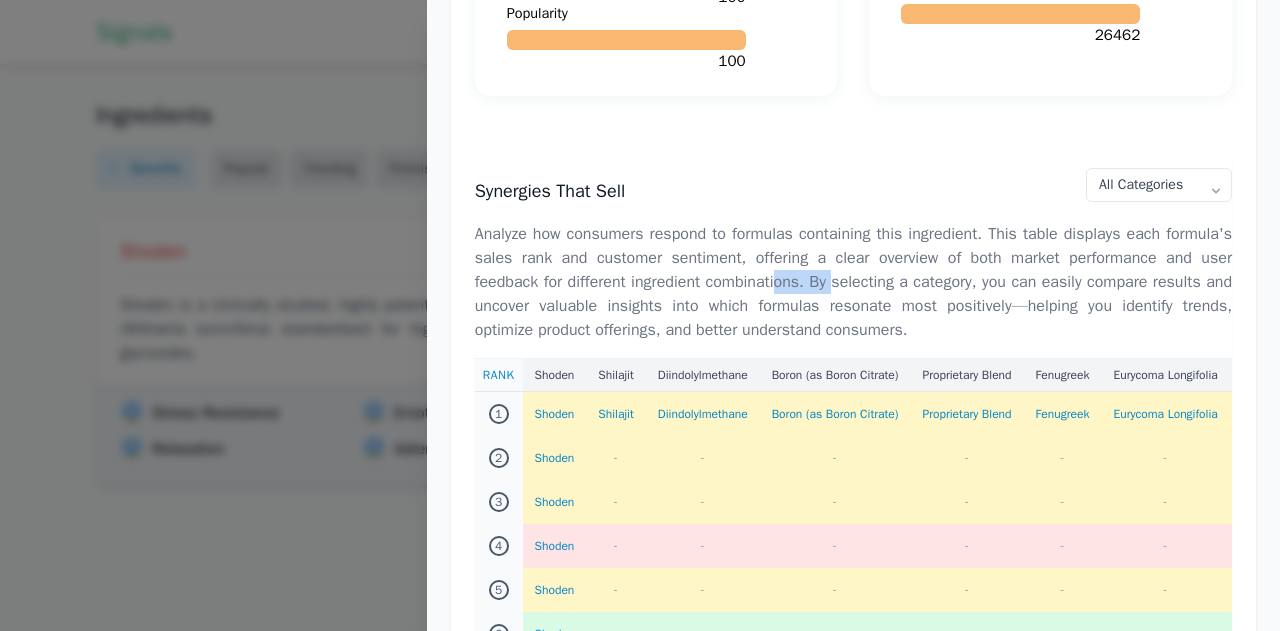 drag, startPoint x: 846, startPoint y: 269, endPoint x: 752, endPoint y: 280, distance: 94.641426 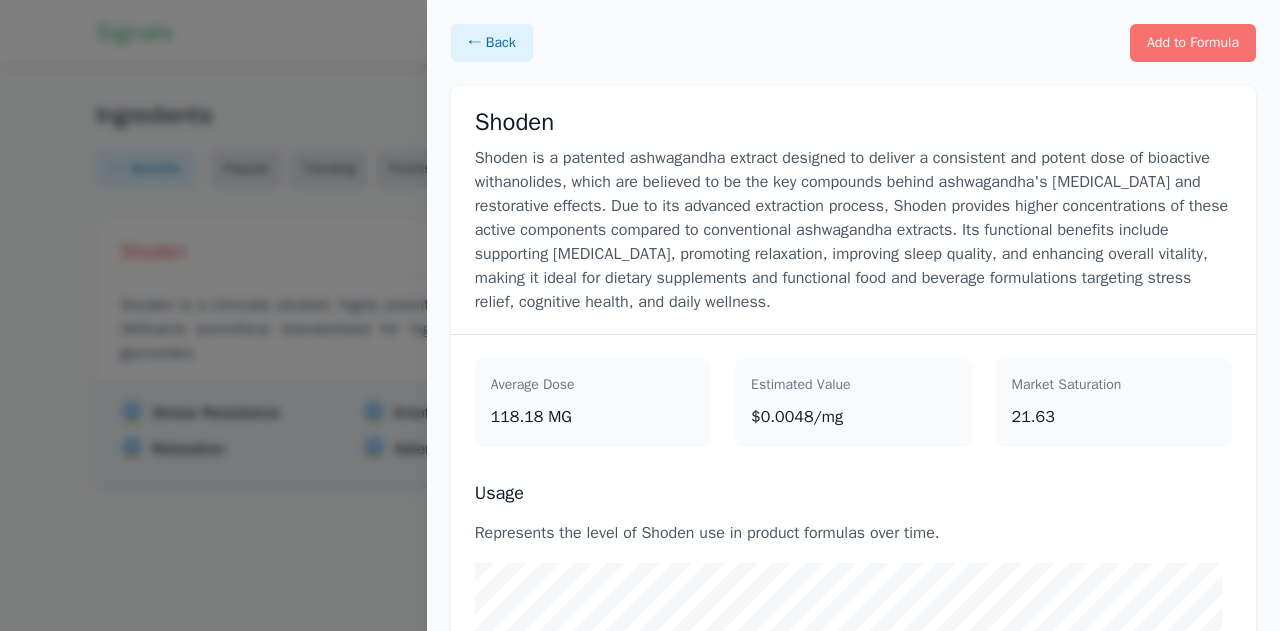 scroll, scrollTop: 11680, scrollLeft: 0, axis: vertical 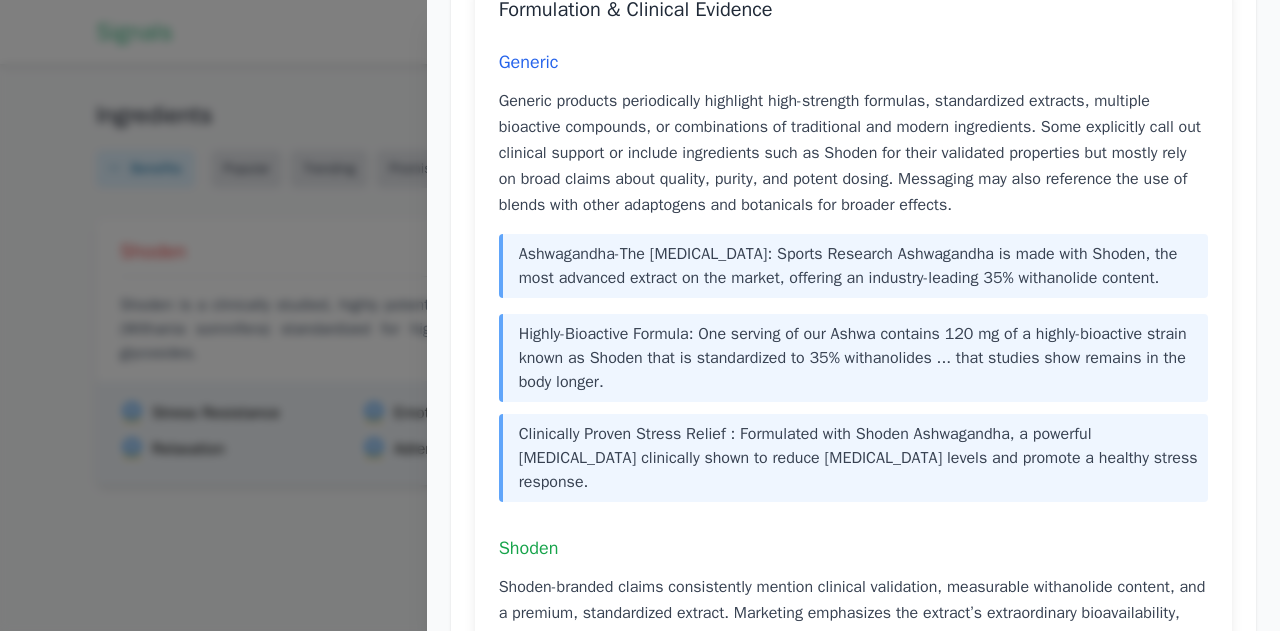 click on "Generic" at bounding box center (853, 62) 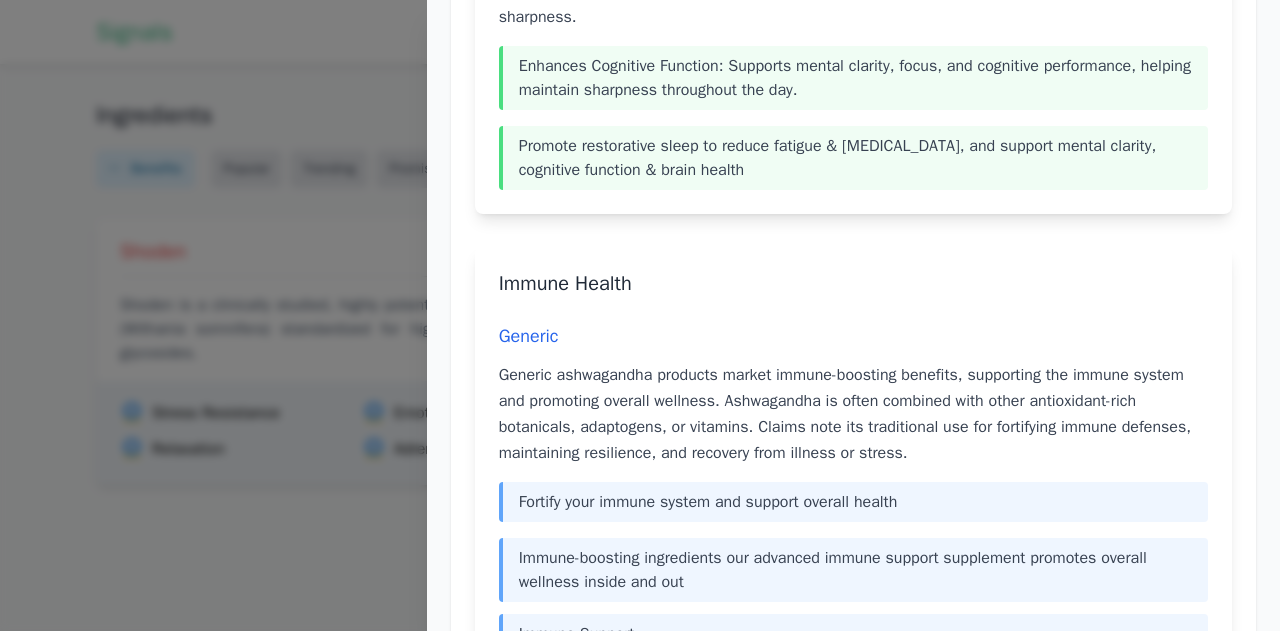 scroll, scrollTop: 11680, scrollLeft: 0, axis: vertical 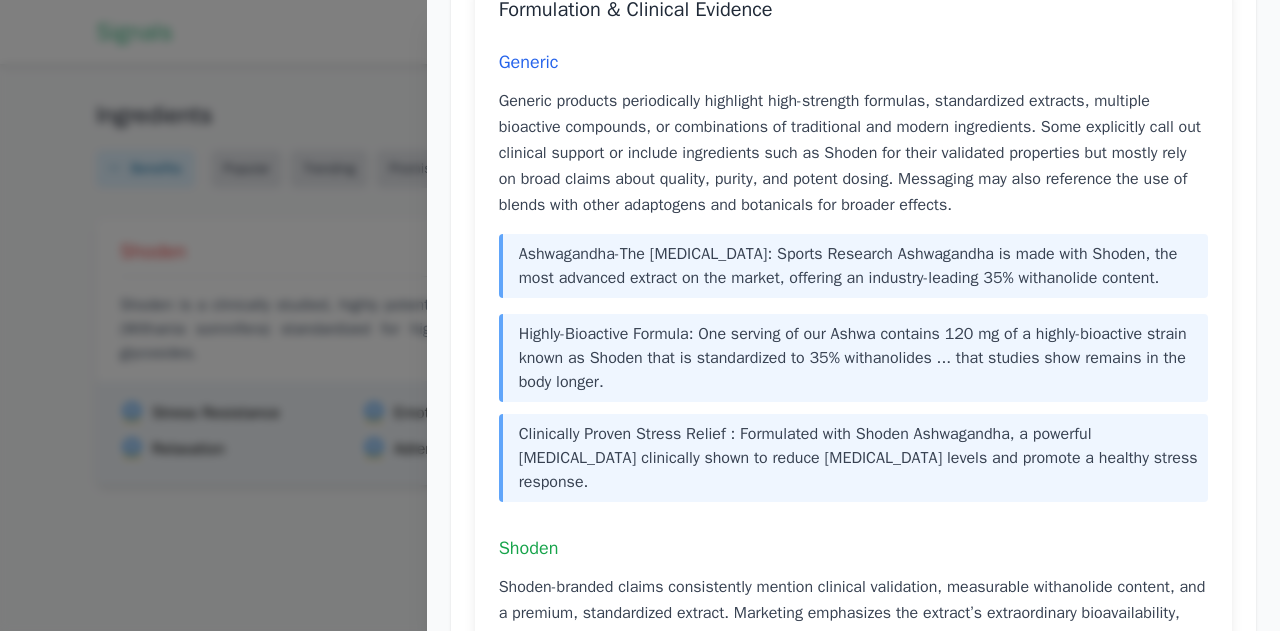 click on "Generic products periodically highlight high-strength formulas, standardized extracts, multiple bioactive compounds, or combinations of traditional and modern ingredients. Some explicitly call out clinical support or include ingredients such as Shoden for their validated properties but mostly rely on broad claims about quality, purity, and potent dosing. Messaging may also reference the use of blends with other adaptogens and botanicals for broader effects." at bounding box center [853, 153] 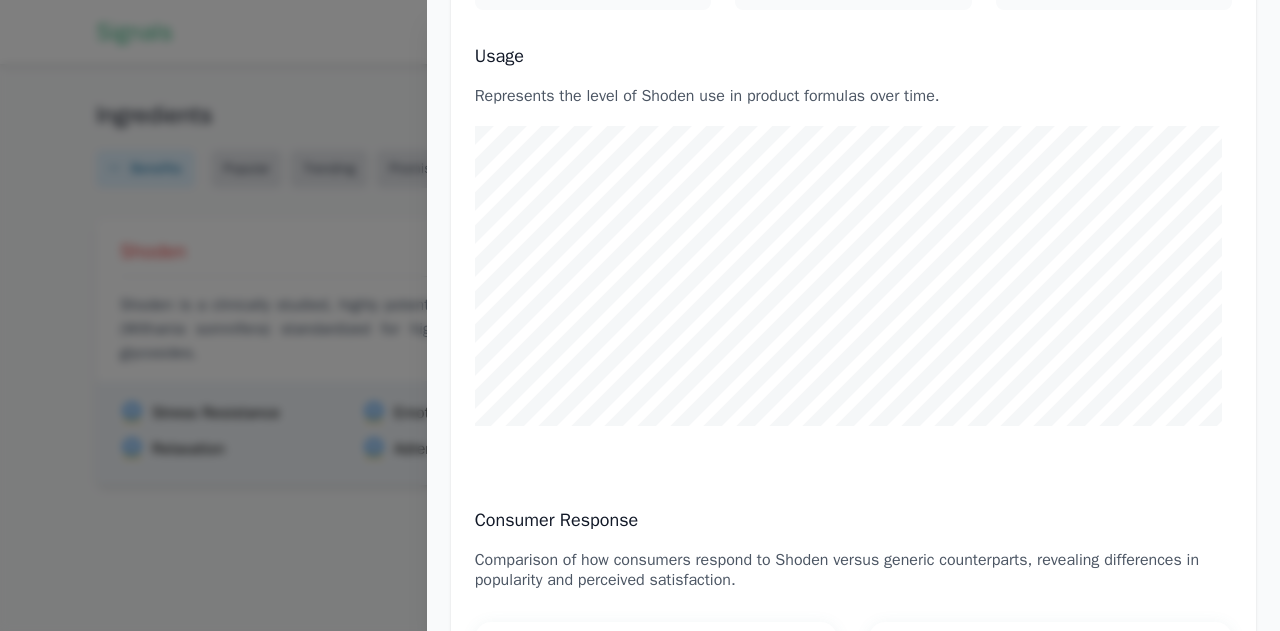 scroll, scrollTop: 0, scrollLeft: 0, axis: both 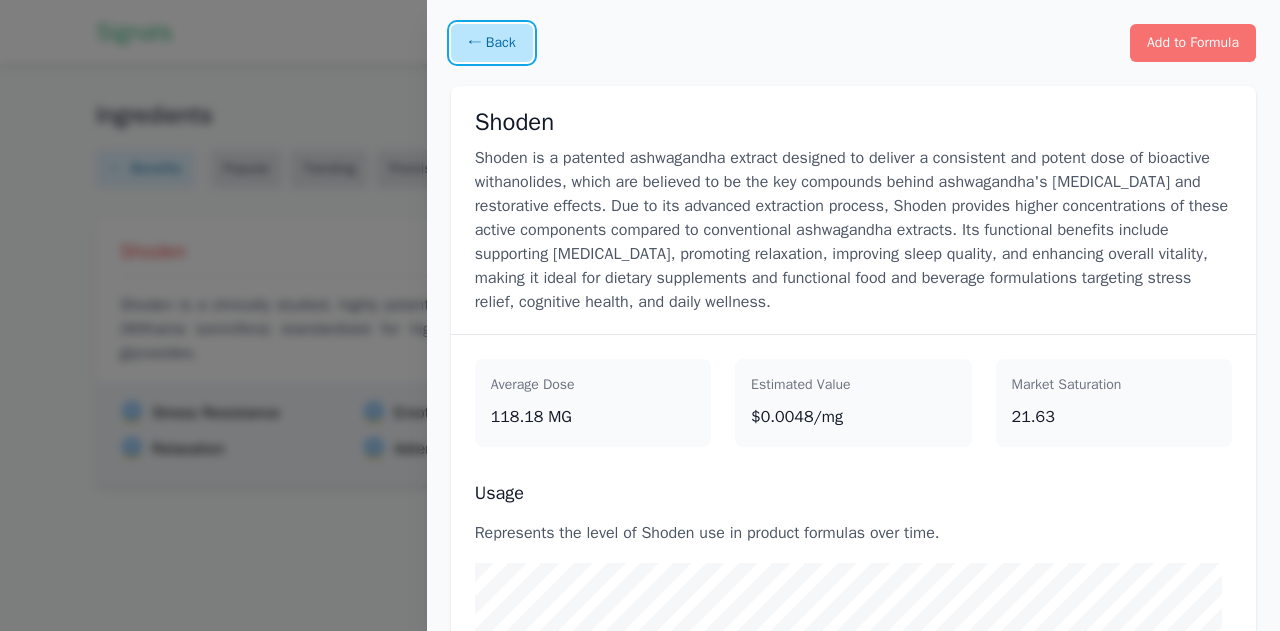 click on "← Back" at bounding box center [492, 43] 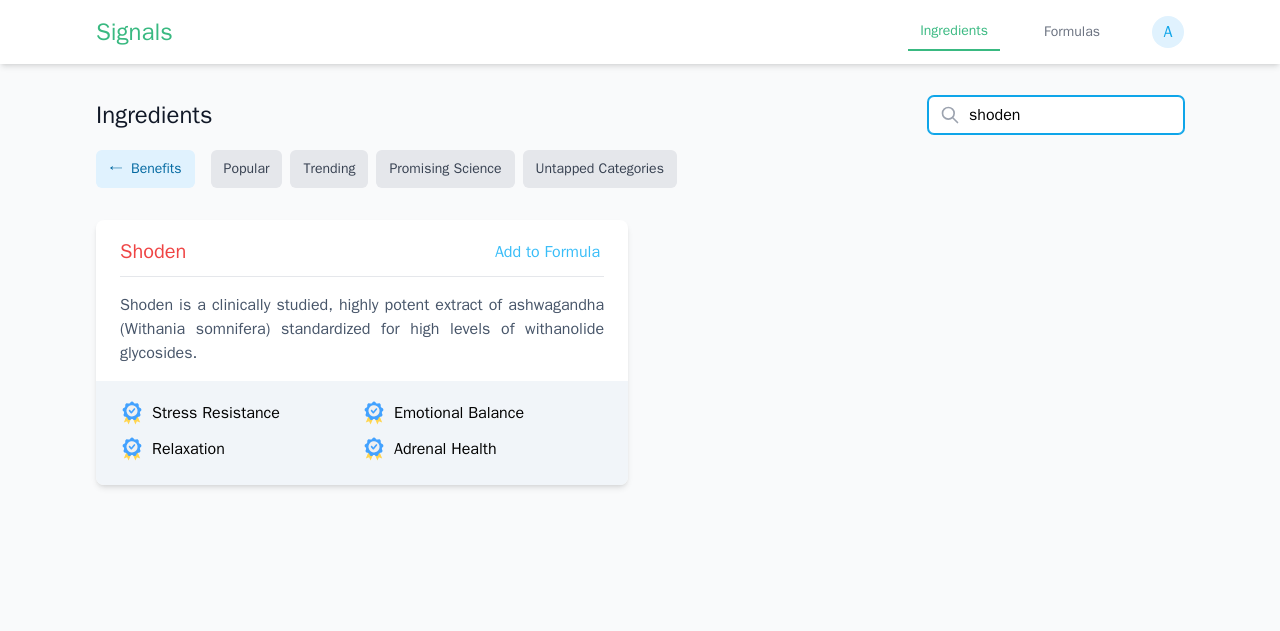 drag, startPoint x: 1020, startPoint y: 119, endPoint x: 805, endPoint y: 122, distance: 215.02094 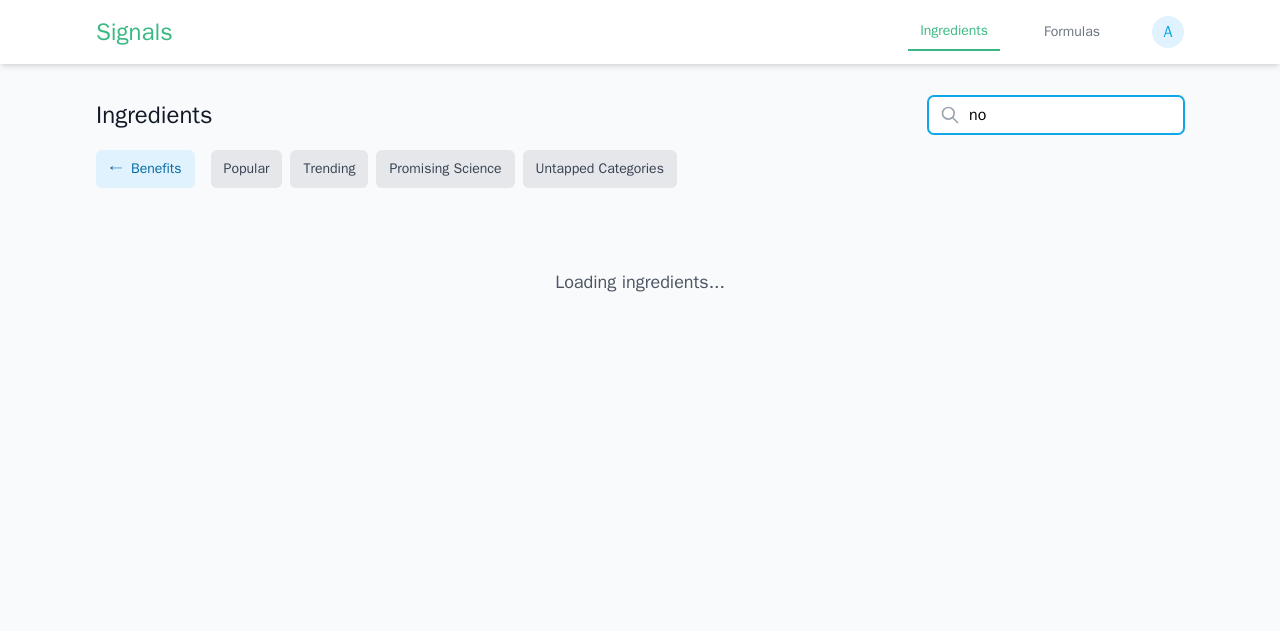 type on "n" 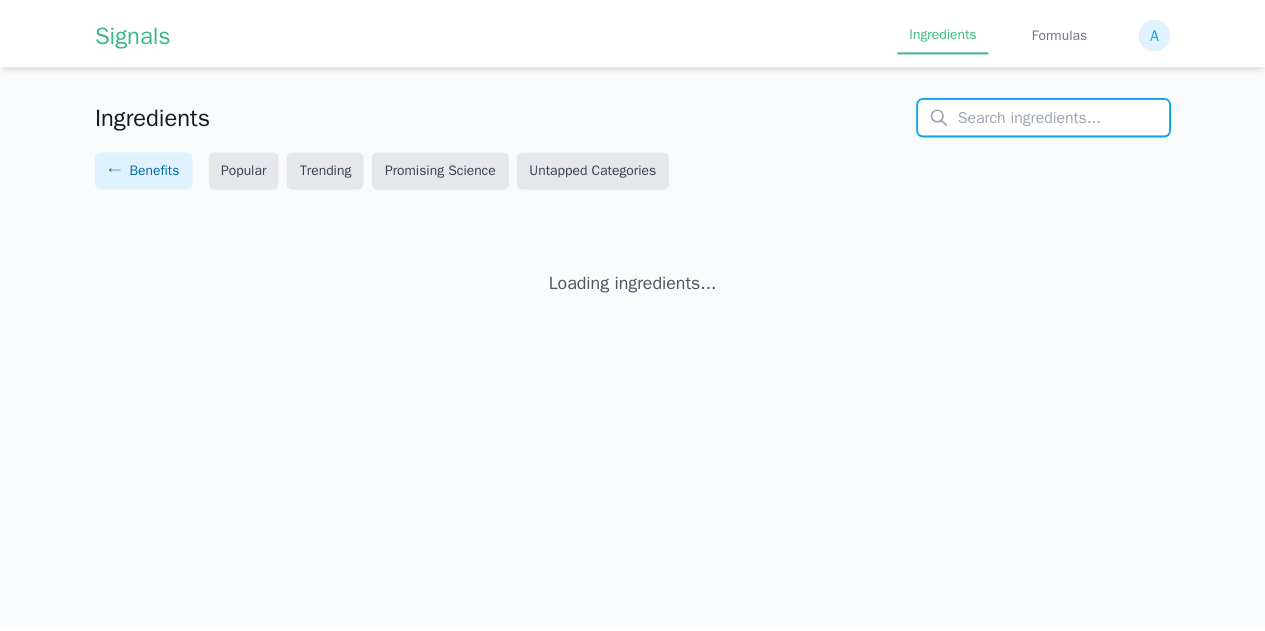scroll, scrollTop: 0, scrollLeft: 0, axis: both 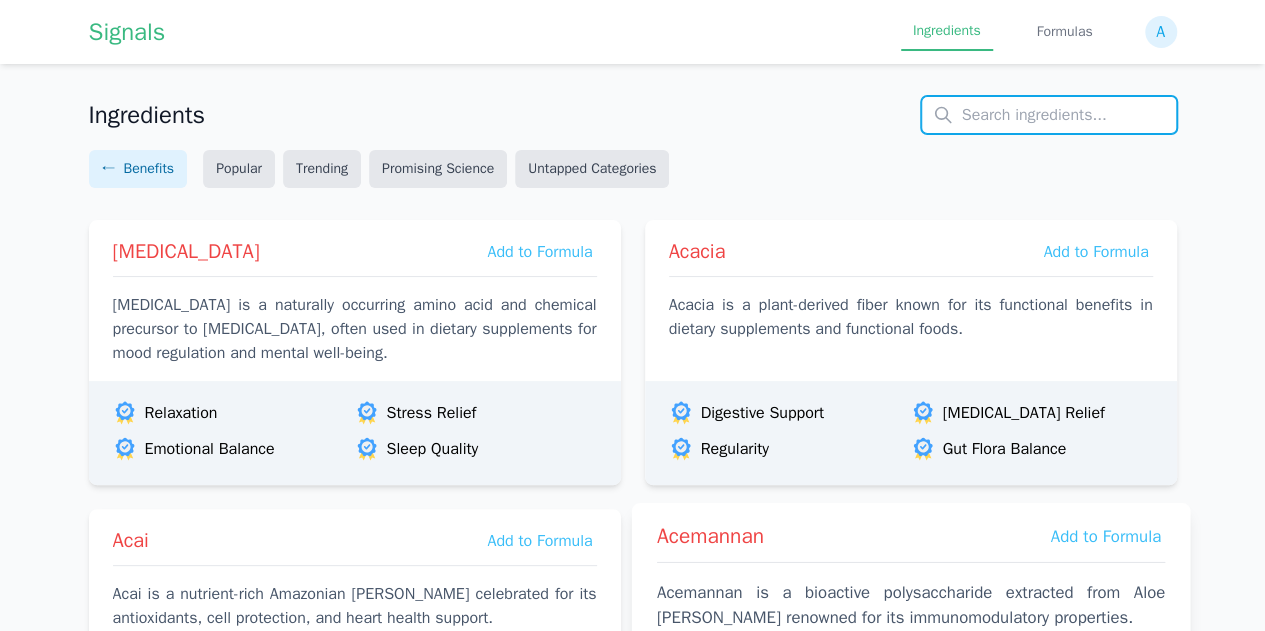 type 